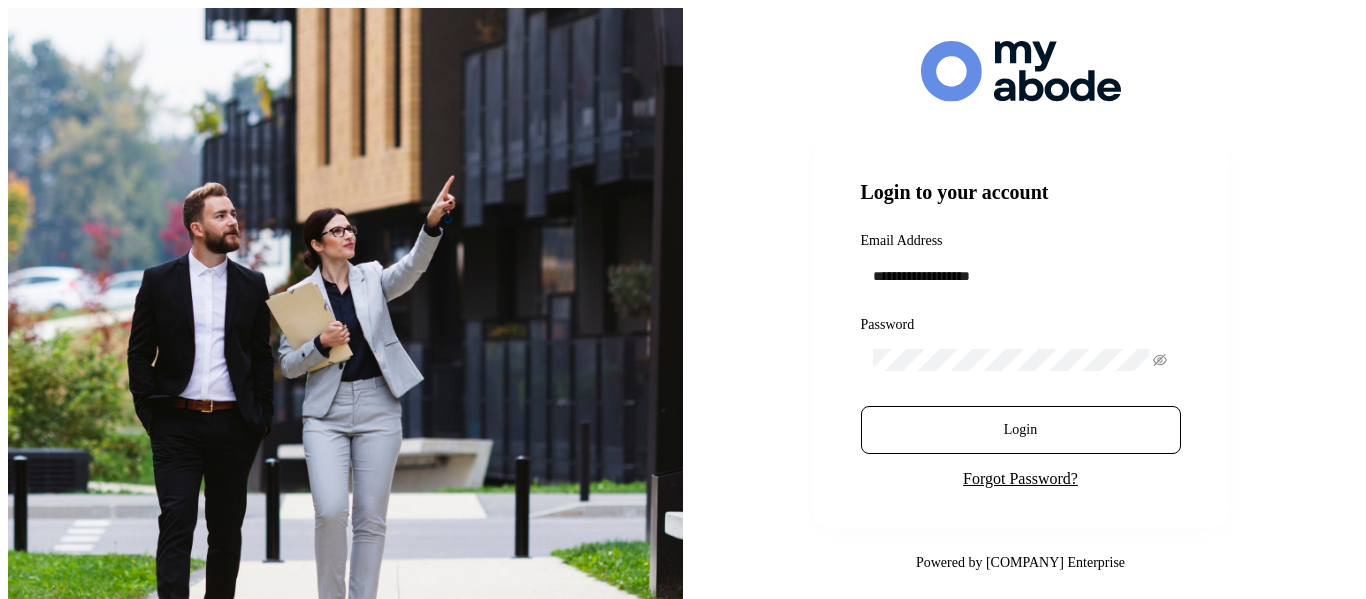 scroll, scrollTop: 0, scrollLeft: 0, axis: both 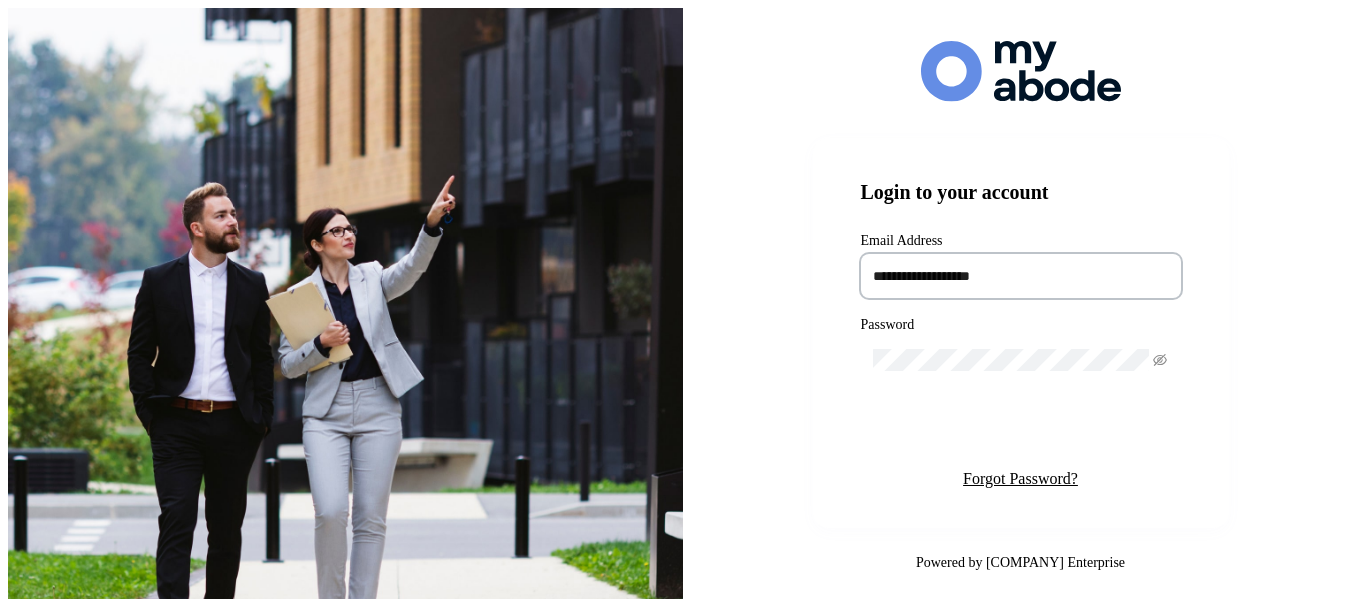 type on "**********" 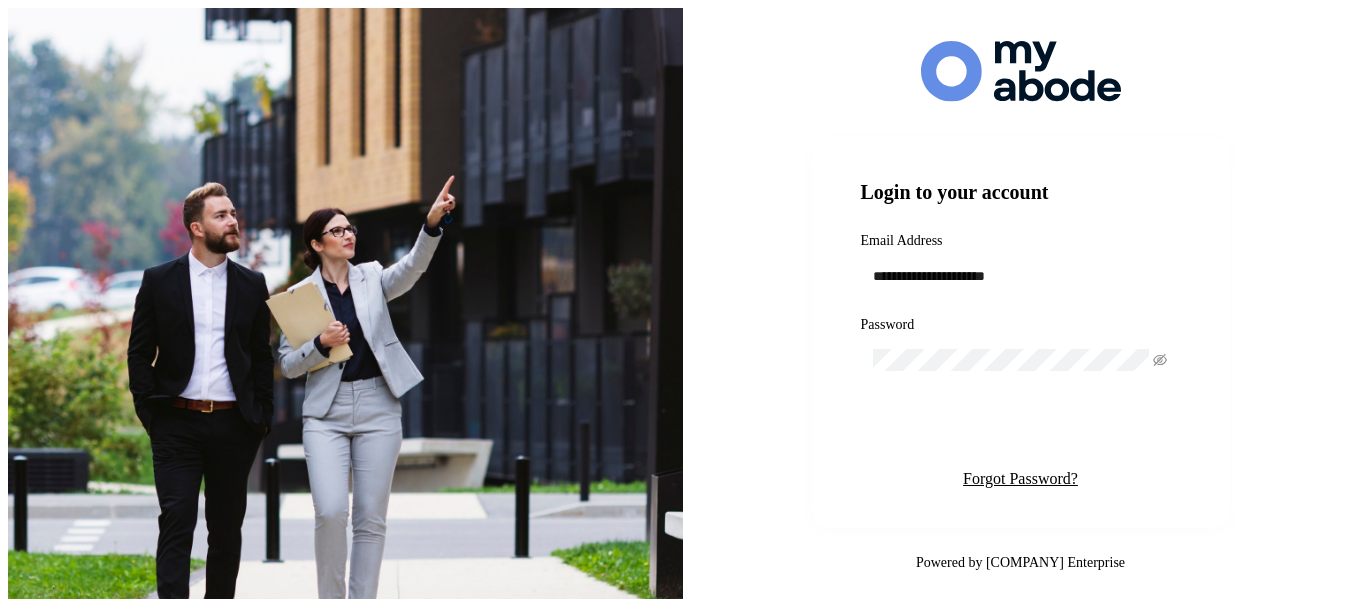click on "Login" at bounding box center [1020, 430] 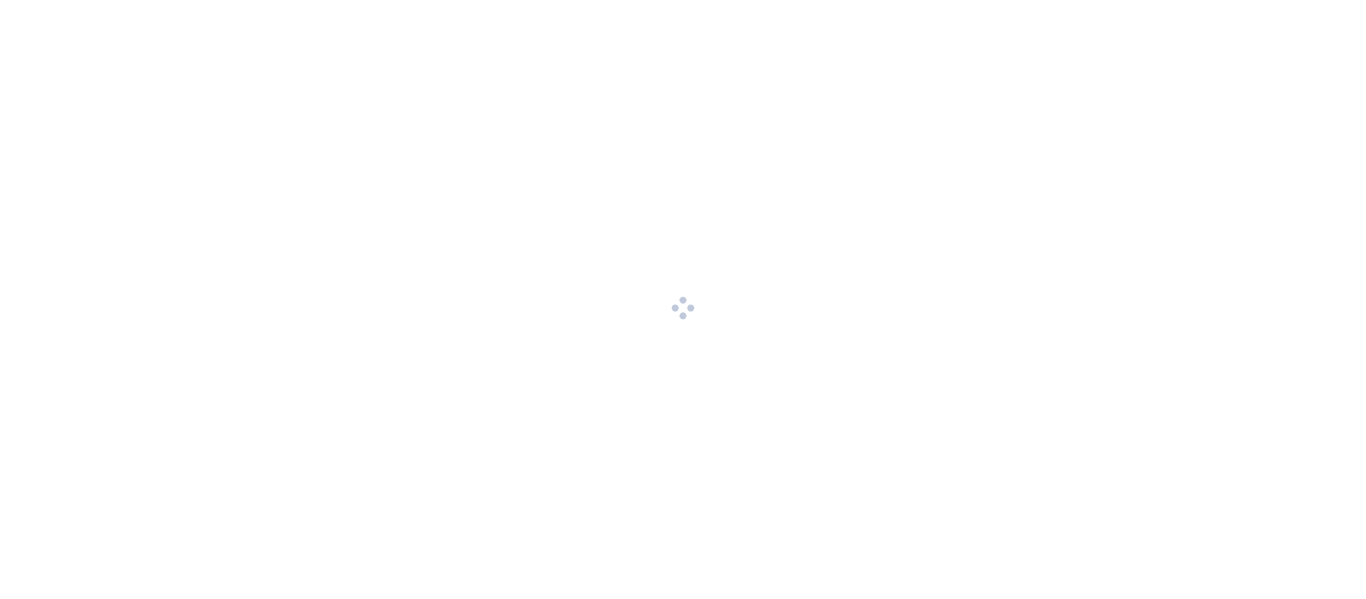 scroll, scrollTop: 0, scrollLeft: 0, axis: both 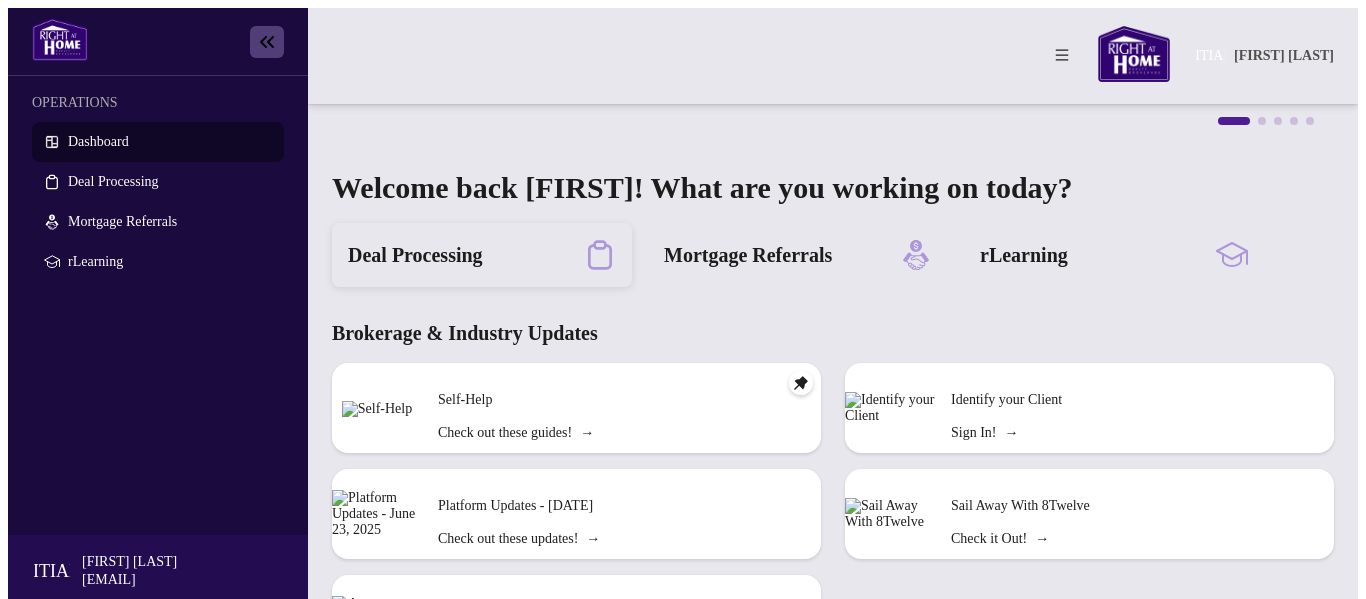 click on "Deal Processing" at bounding box center [415, 255] 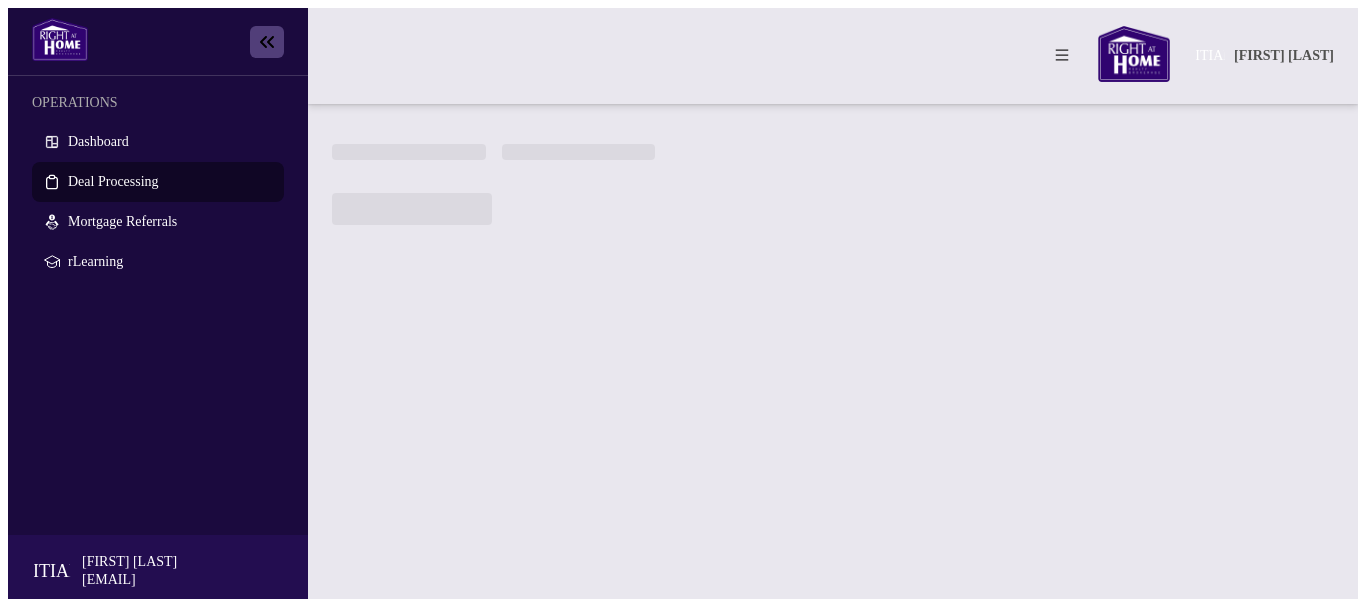 scroll, scrollTop: 0, scrollLeft: 0, axis: both 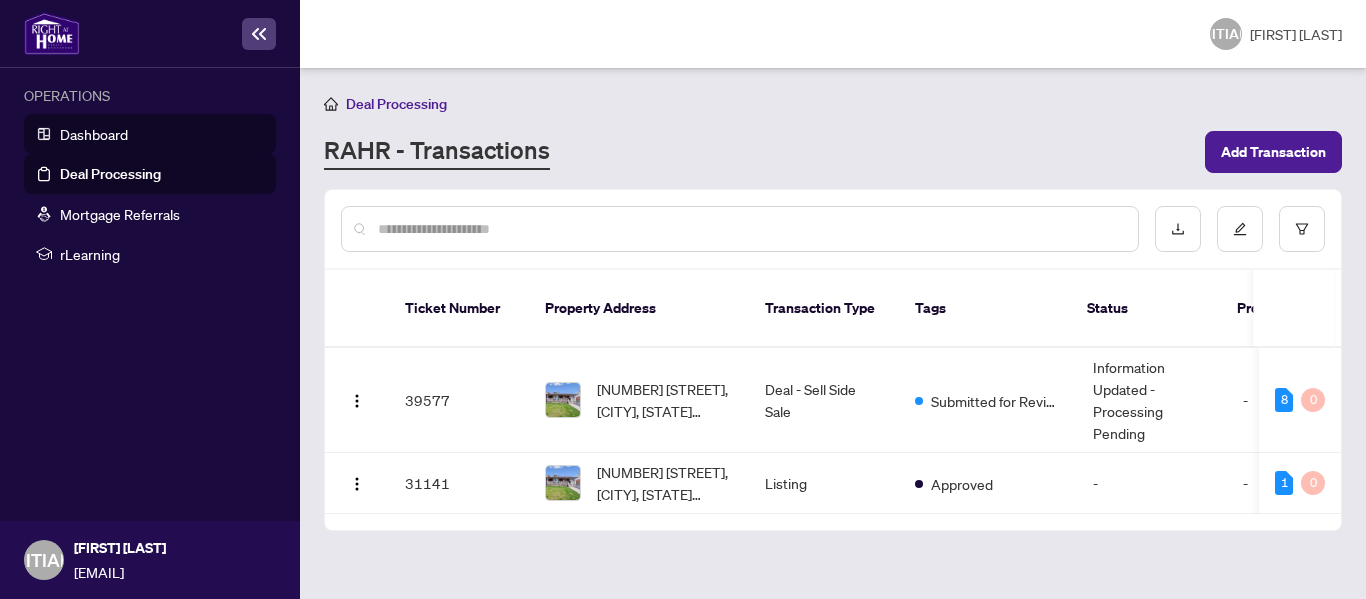 click on "Dashboard" at bounding box center [94, 134] 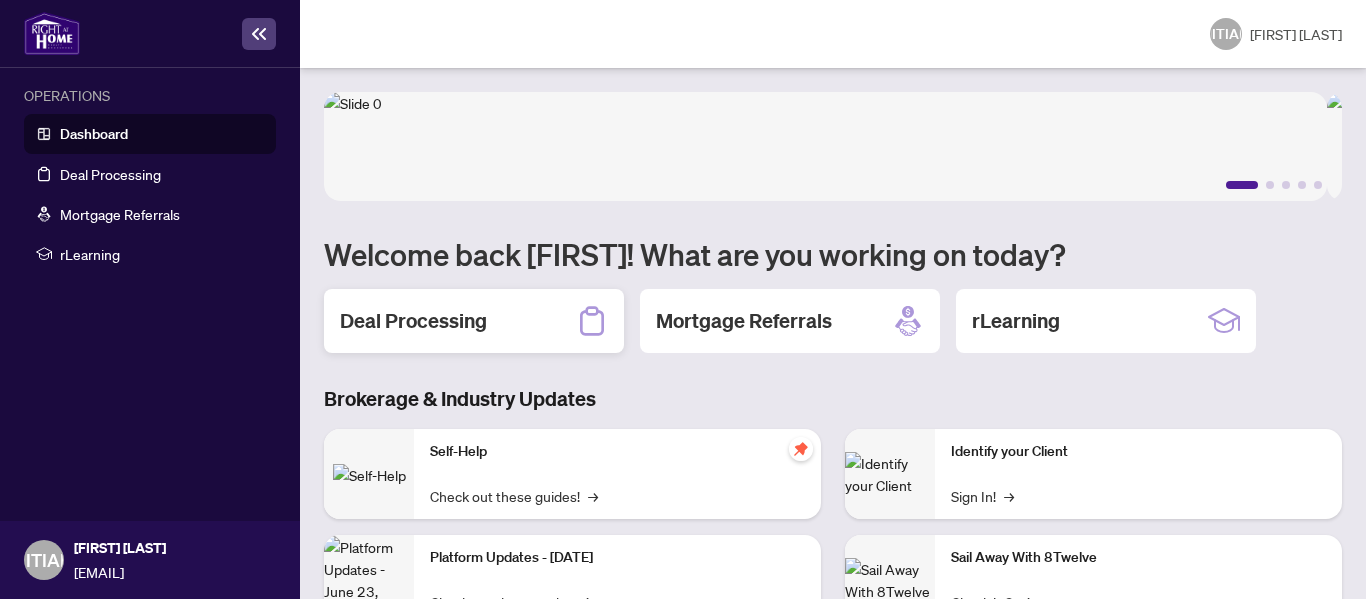 click on "Deal Processing" at bounding box center (413, 321) 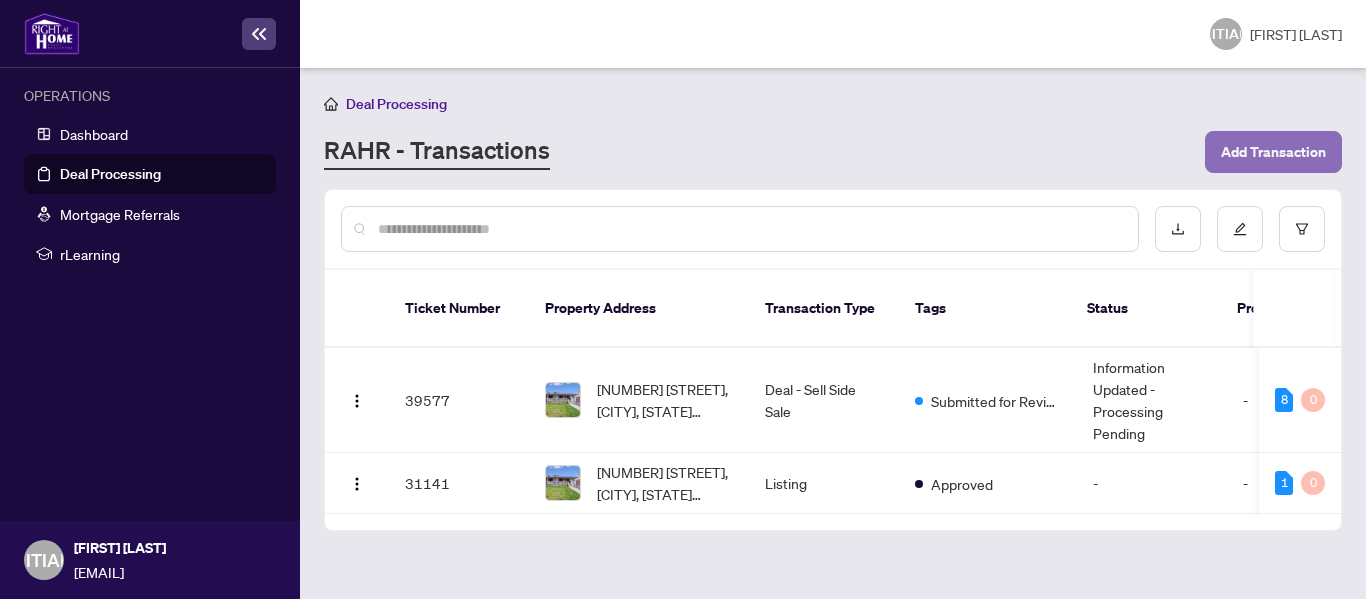 click on "Add Transaction" at bounding box center (1273, 152) 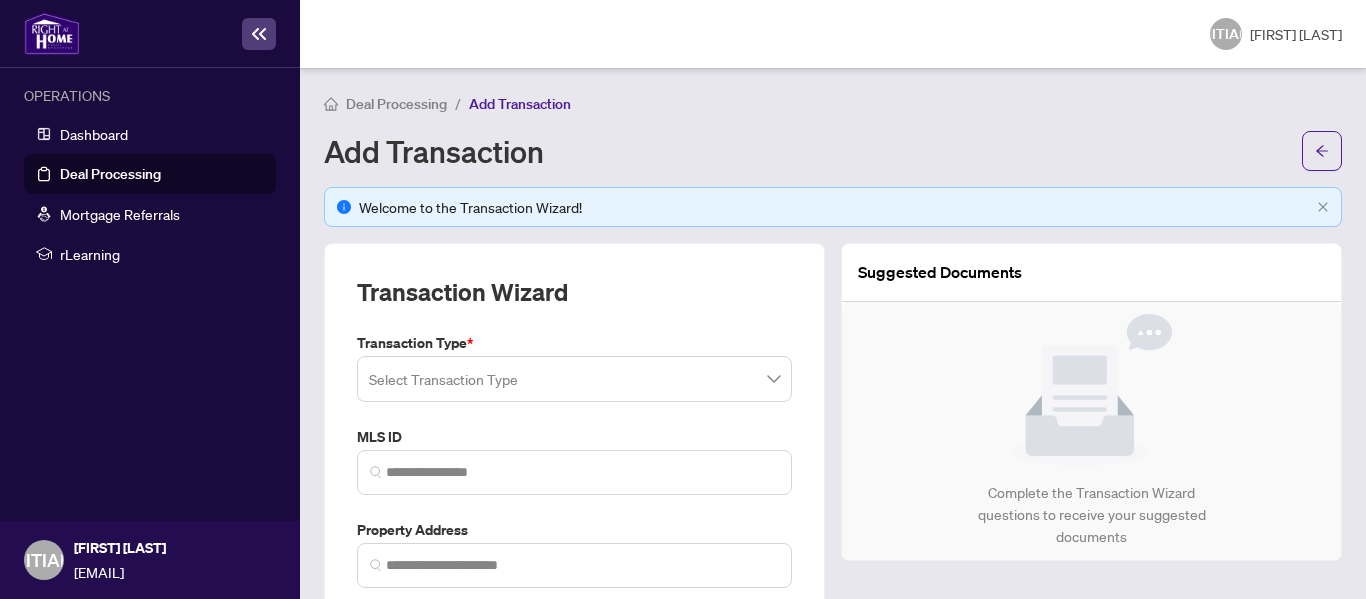 scroll, scrollTop: 100, scrollLeft: 0, axis: vertical 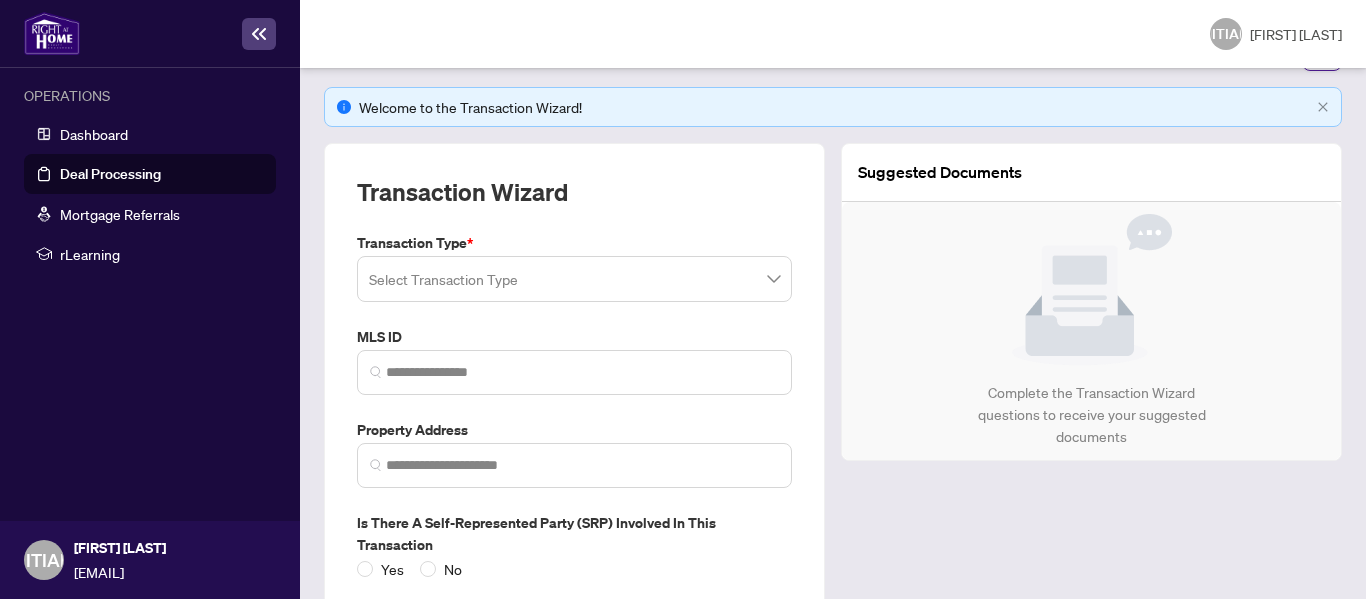 click at bounding box center (574, 279) 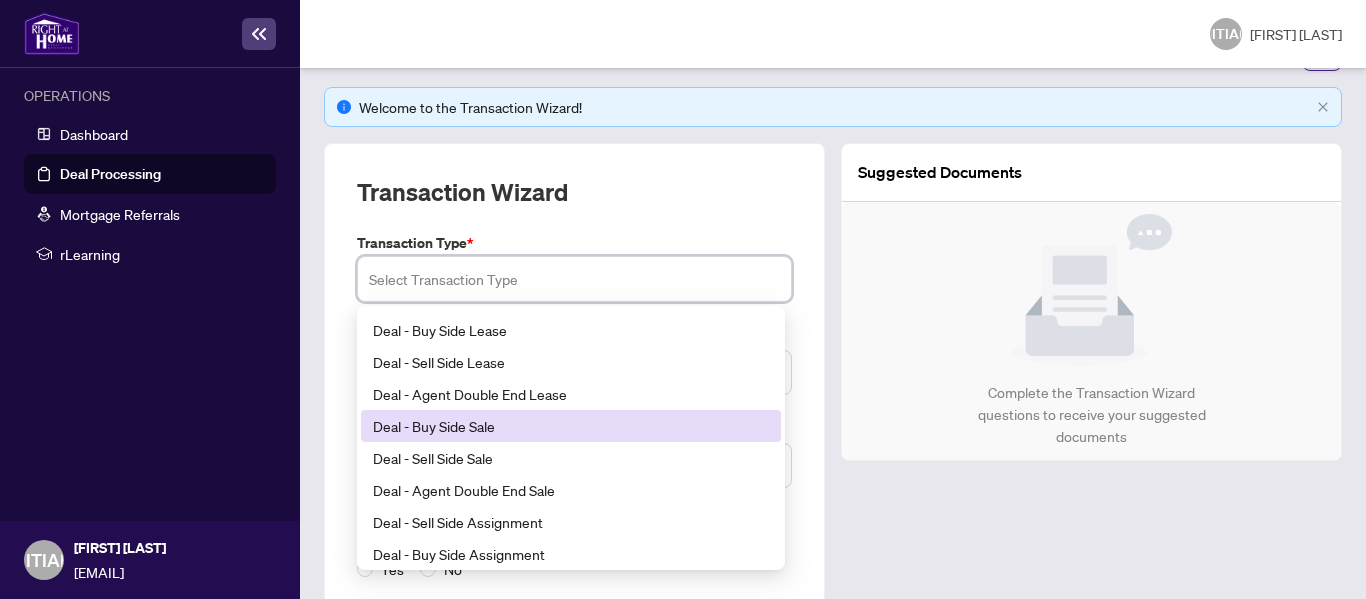 scroll, scrollTop: 160, scrollLeft: 0, axis: vertical 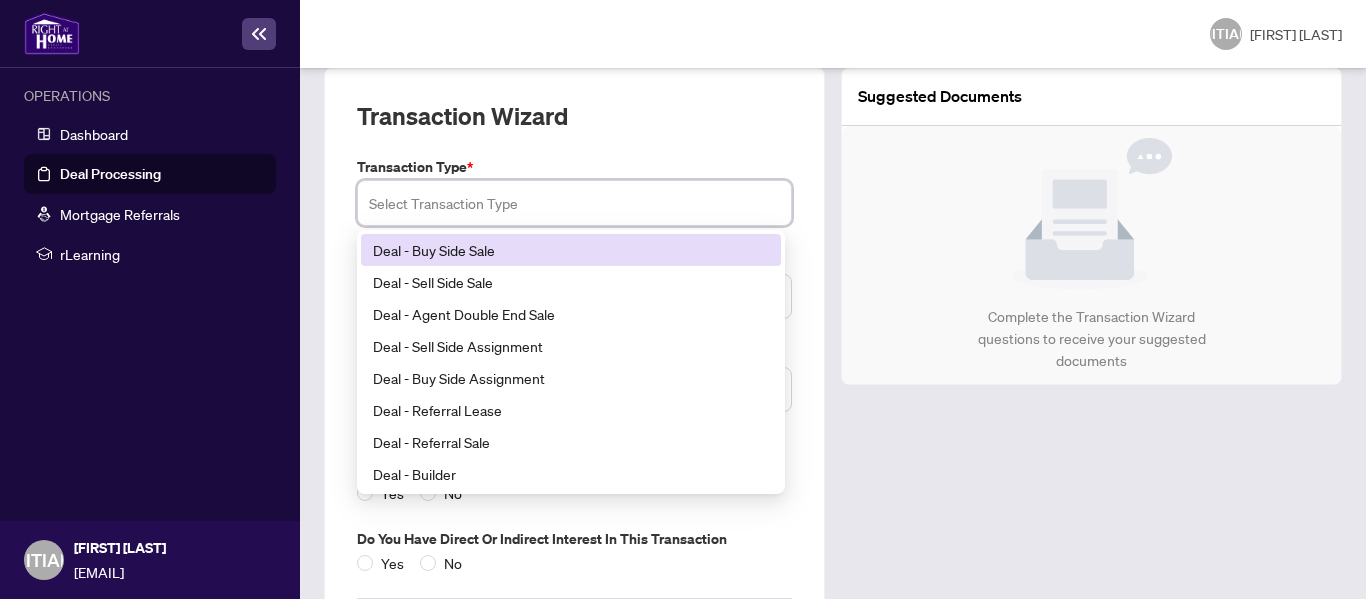 click on "Deal - Buy Side Sale" at bounding box center (571, 250) 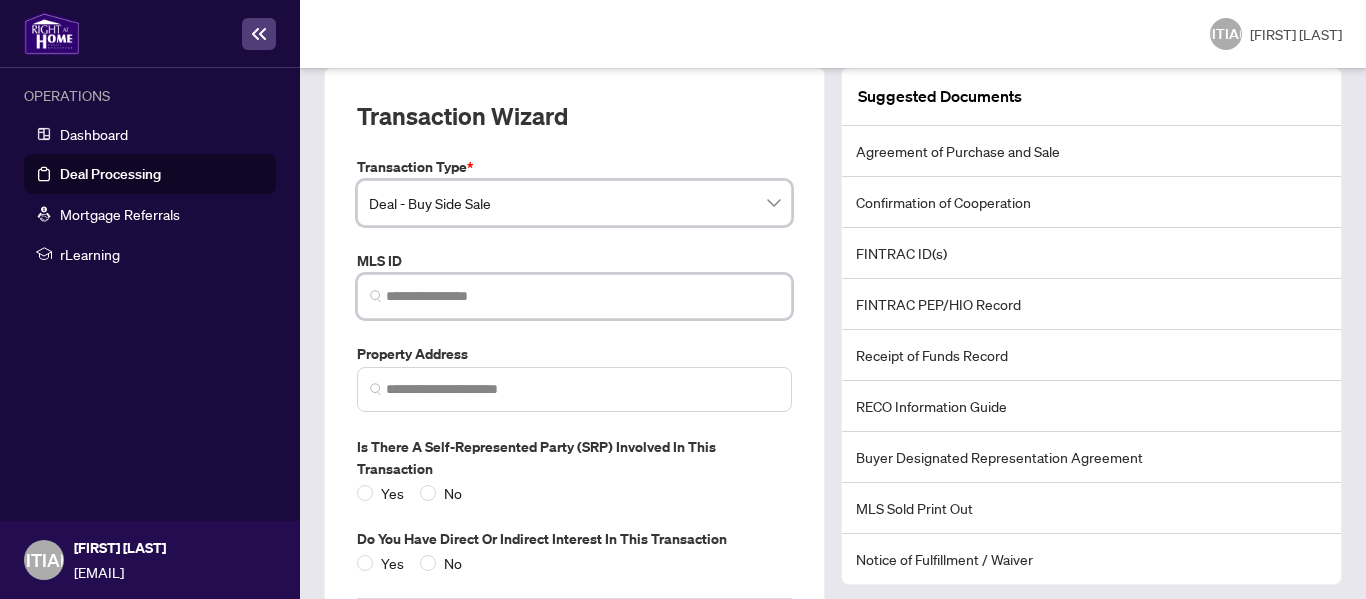 click at bounding box center (582, 296) 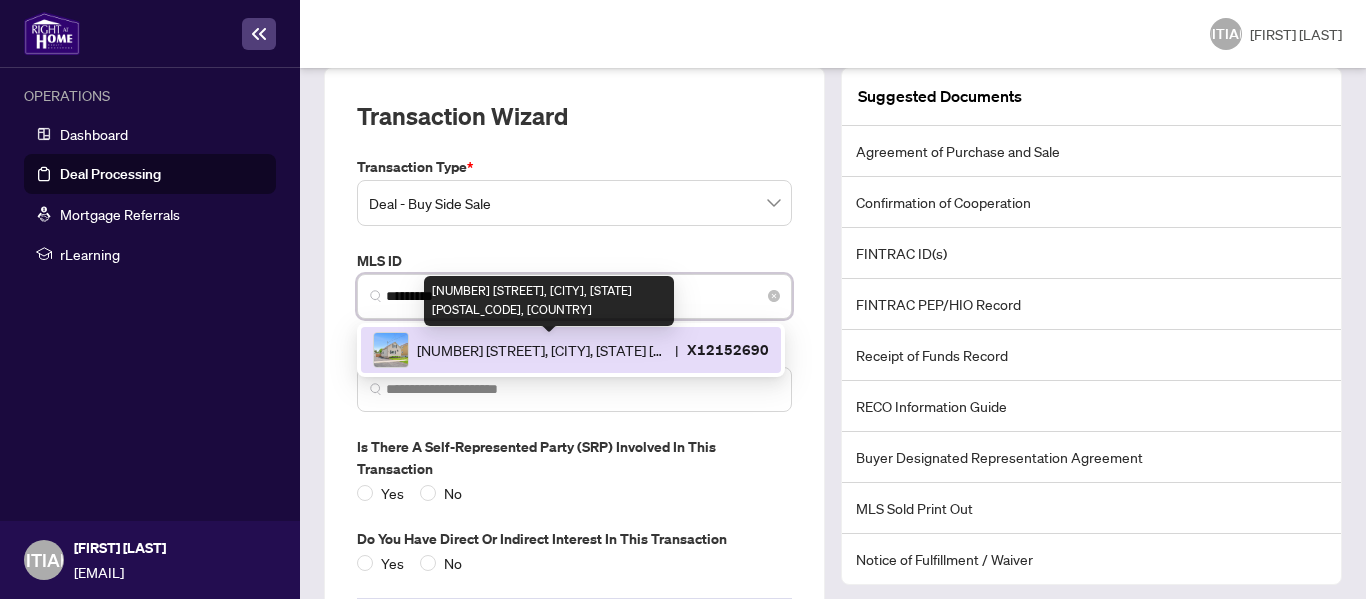 click on "[NUMBER] [STREET], [CITY], [STATE] [POSTAL_CODE], [COUNTRY]" at bounding box center [542, 350] 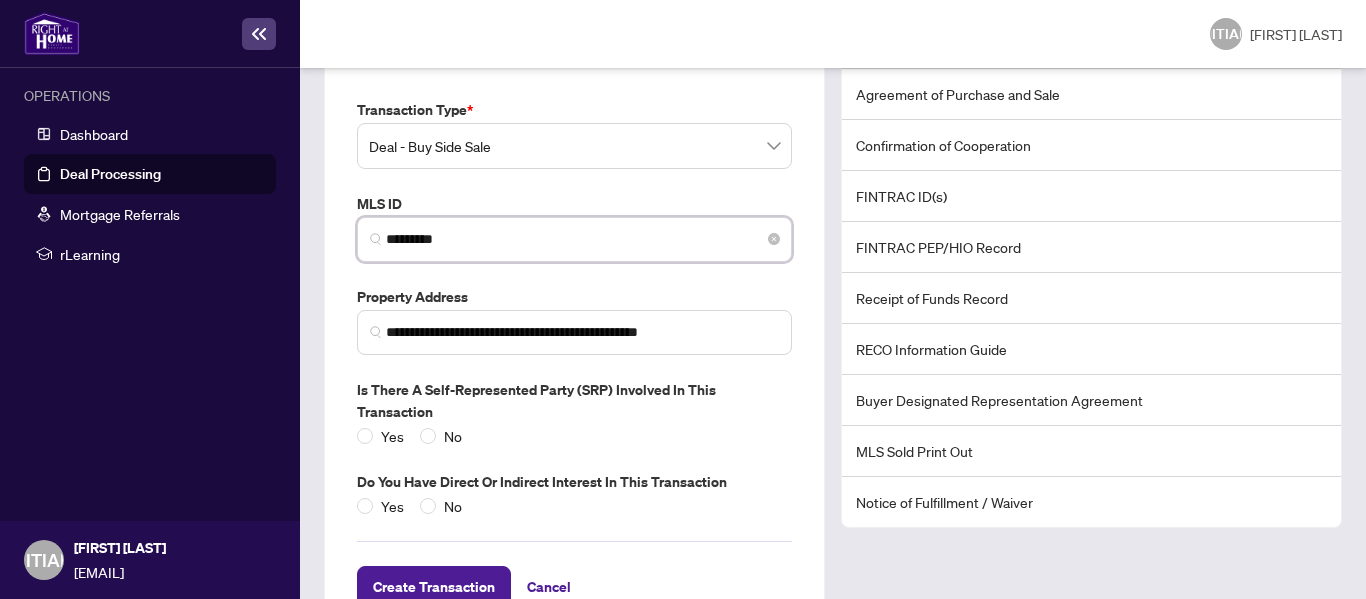 scroll, scrollTop: 276, scrollLeft: 0, axis: vertical 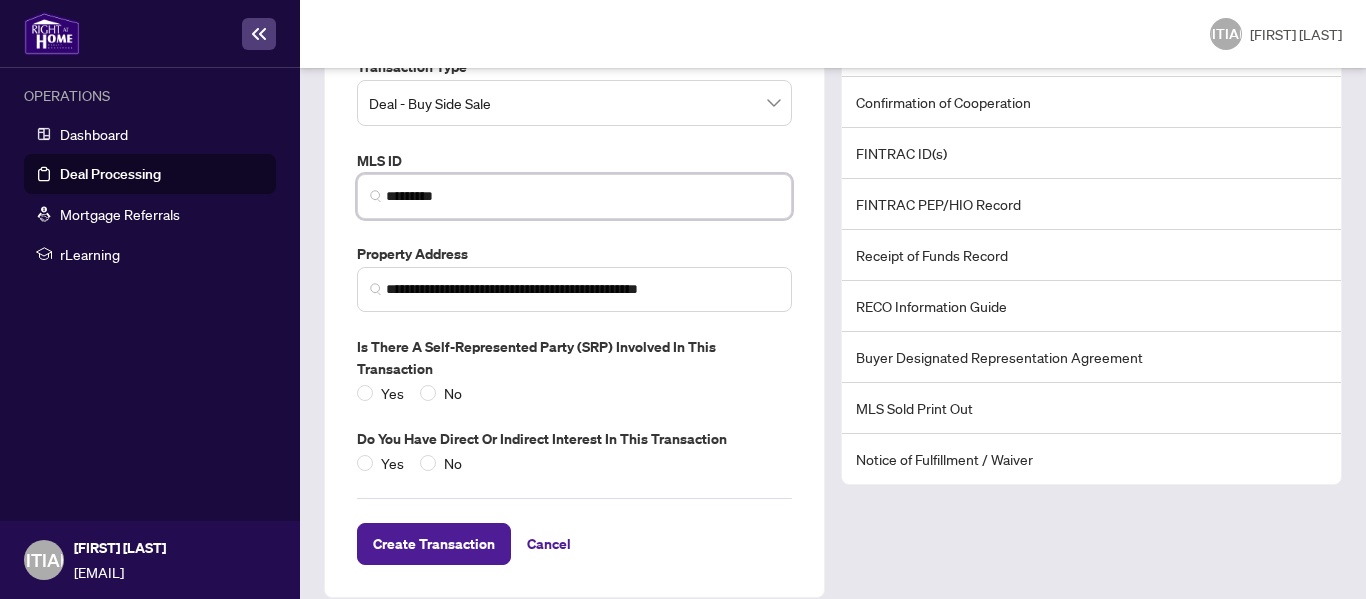 type on "*********" 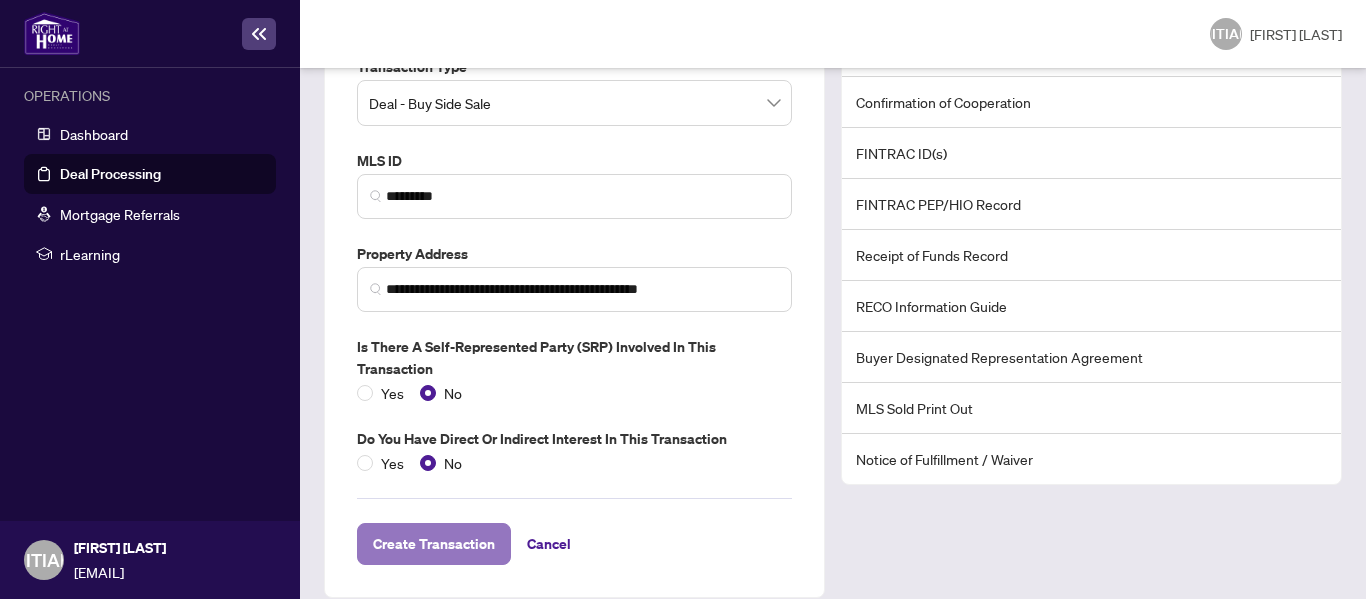 click on "Create Transaction" at bounding box center [434, 544] 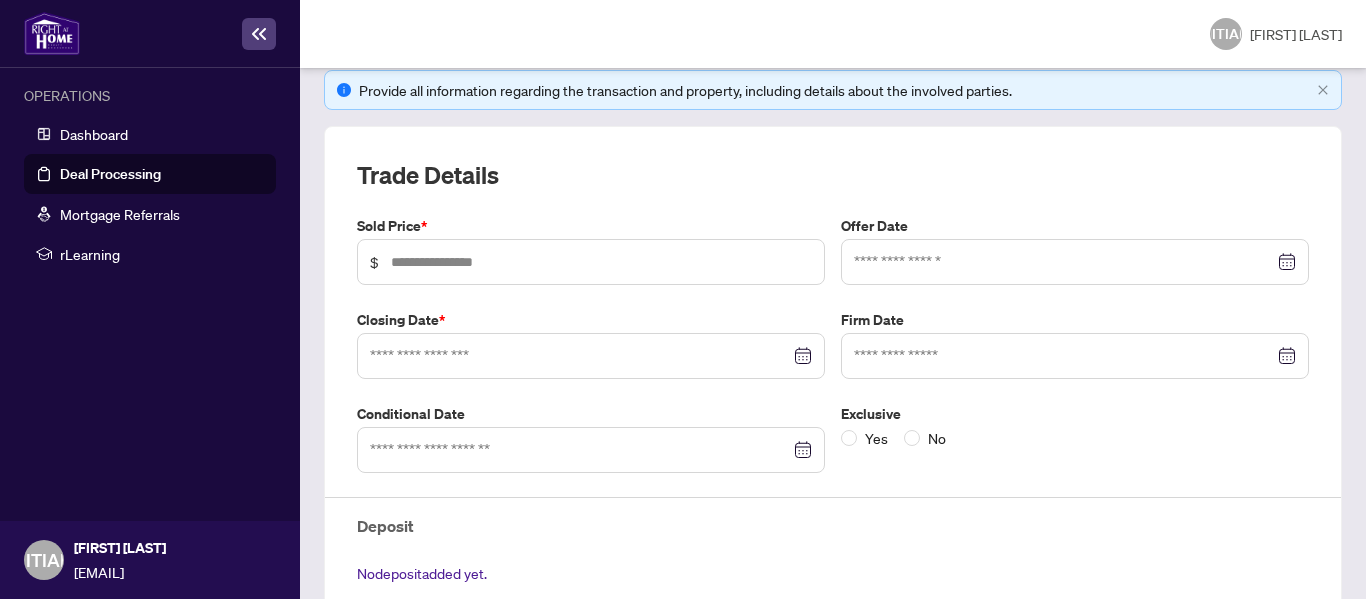 scroll, scrollTop: 315, scrollLeft: 0, axis: vertical 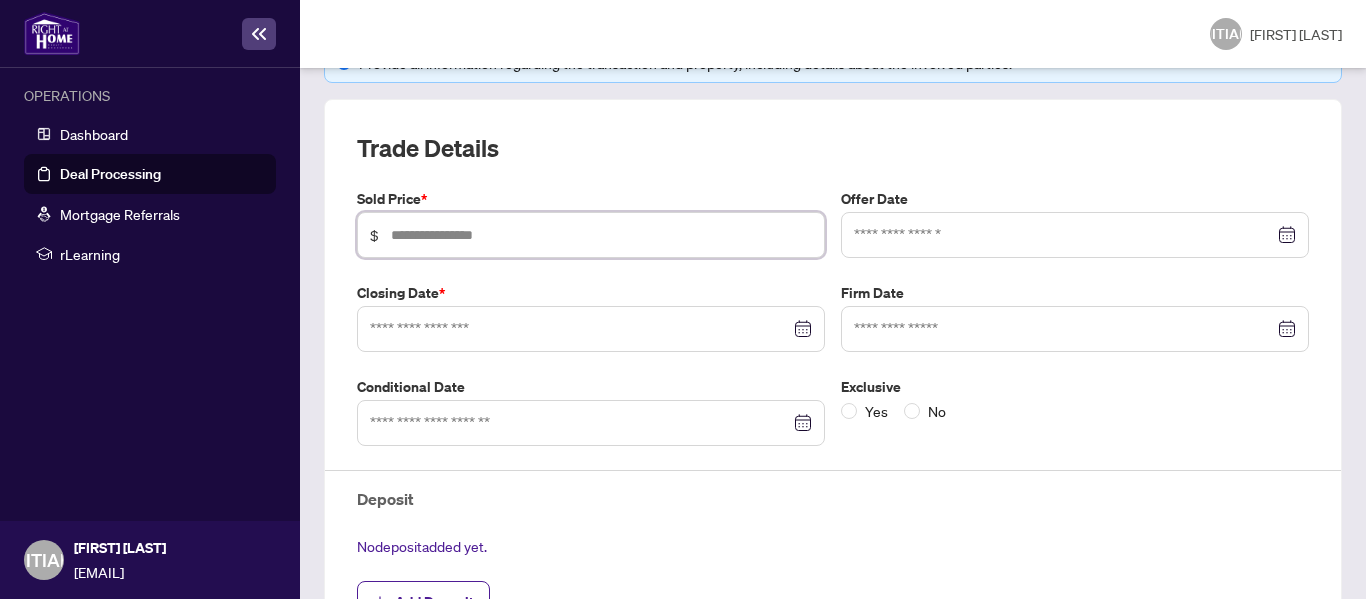 click at bounding box center [601, 235] 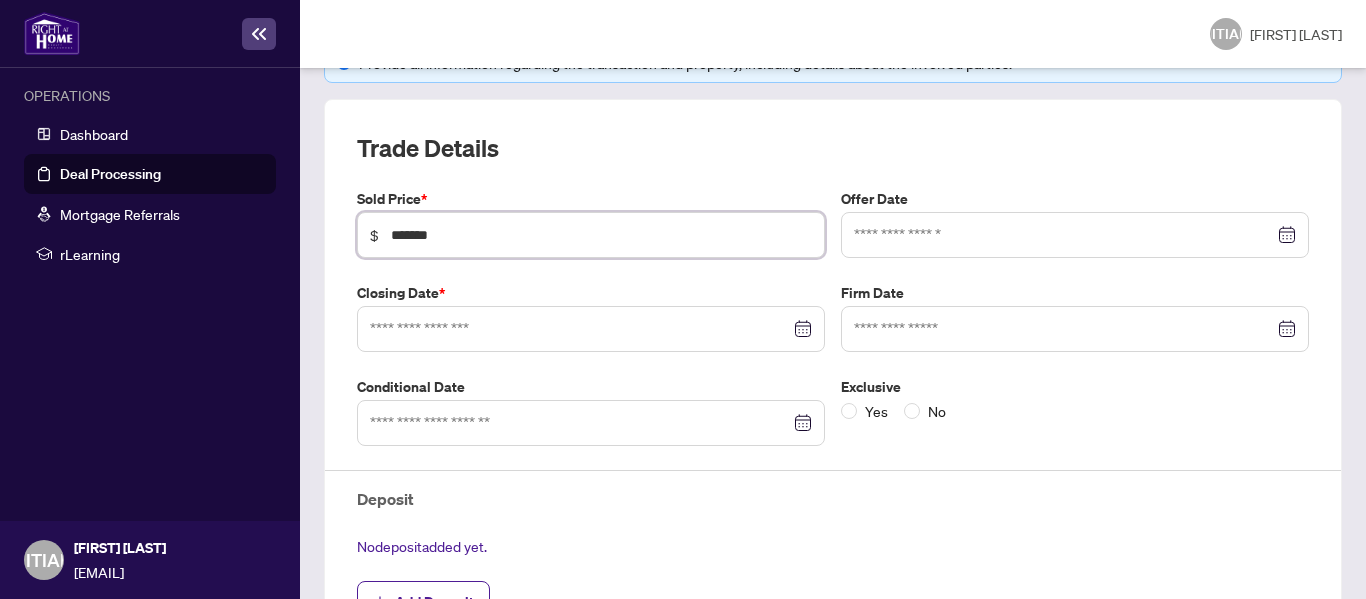 type on "*******" 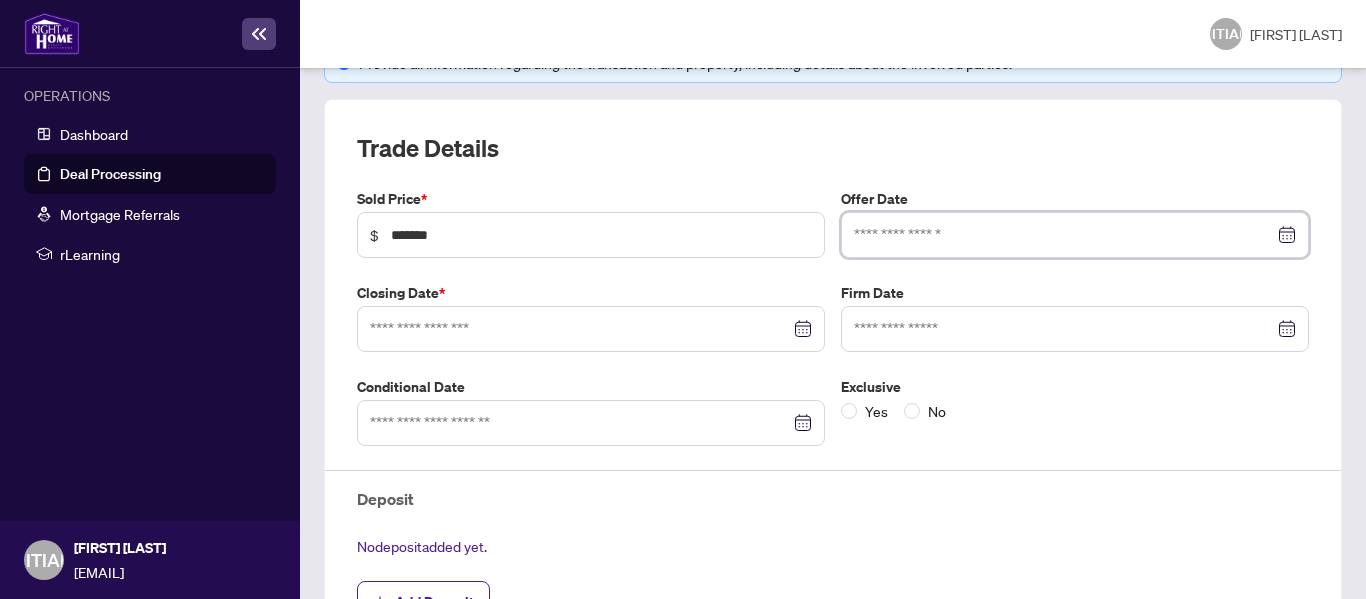 click at bounding box center (1064, 235) 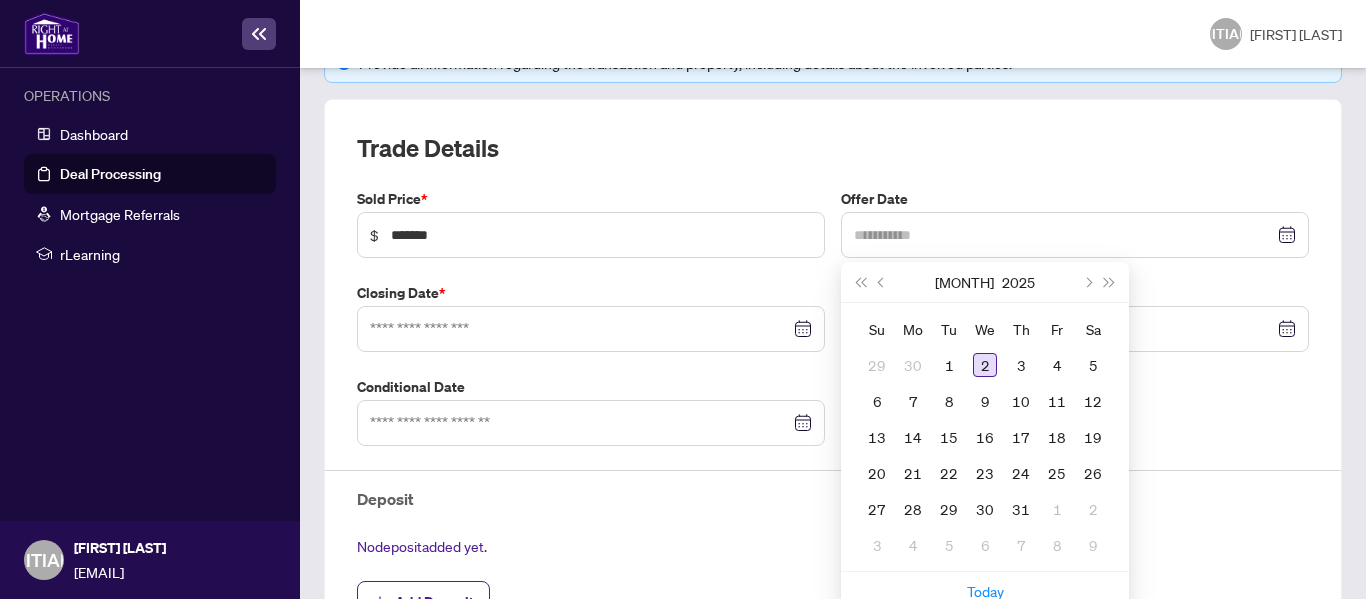 click on "2" at bounding box center (985, 365) 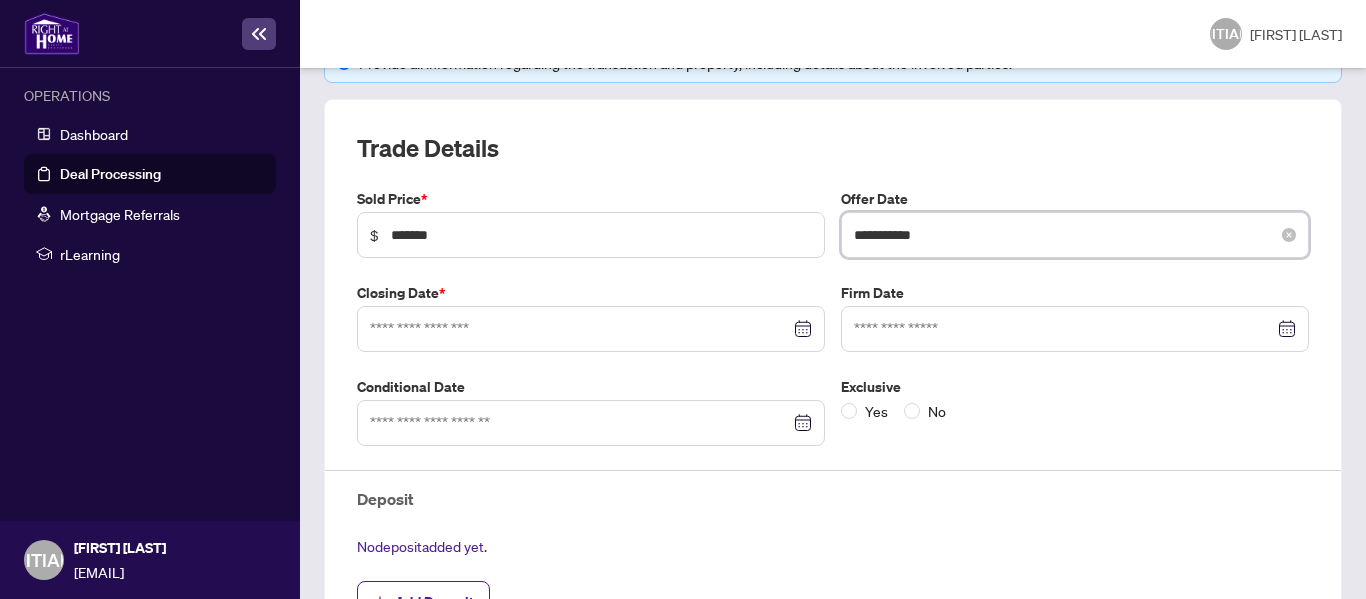 click on "**********" at bounding box center [1064, 235] 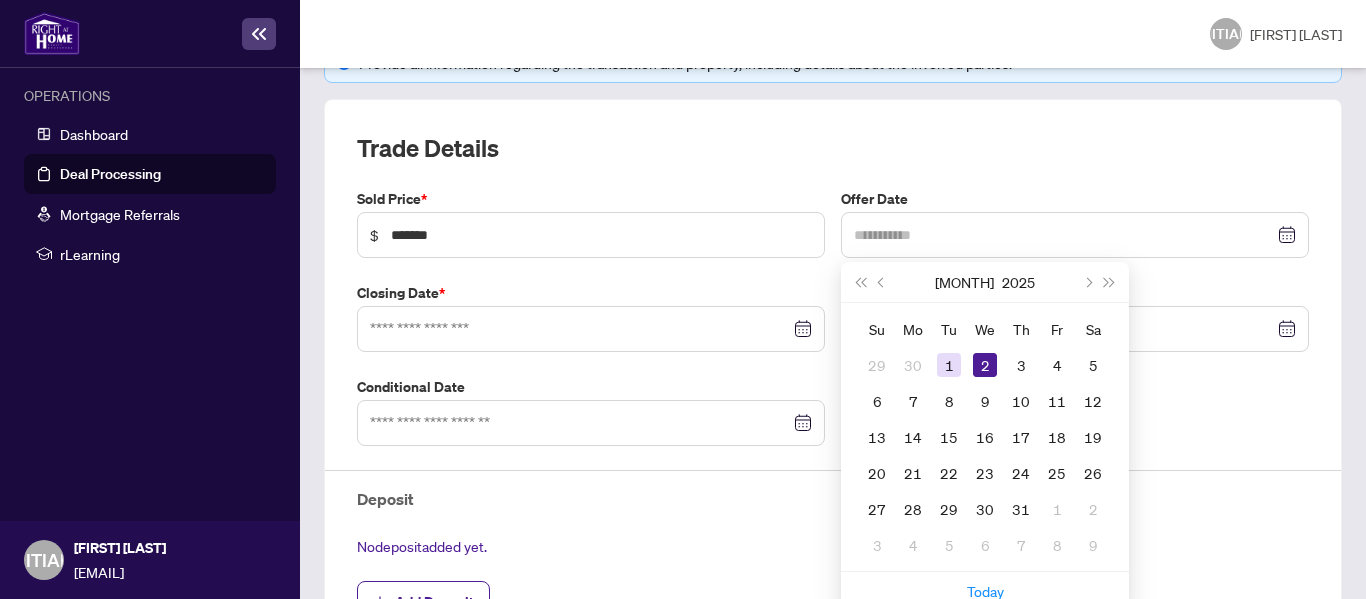 click on "1" at bounding box center (949, 365) 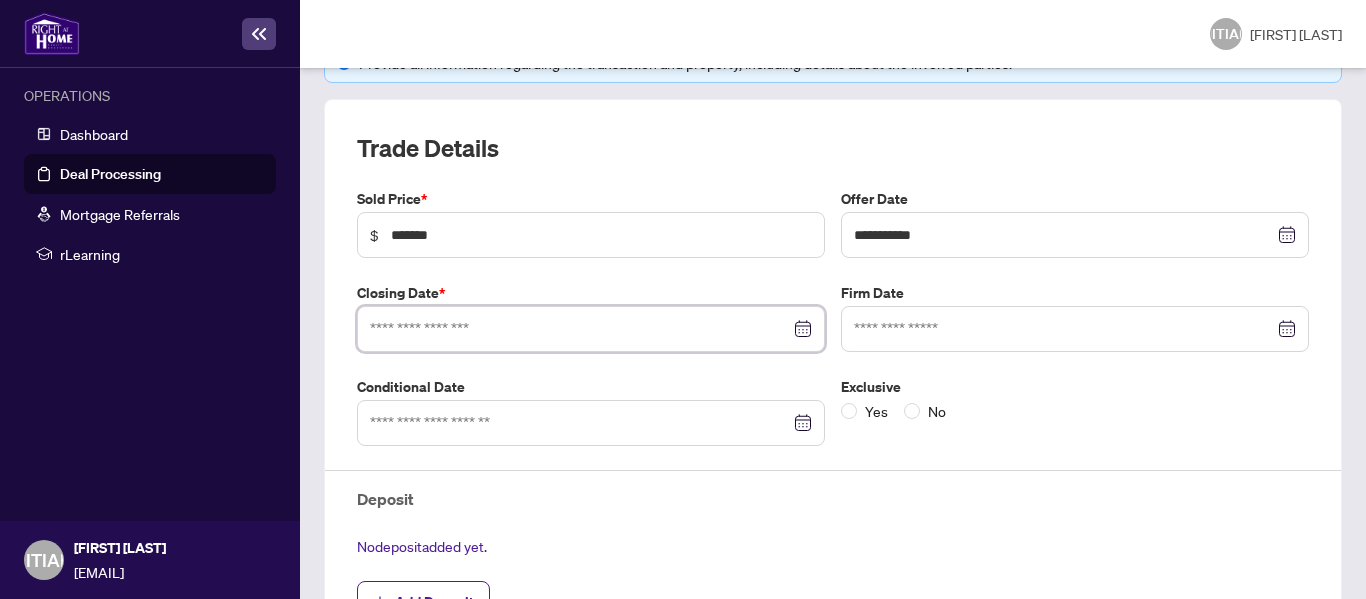 click at bounding box center (580, 329) 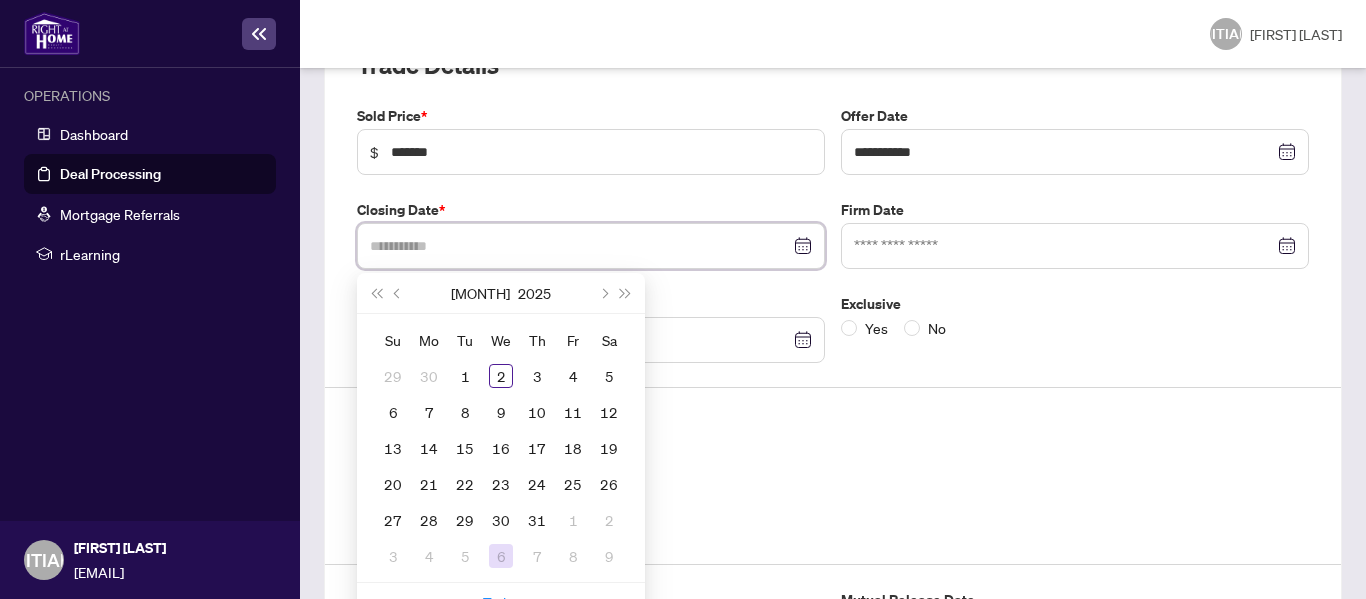 scroll, scrollTop: 415, scrollLeft: 0, axis: vertical 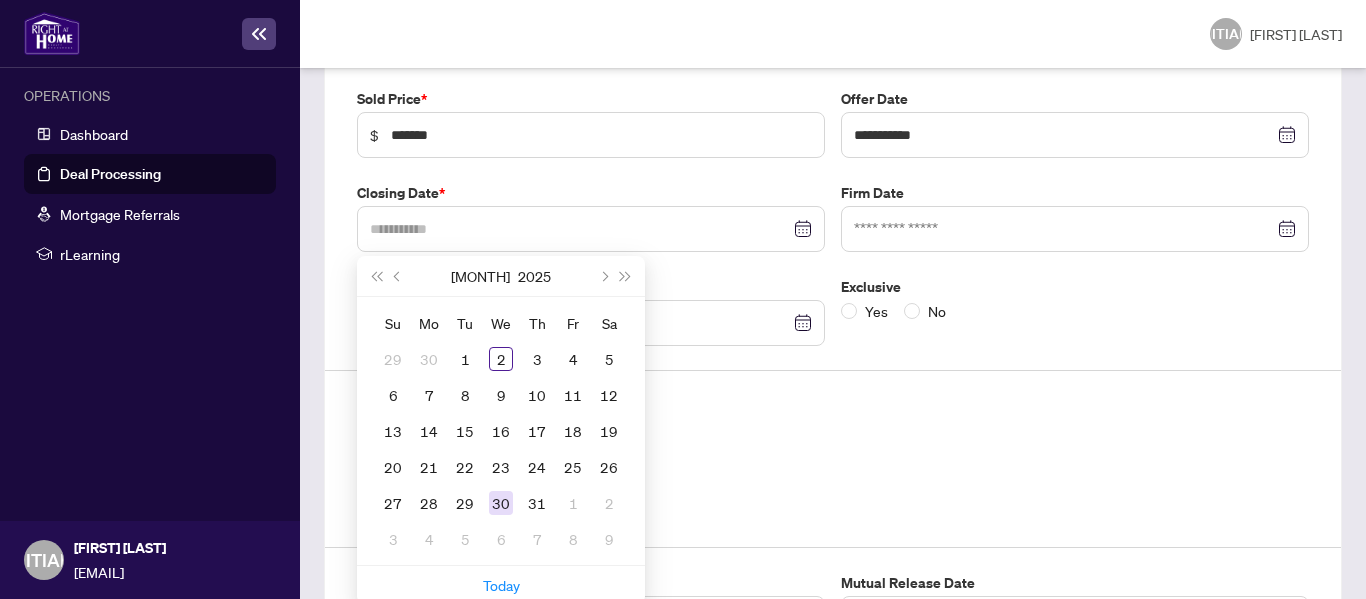 click on "30" at bounding box center (0, 0) 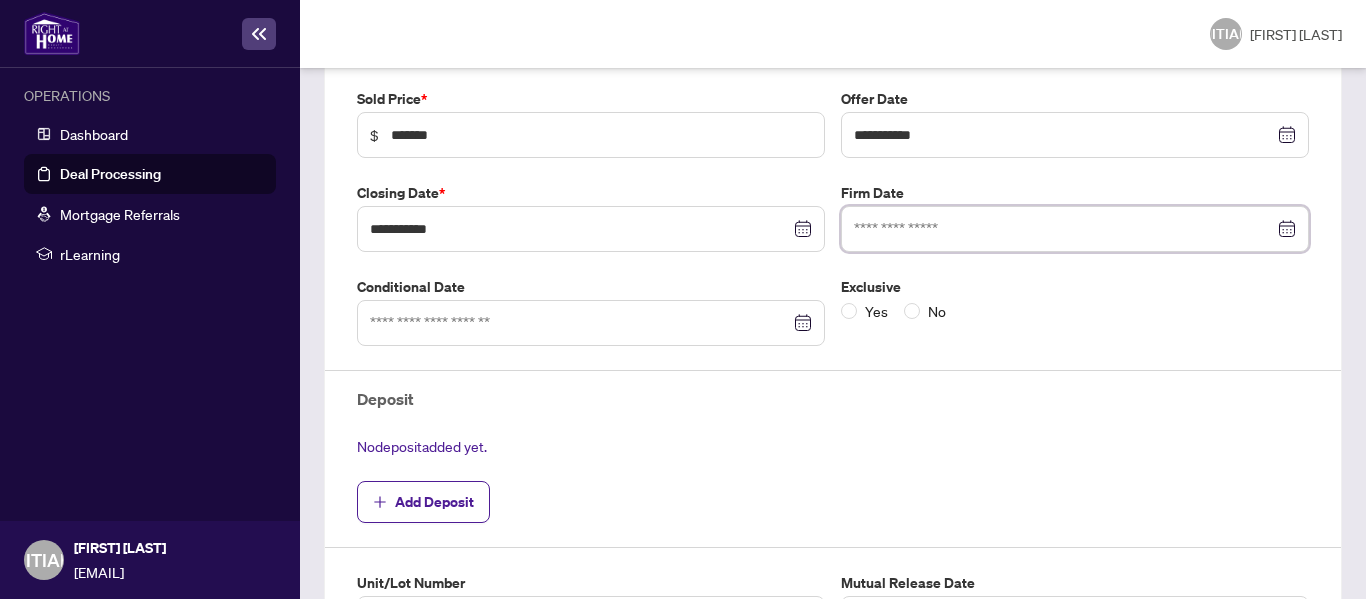 click at bounding box center (1064, 229) 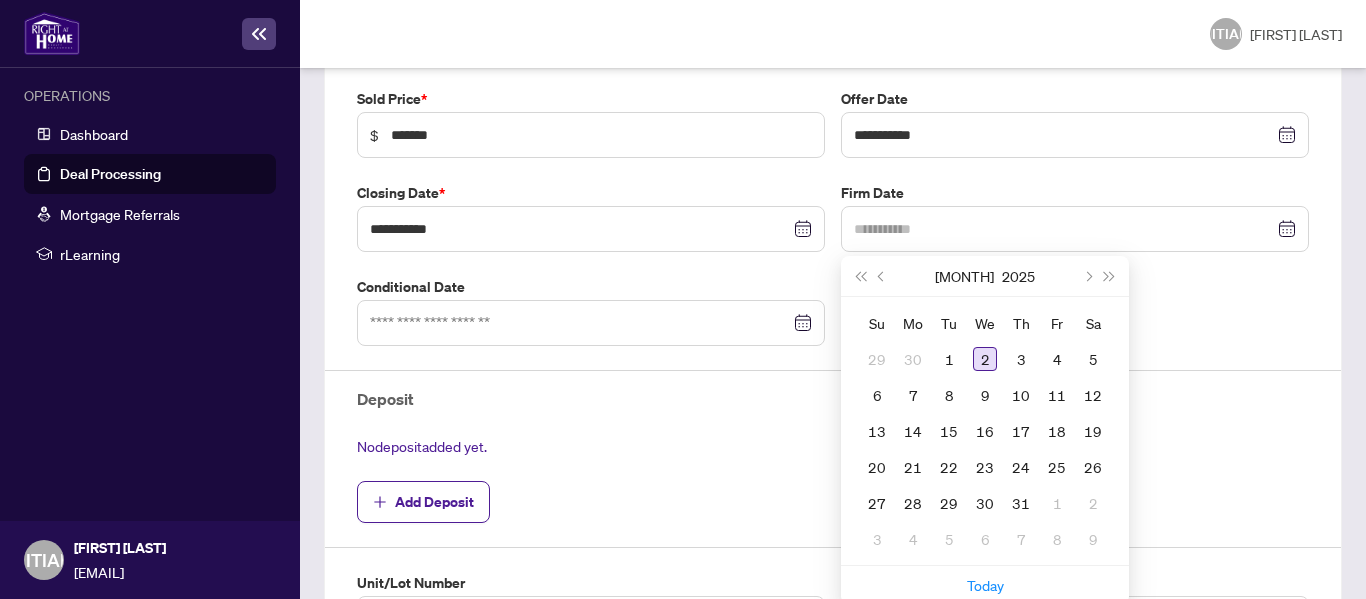 click on "2" at bounding box center (985, 359) 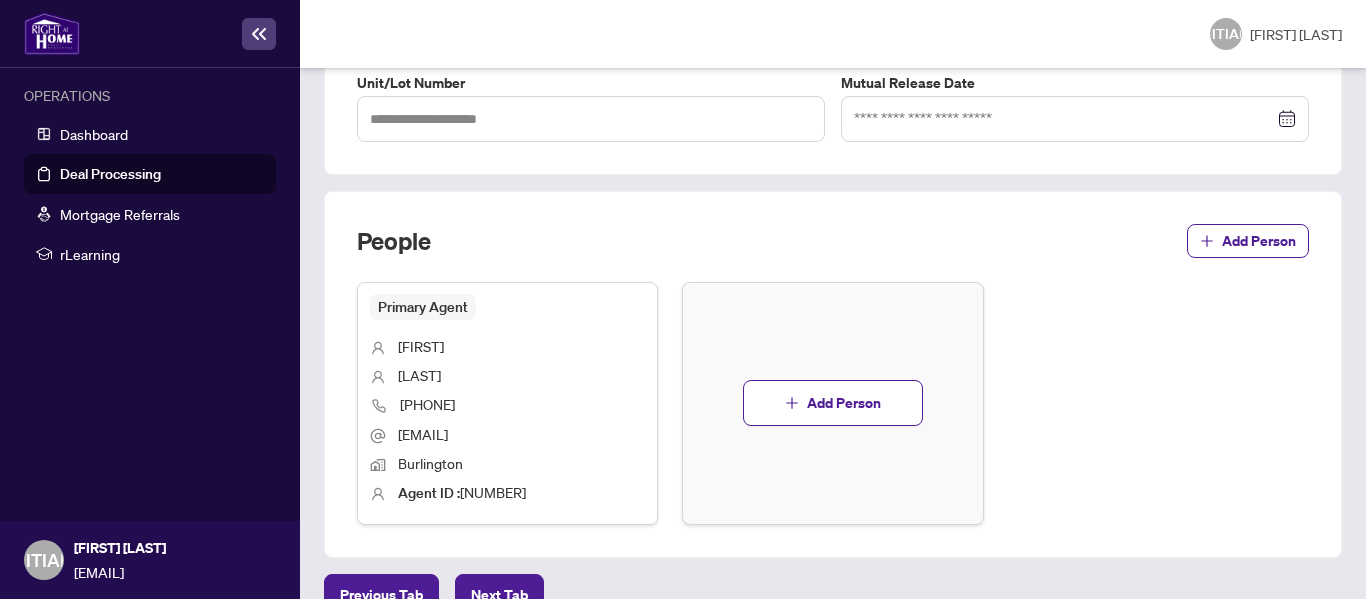 scroll, scrollTop: 954, scrollLeft: 0, axis: vertical 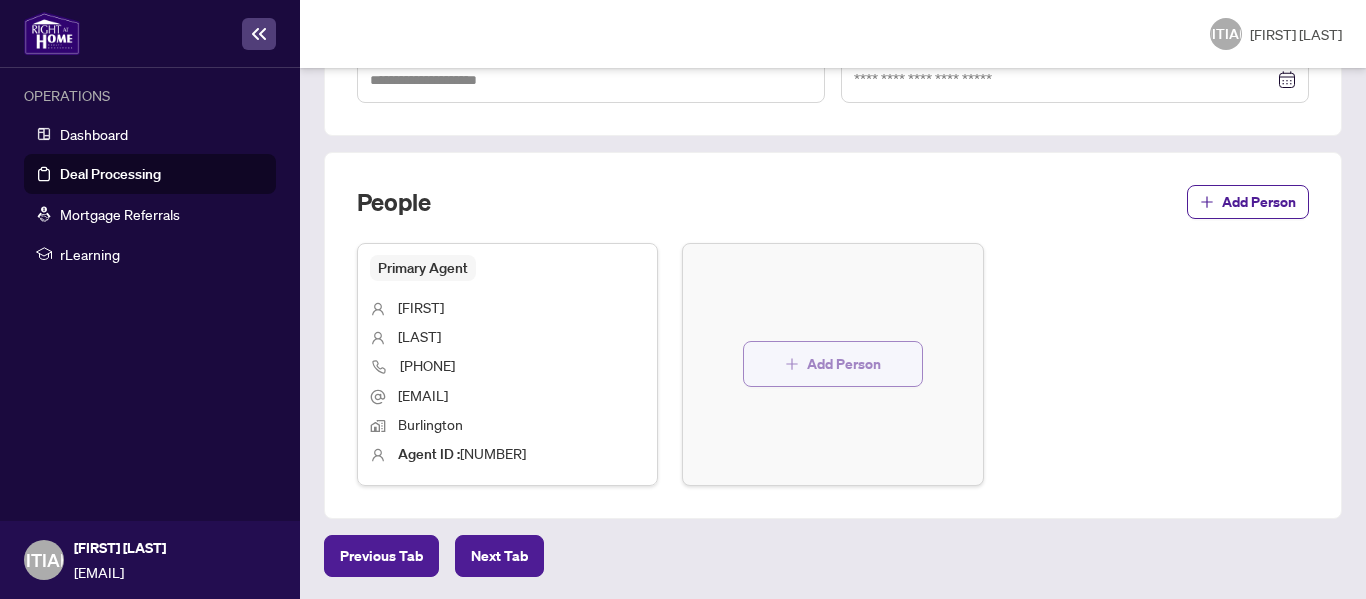 click on "Add Person" at bounding box center (844, 364) 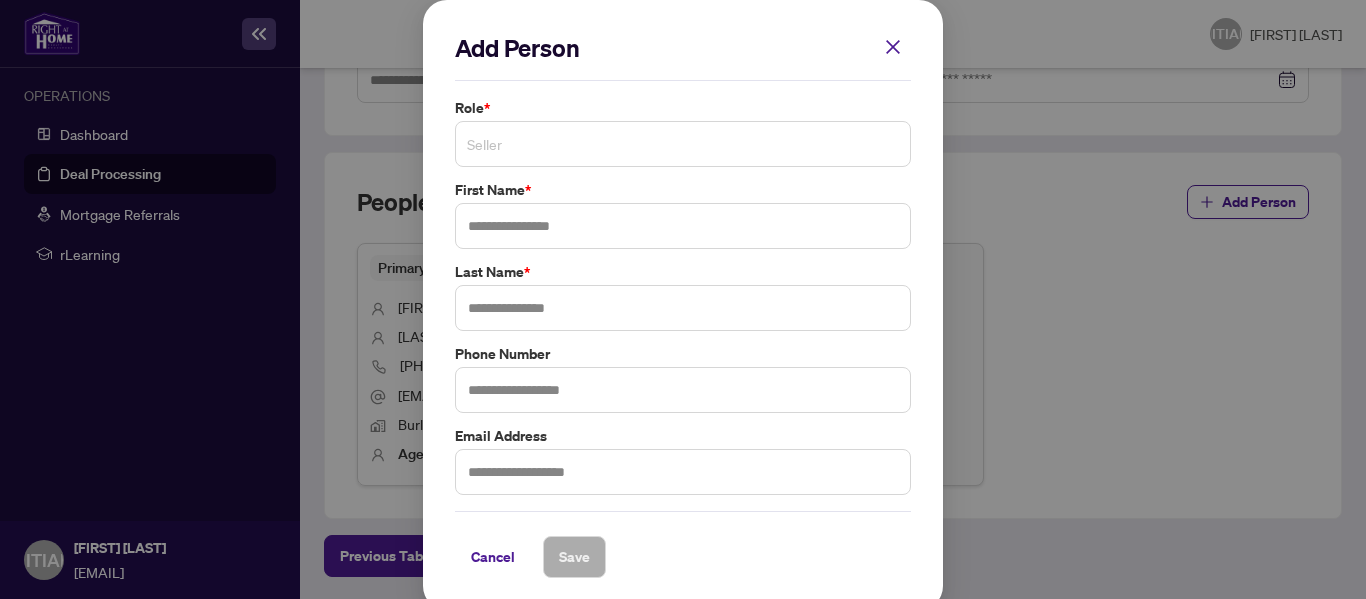 click on "Seller" at bounding box center (683, 144) 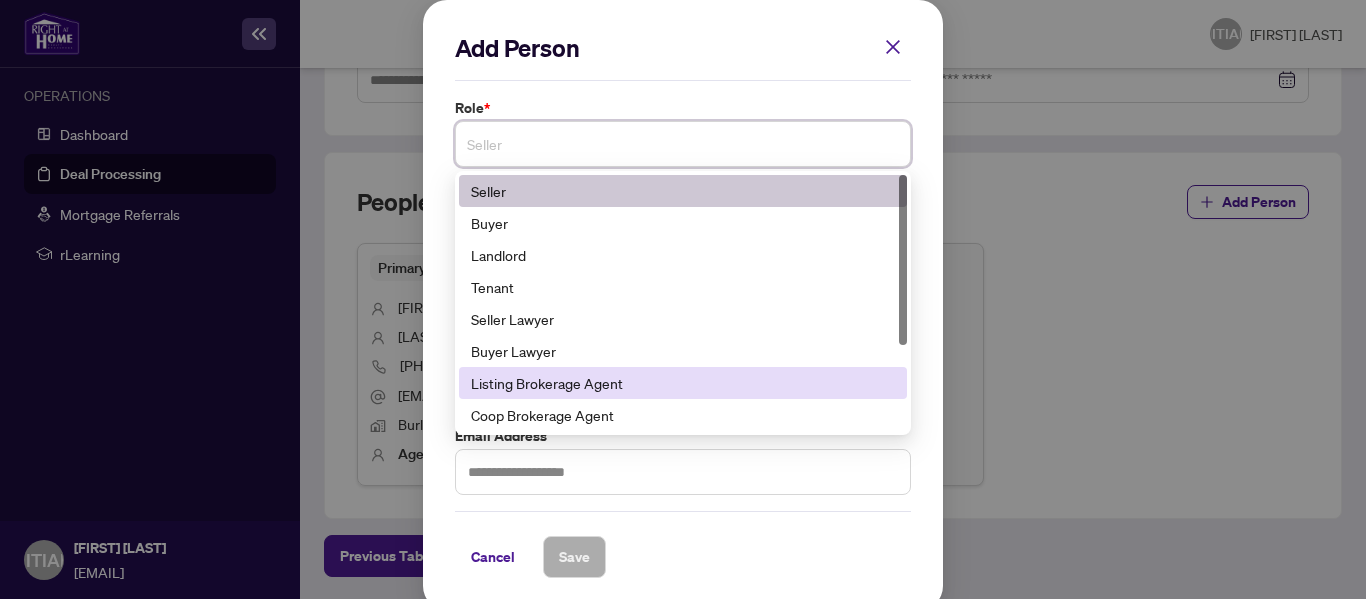click on "Listing Brokerage Agent" at bounding box center [683, 383] 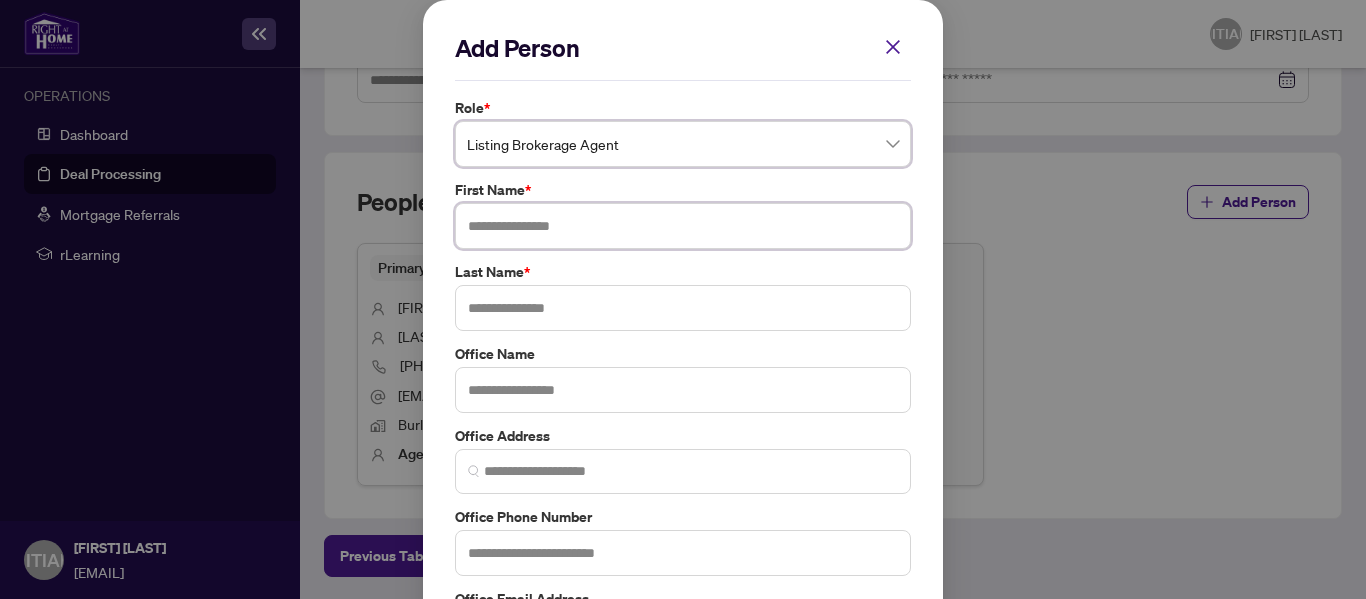 click at bounding box center (683, 226) 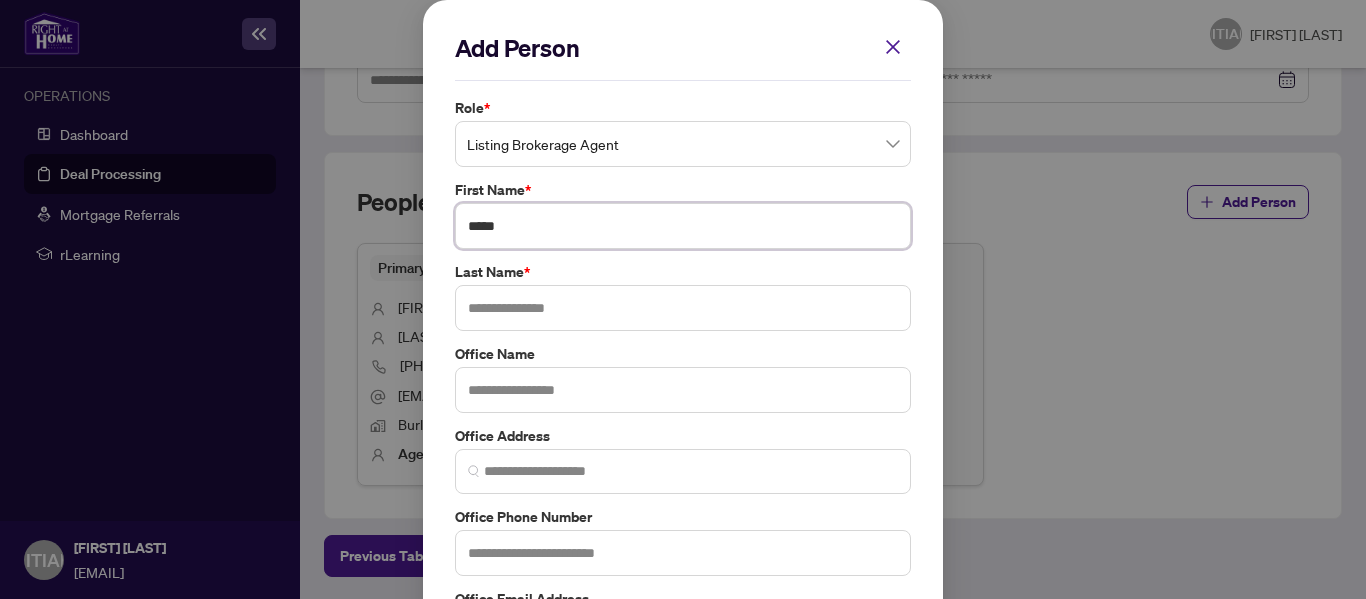type on "*****" 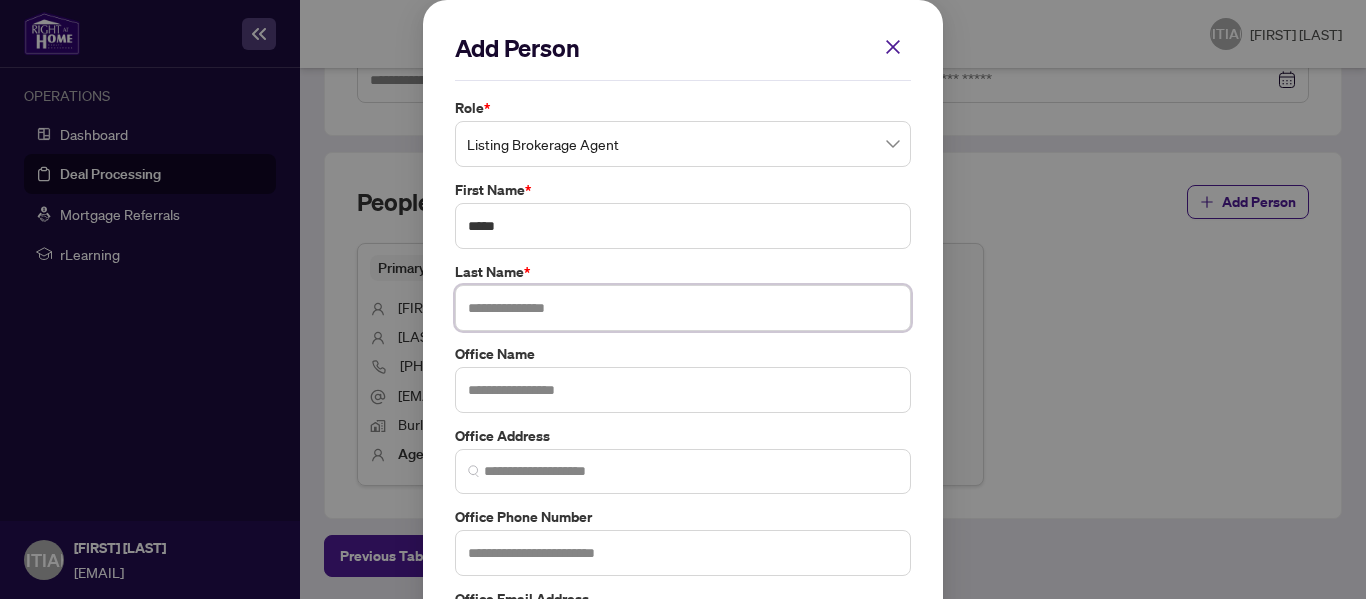 click at bounding box center [683, 308] 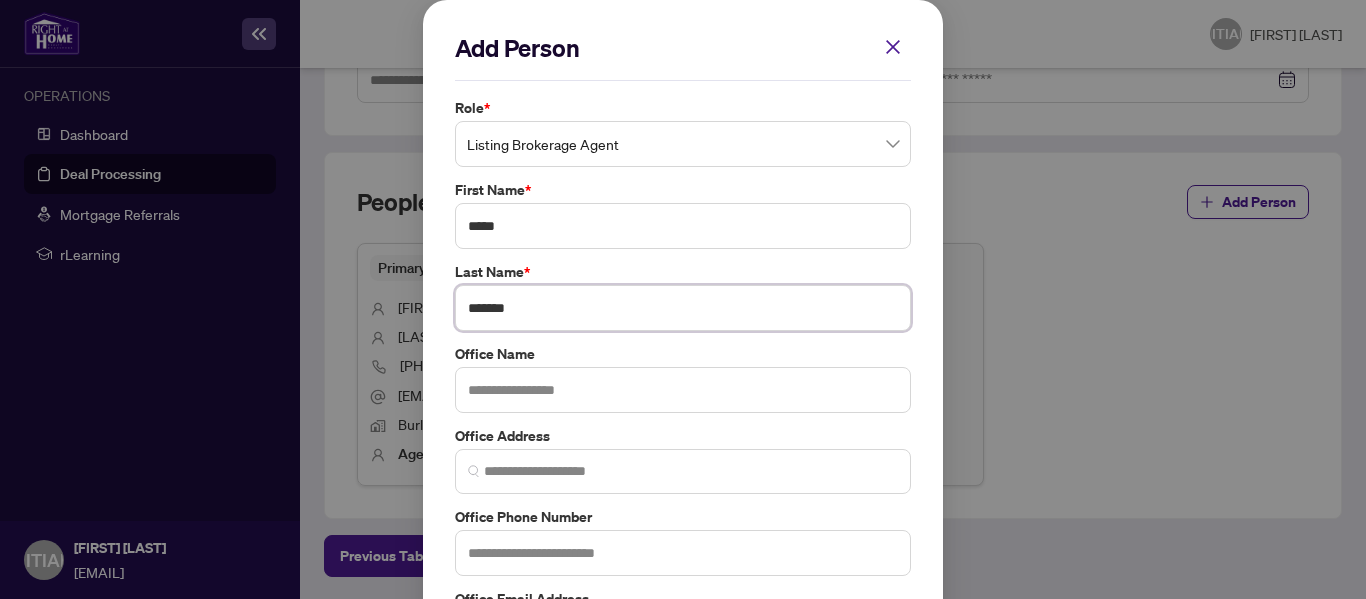 scroll, scrollTop: 100, scrollLeft: 0, axis: vertical 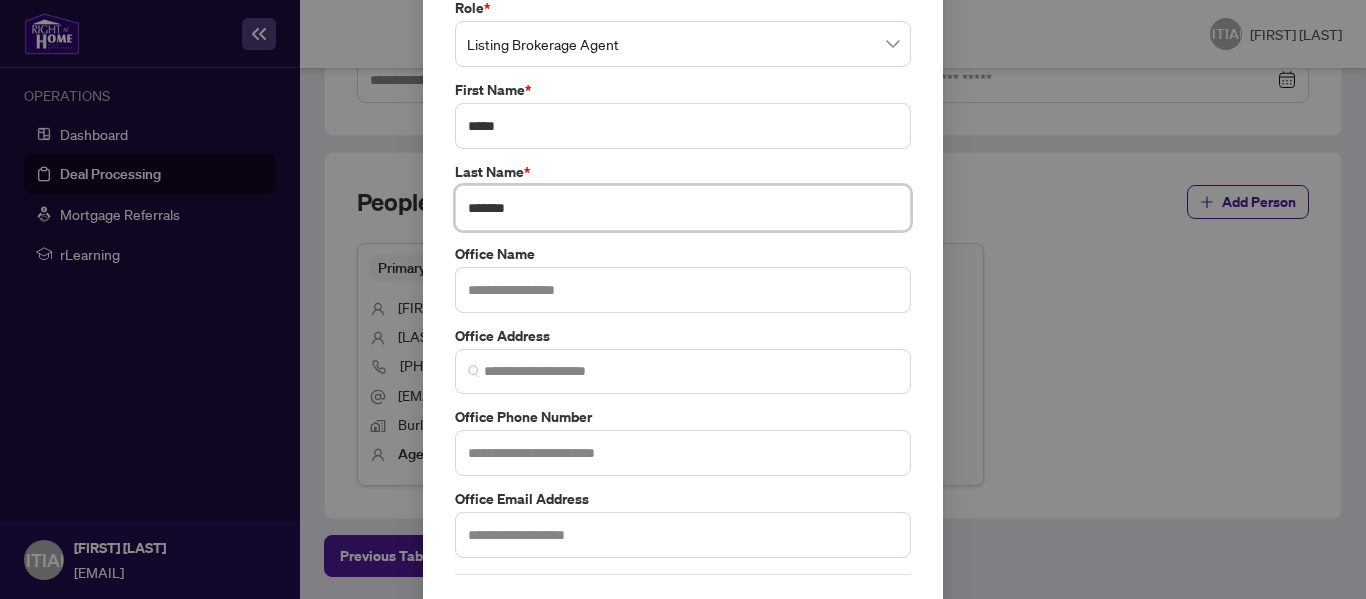 type on "*******" 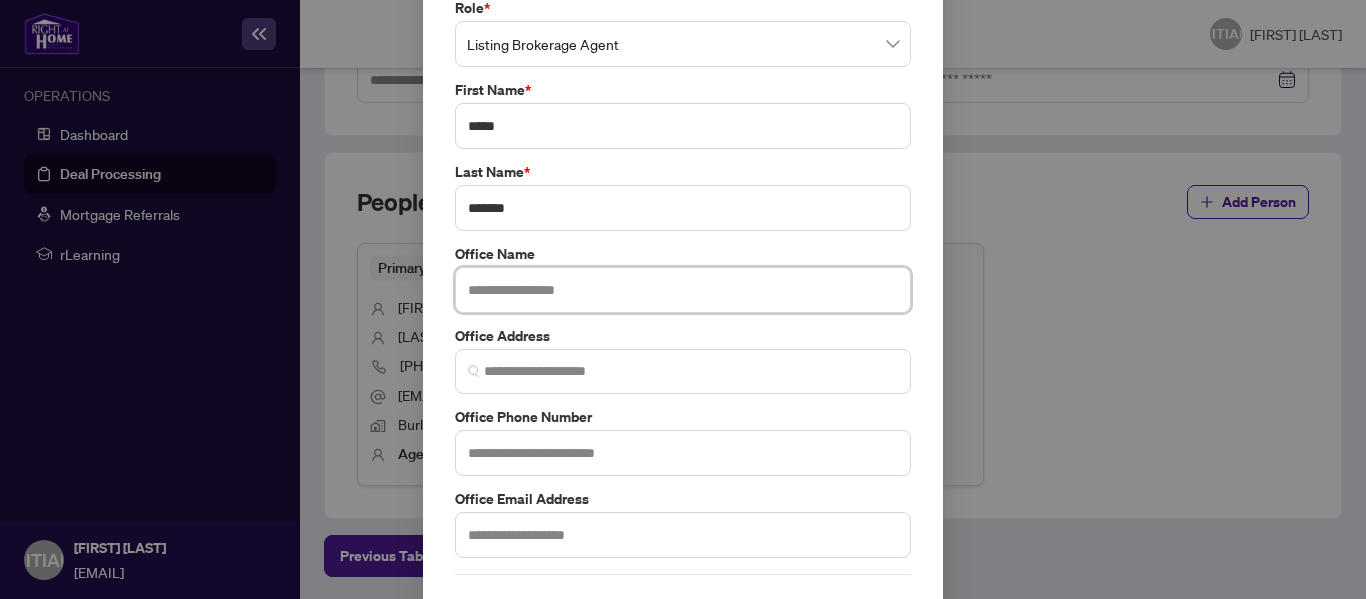 click at bounding box center [683, 290] 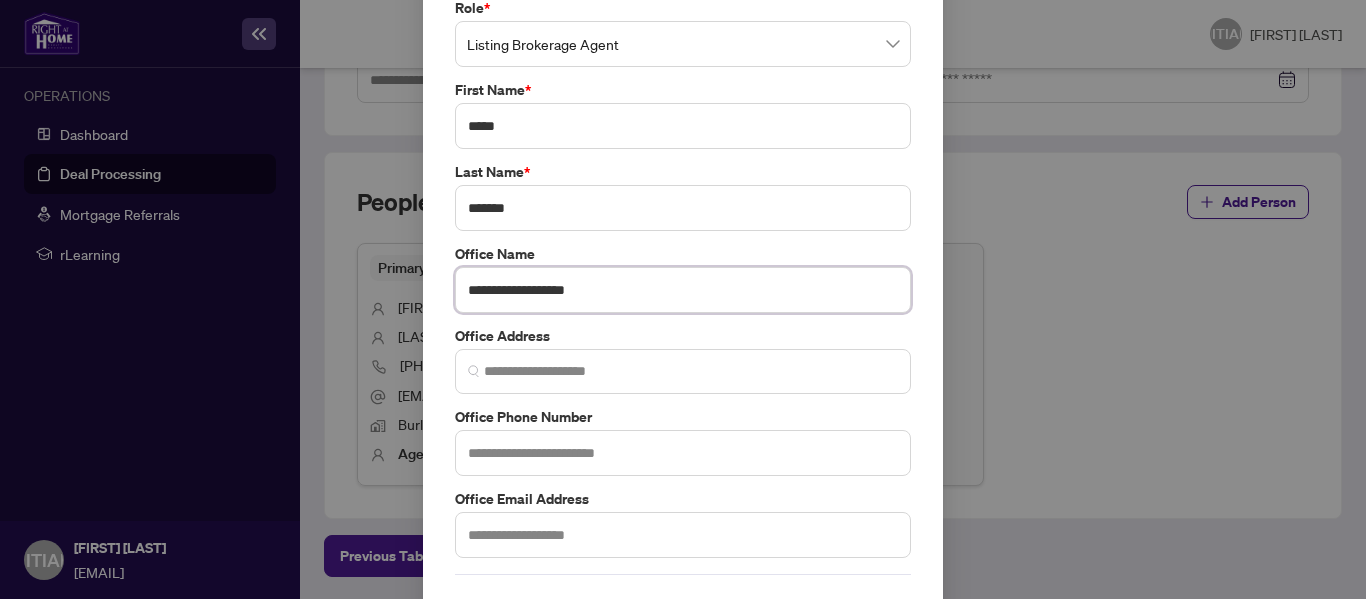 scroll, scrollTop: 174, scrollLeft: 0, axis: vertical 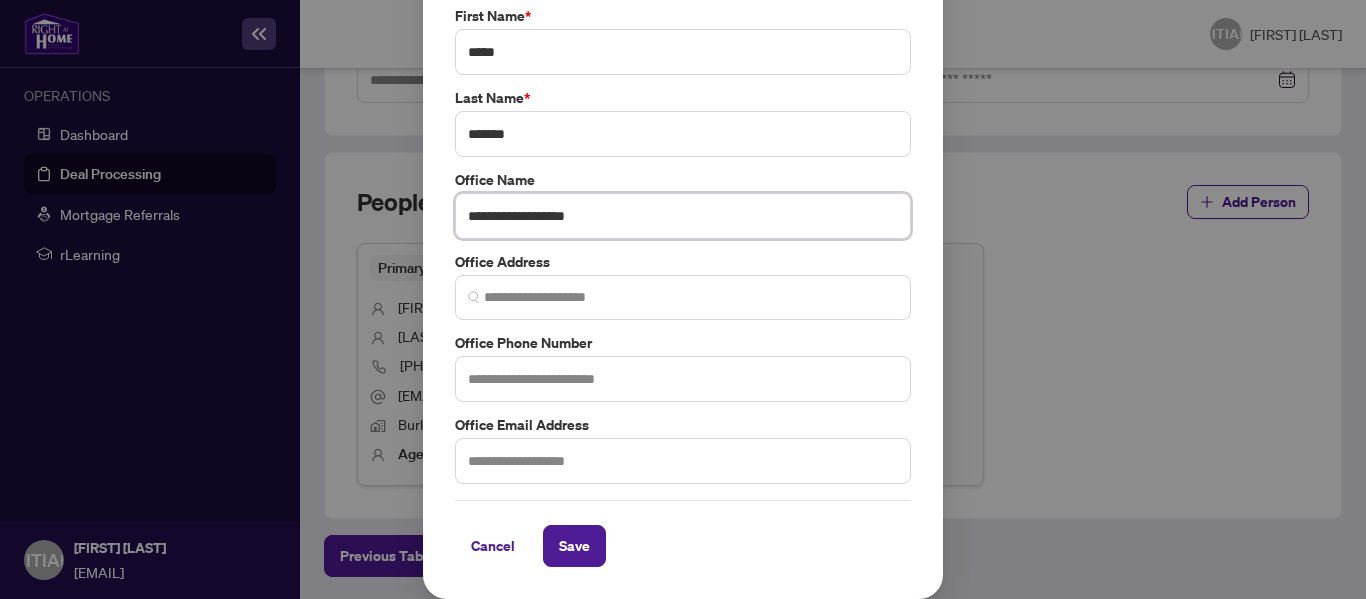 type on "**********" 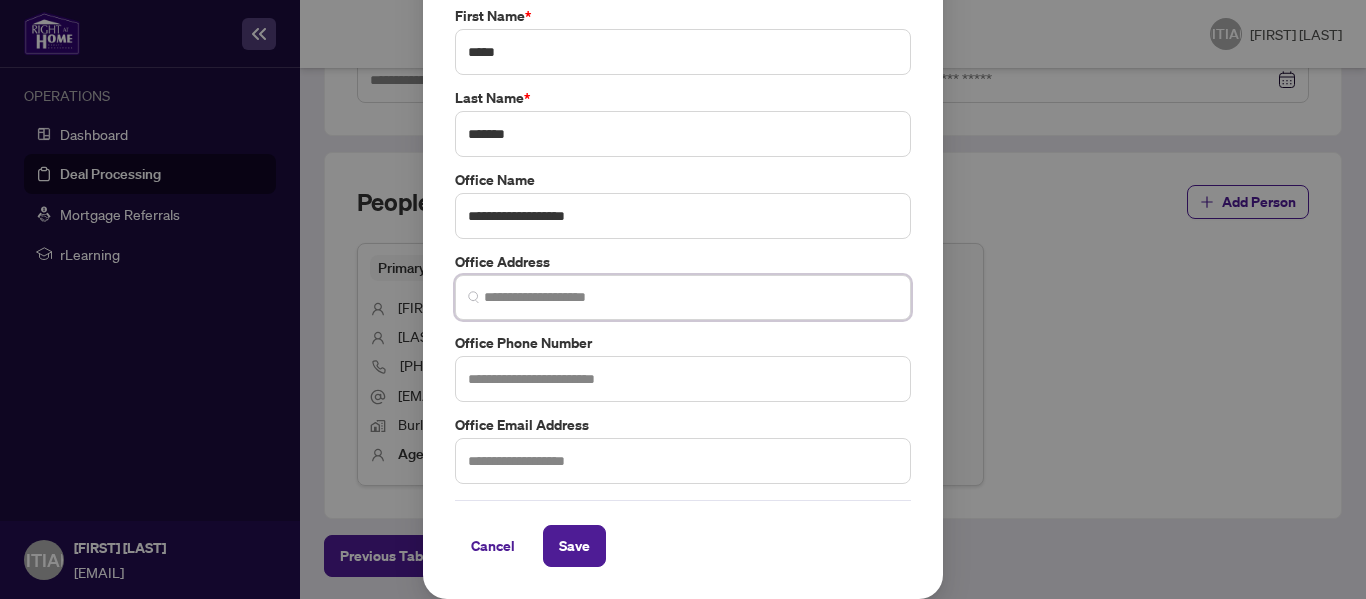 click at bounding box center (691, 297) 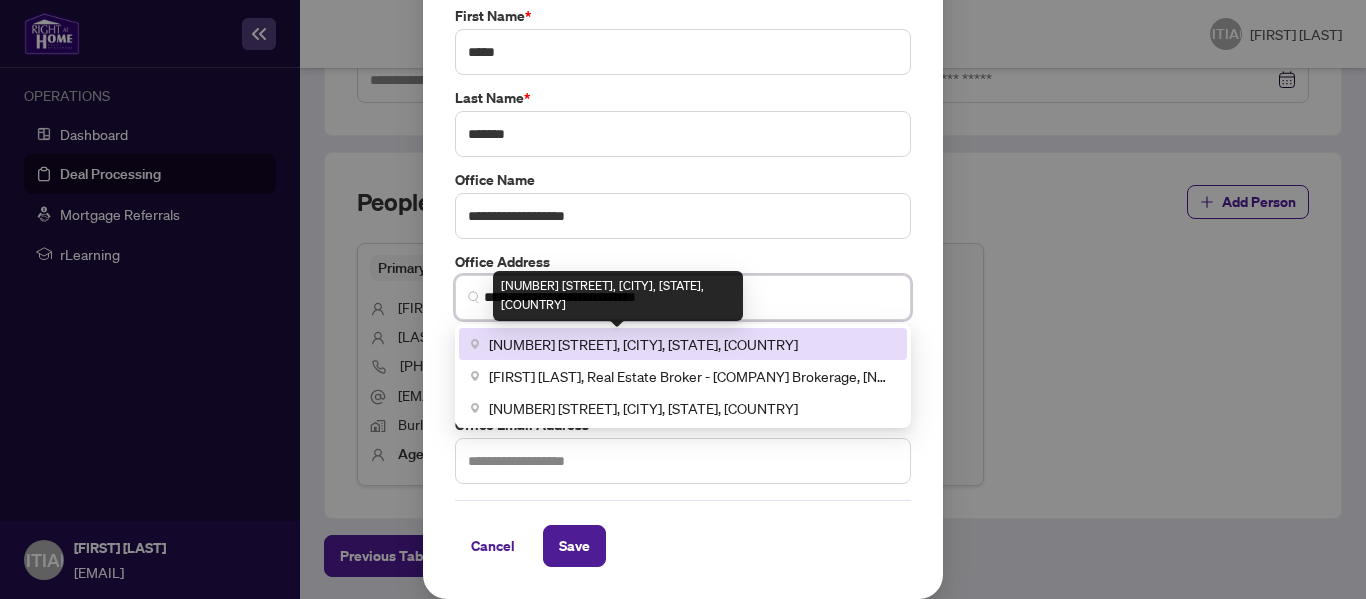 click on "[NUMBER] [STREET], [CITY], [STATE], [COUNTRY]" at bounding box center [643, 344] 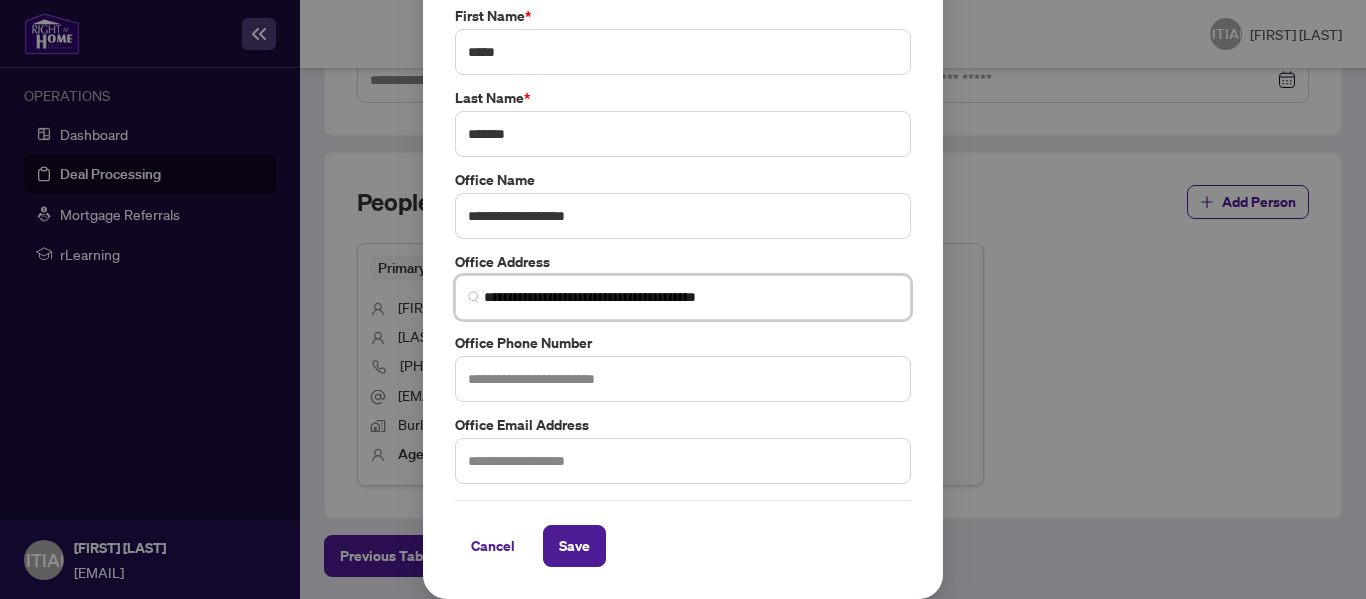 type on "**********" 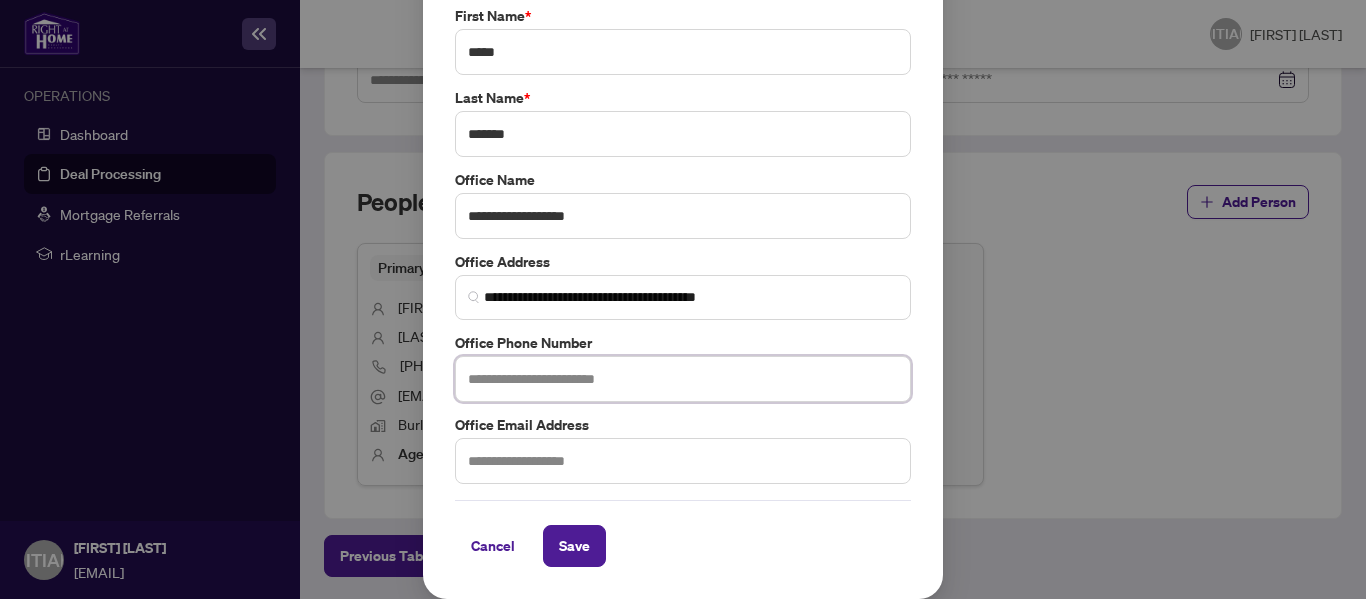 click at bounding box center [683, 379] 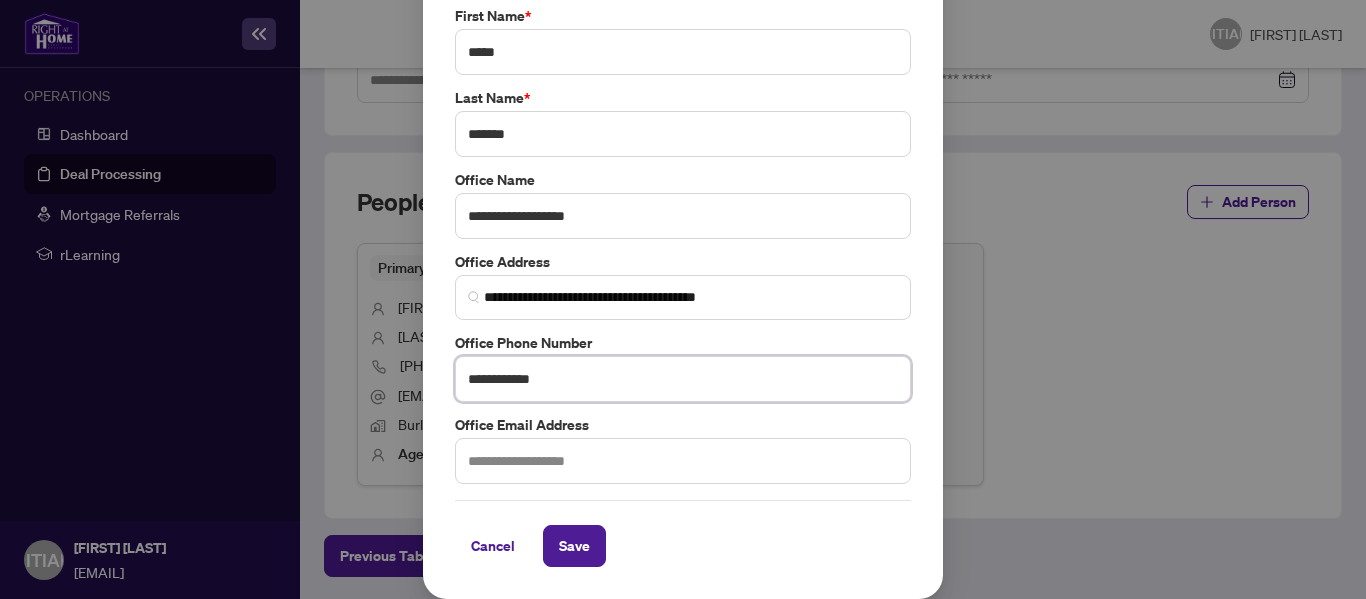 type on "**********" 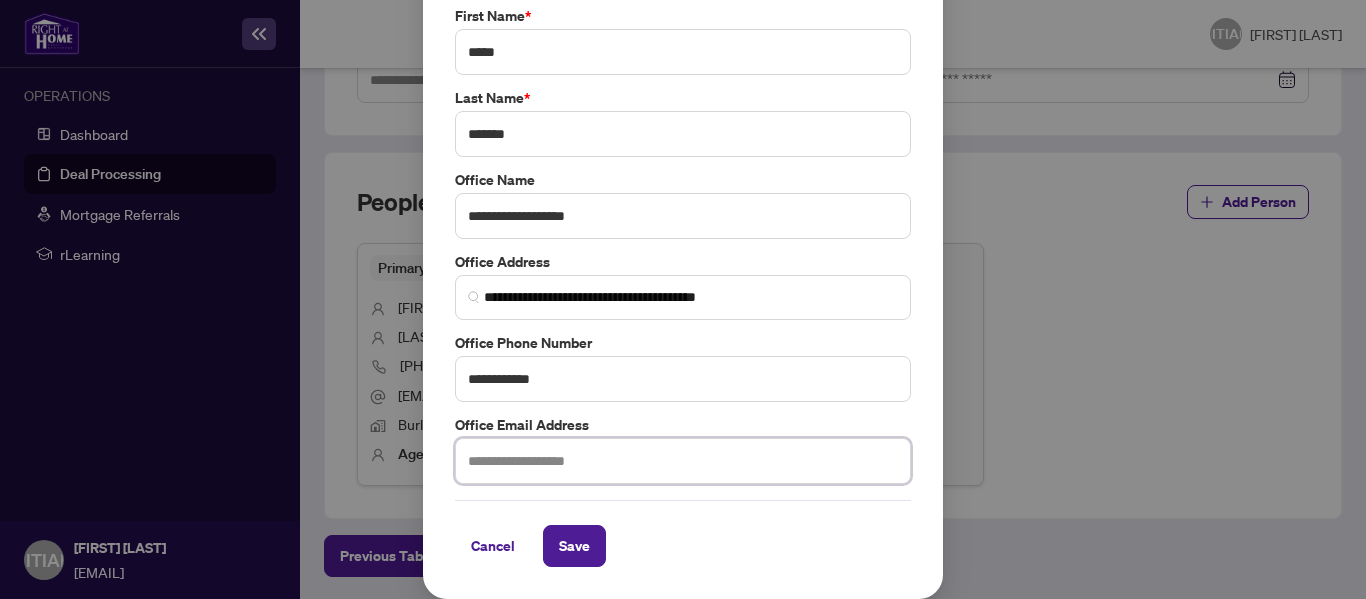 click at bounding box center [683, 461] 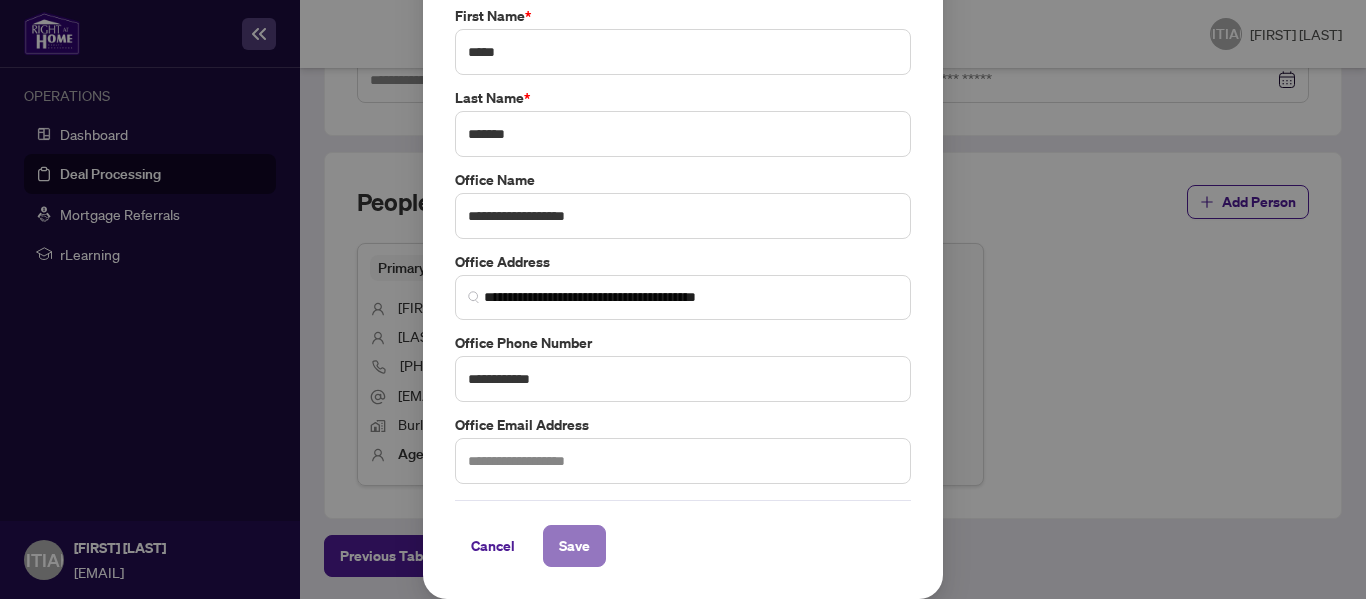 click on "Save" at bounding box center (574, 546) 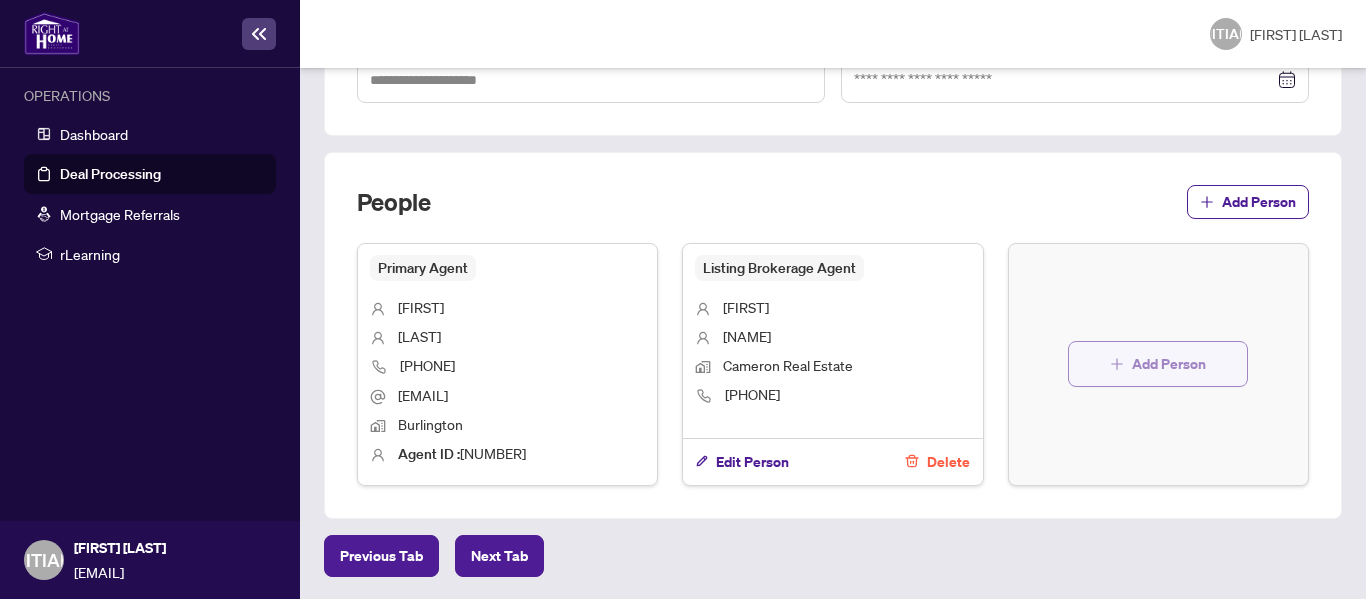 click on "Add Person" at bounding box center (1169, 364) 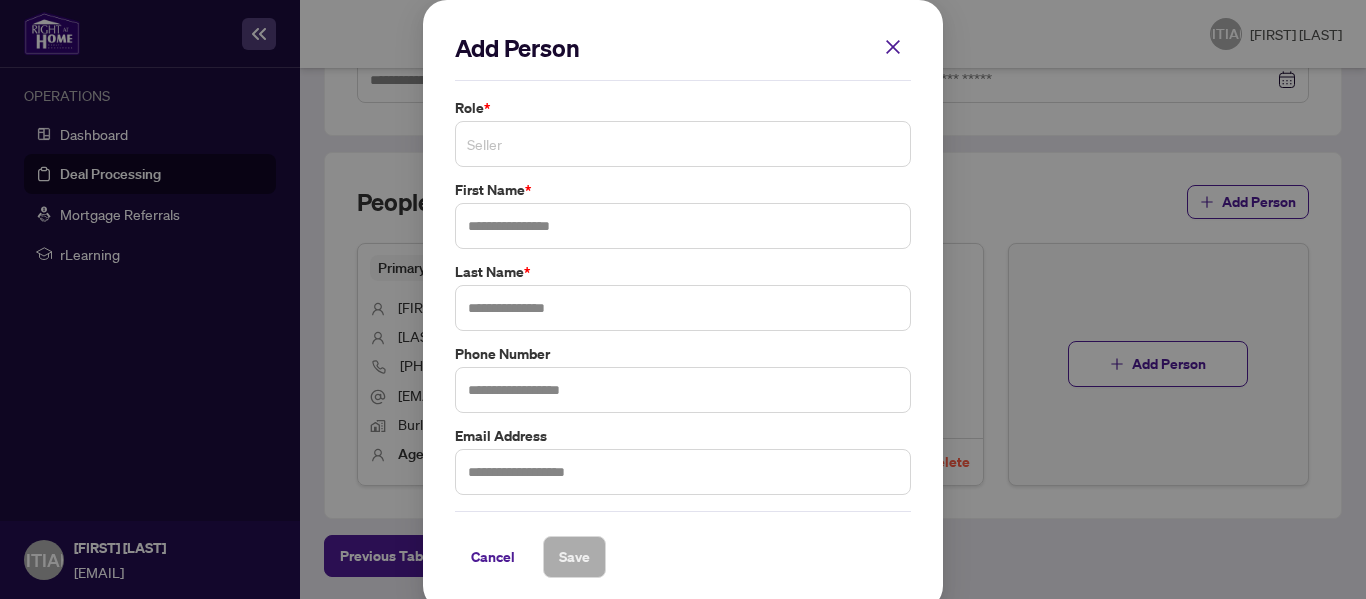 click on "Seller" at bounding box center [683, 144] 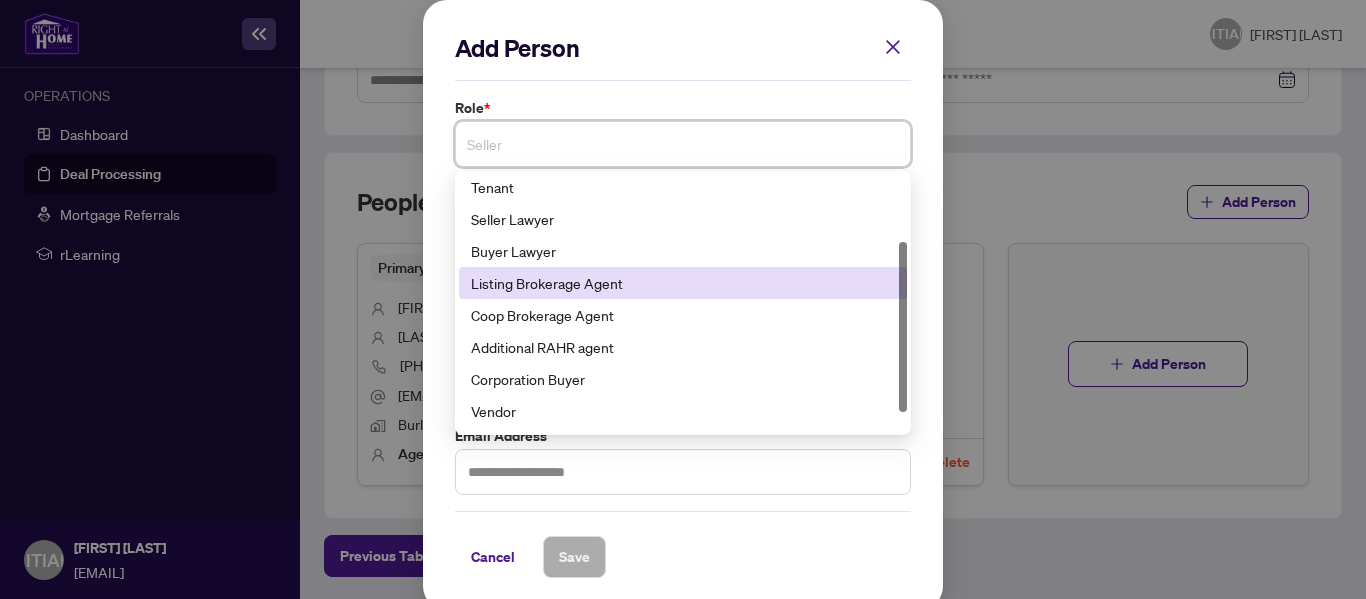 scroll, scrollTop: 128, scrollLeft: 0, axis: vertical 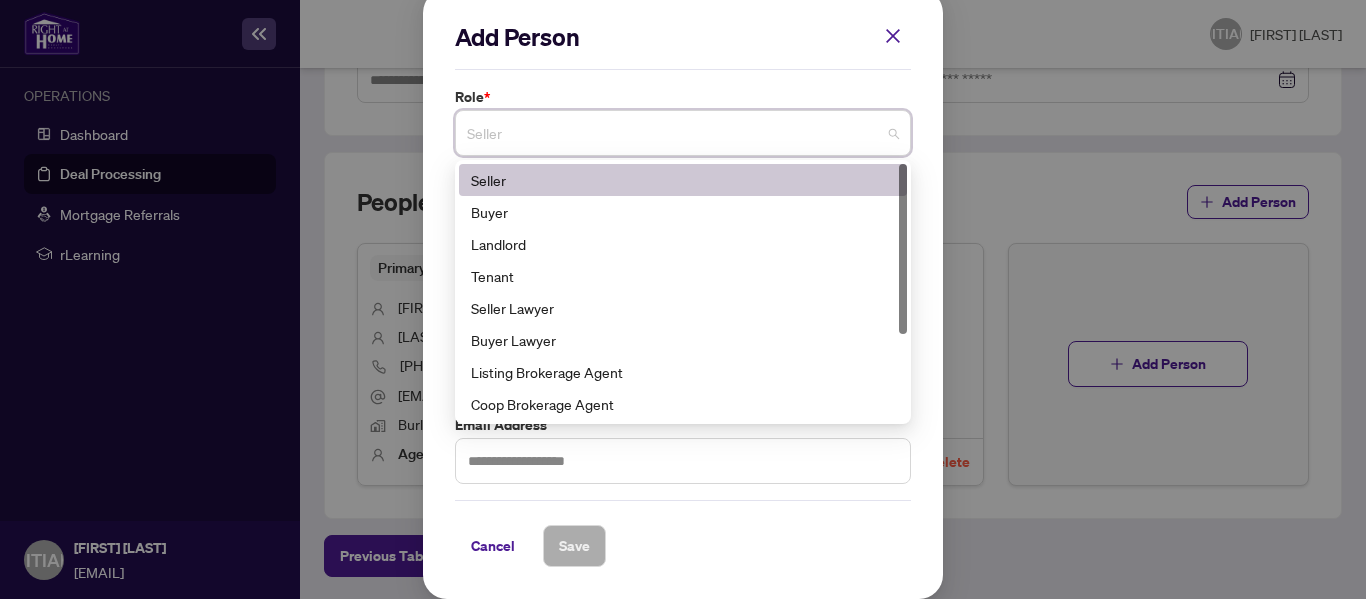 click on "Add Person" at bounding box center (683, 37) 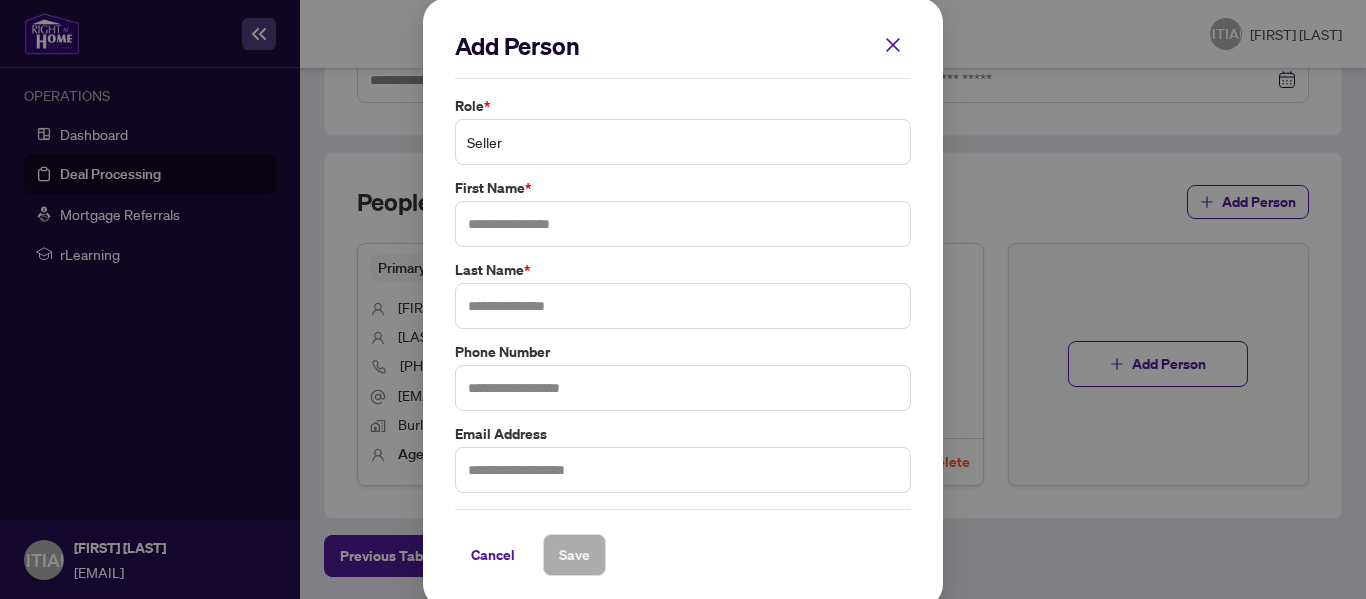 scroll, scrollTop: 0, scrollLeft: 0, axis: both 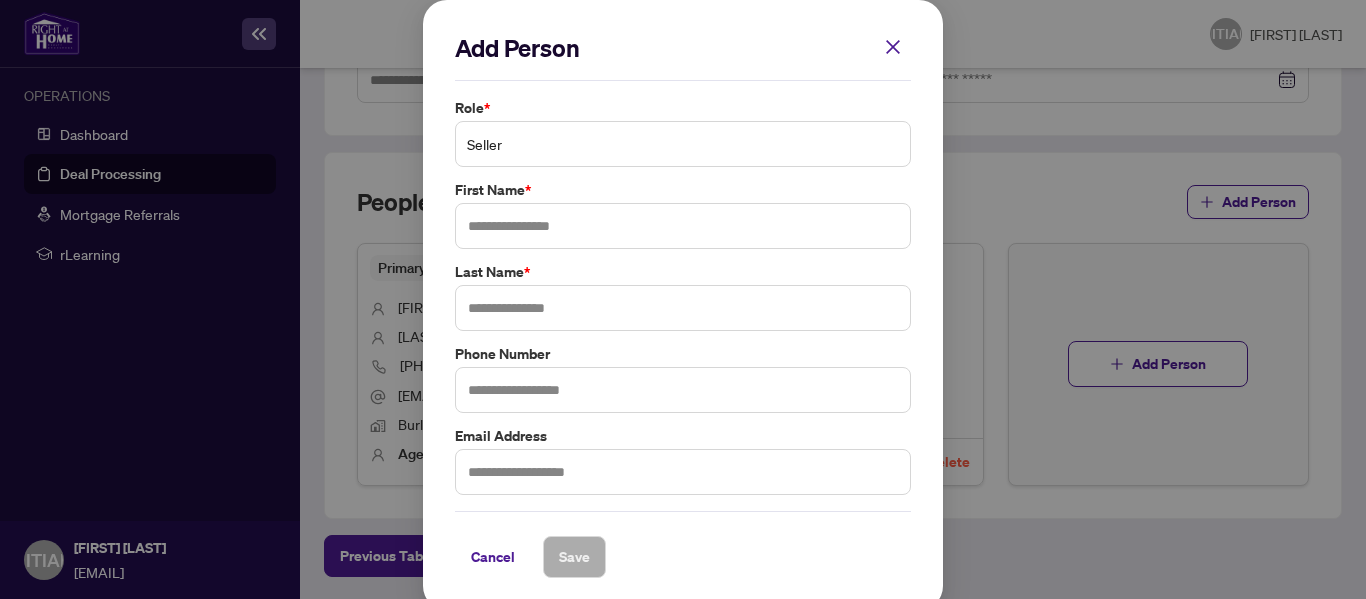 click on "Seller" at bounding box center [683, 144] 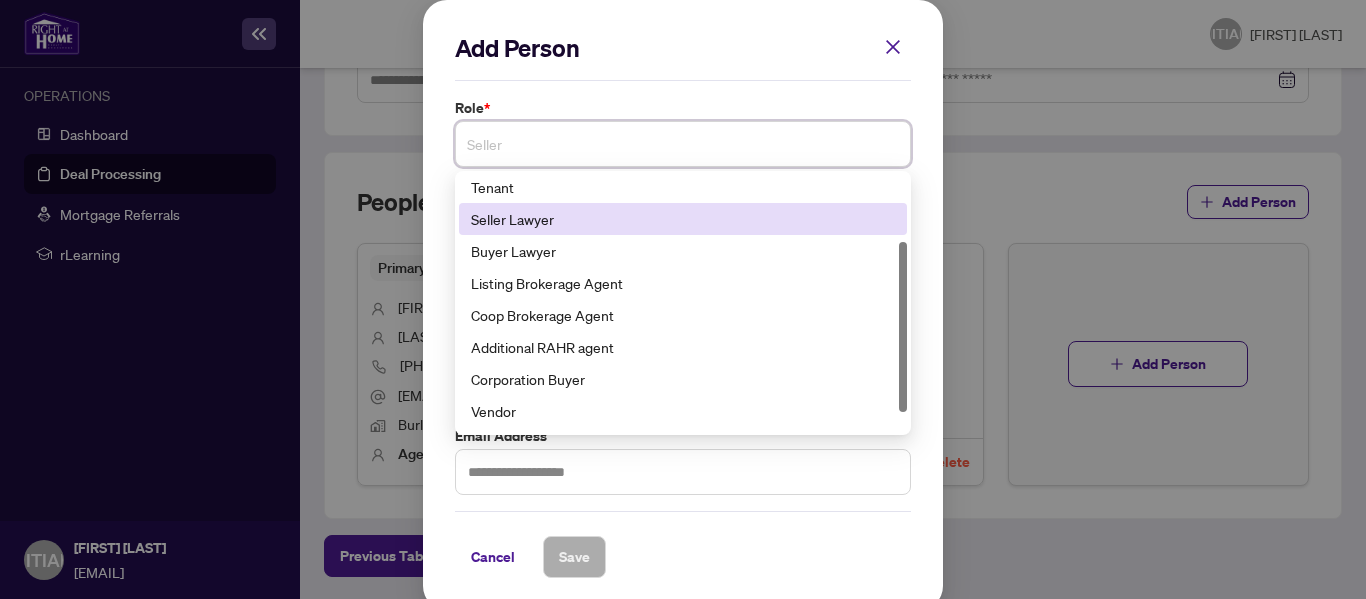 scroll, scrollTop: 128, scrollLeft: 0, axis: vertical 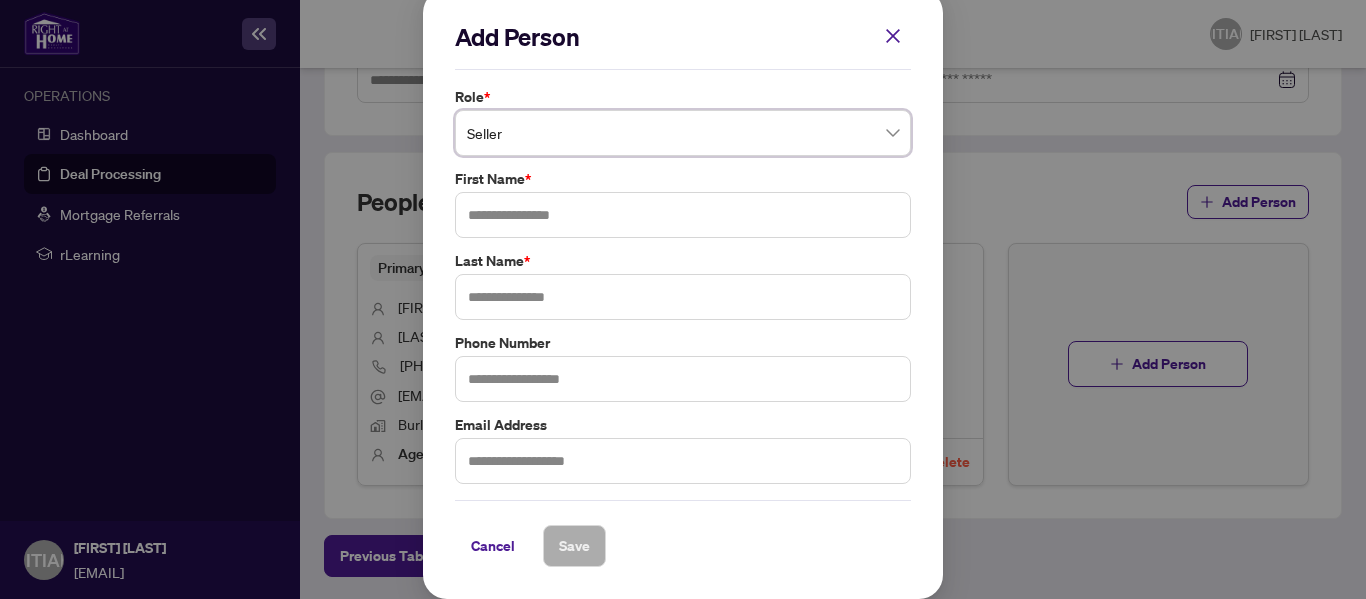 click on "Add Person" at bounding box center (683, 37) 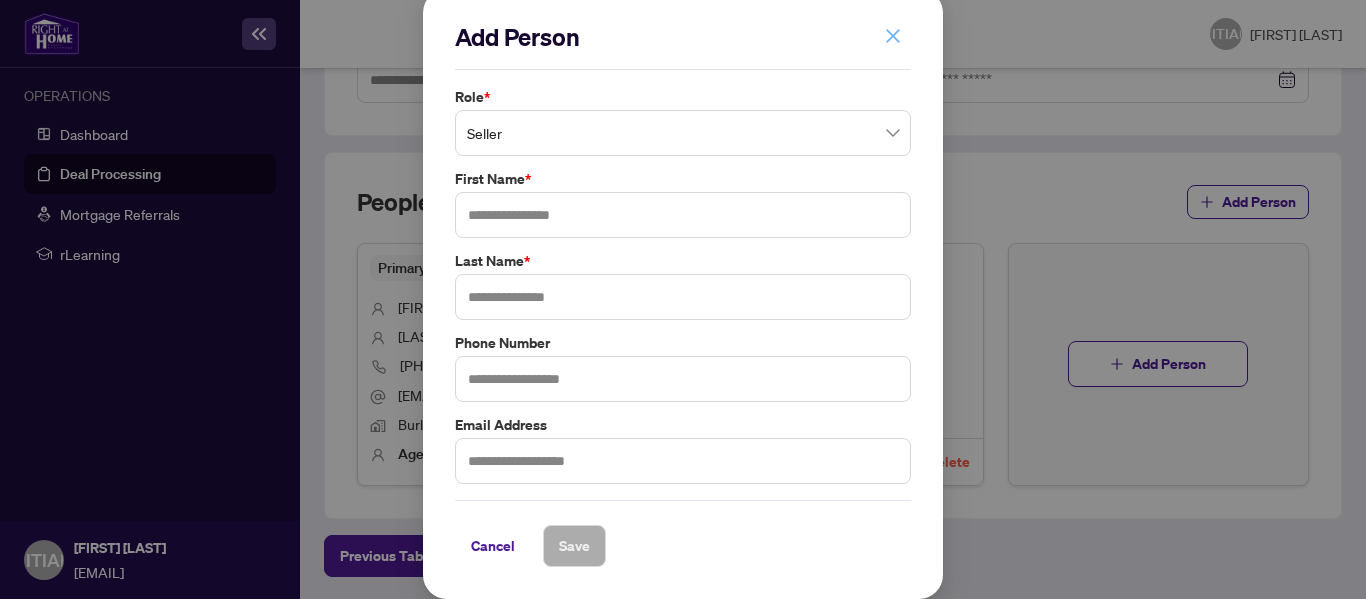 click at bounding box center (893, 36) 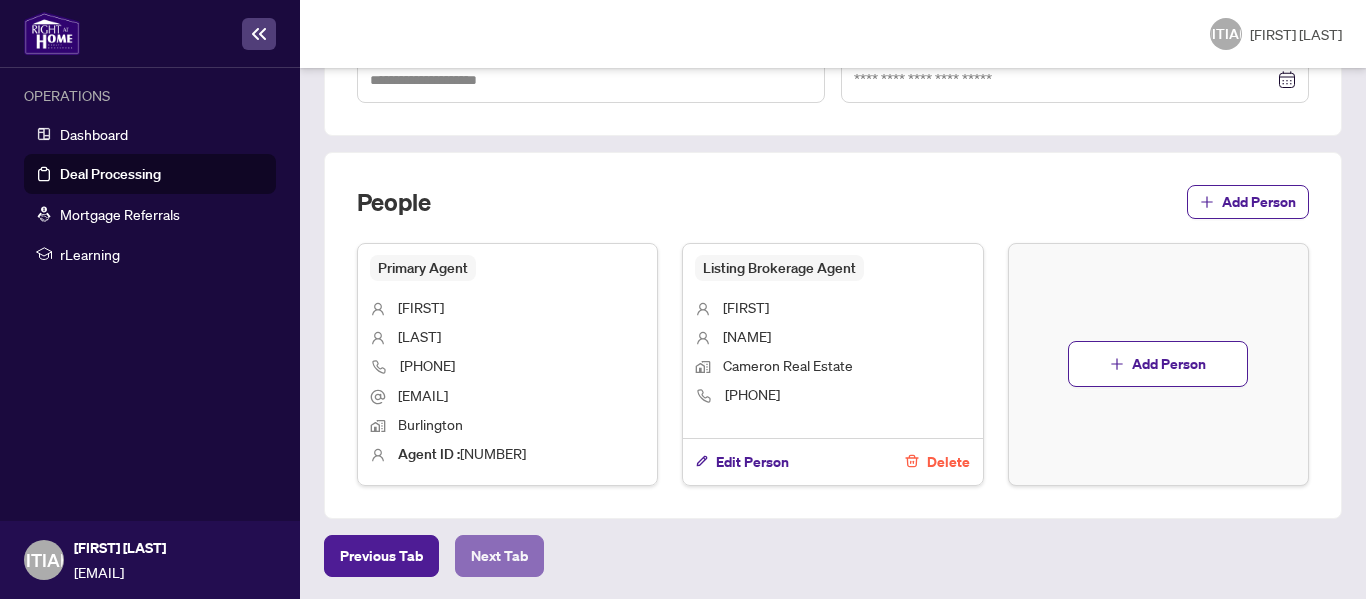 click on "Next Tab" at bounding box center (381, 556) 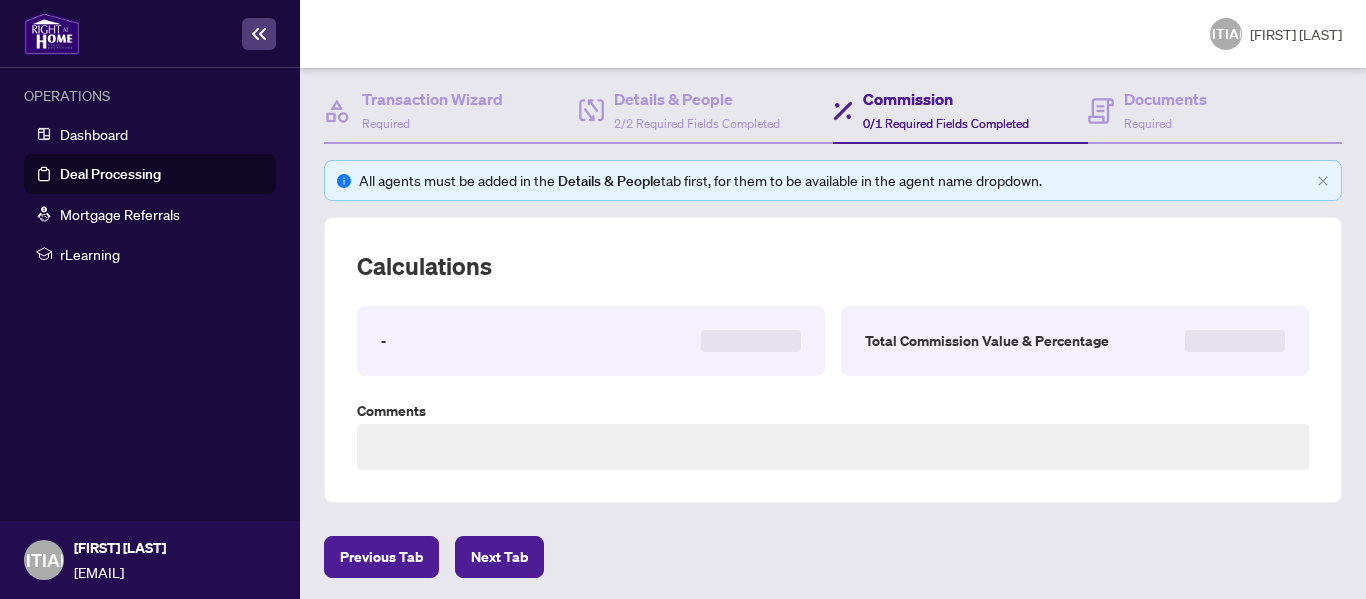 scroll, scrollTop: 660, scrollLeft: 0, axis: vertical 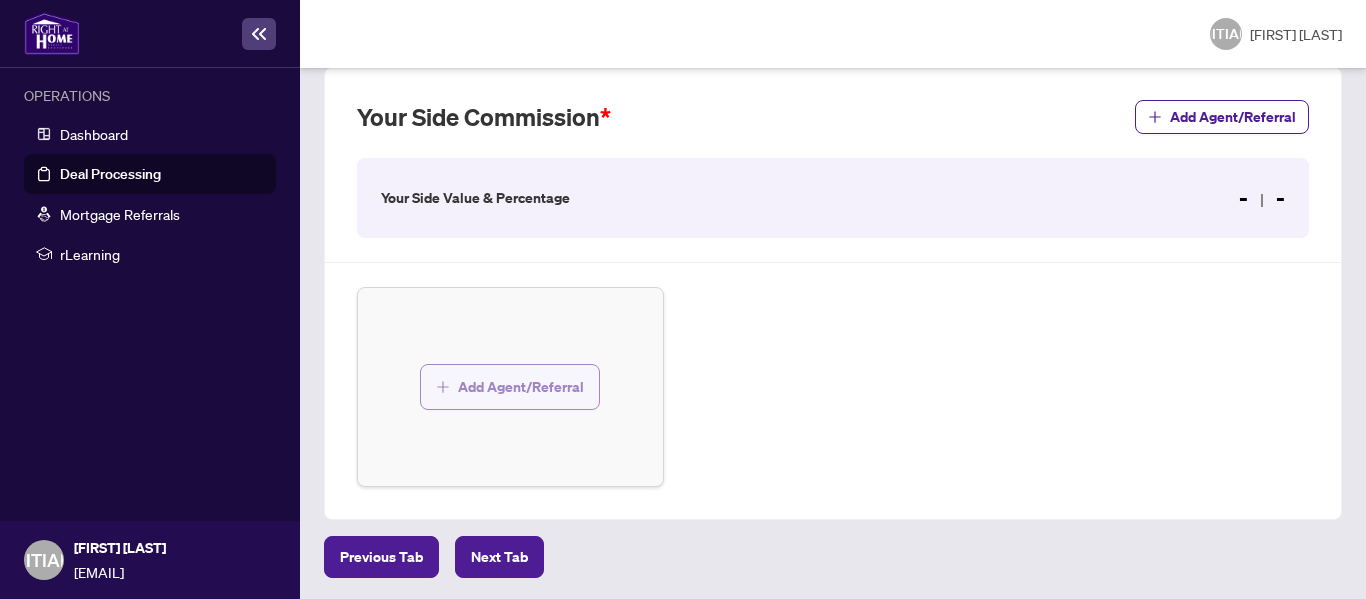 click on "Add Agent/Referral" at bounding box center (521, 387) 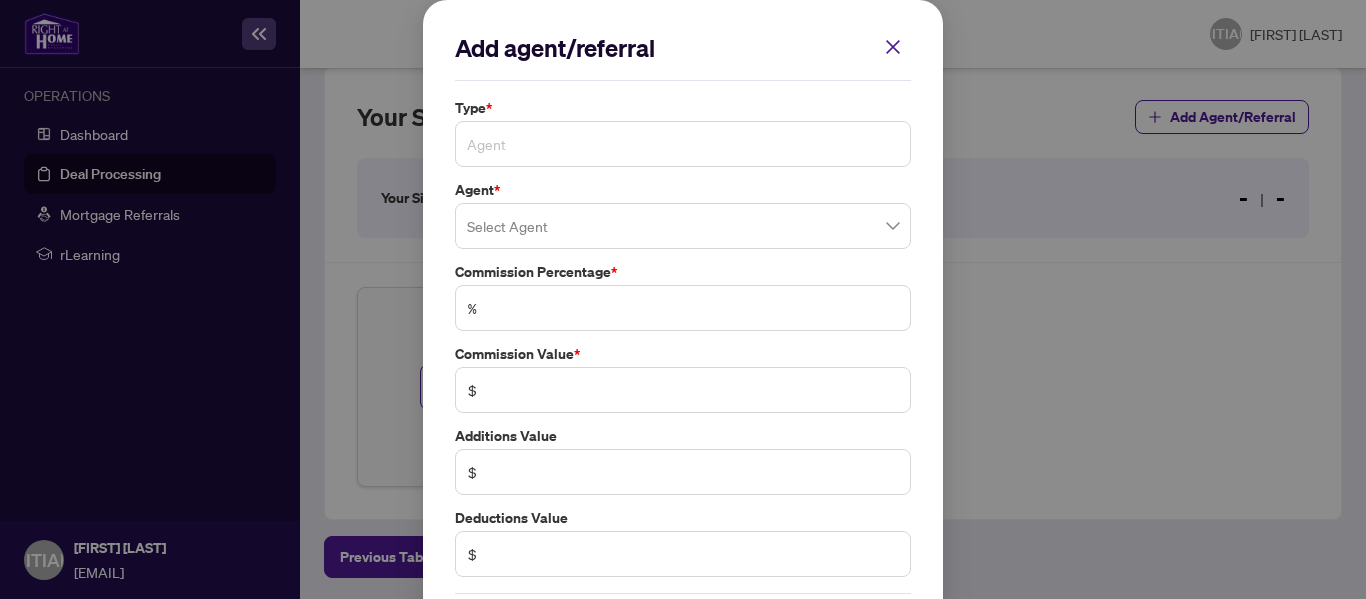 click on "Agent" at bounding box center (683, 144) 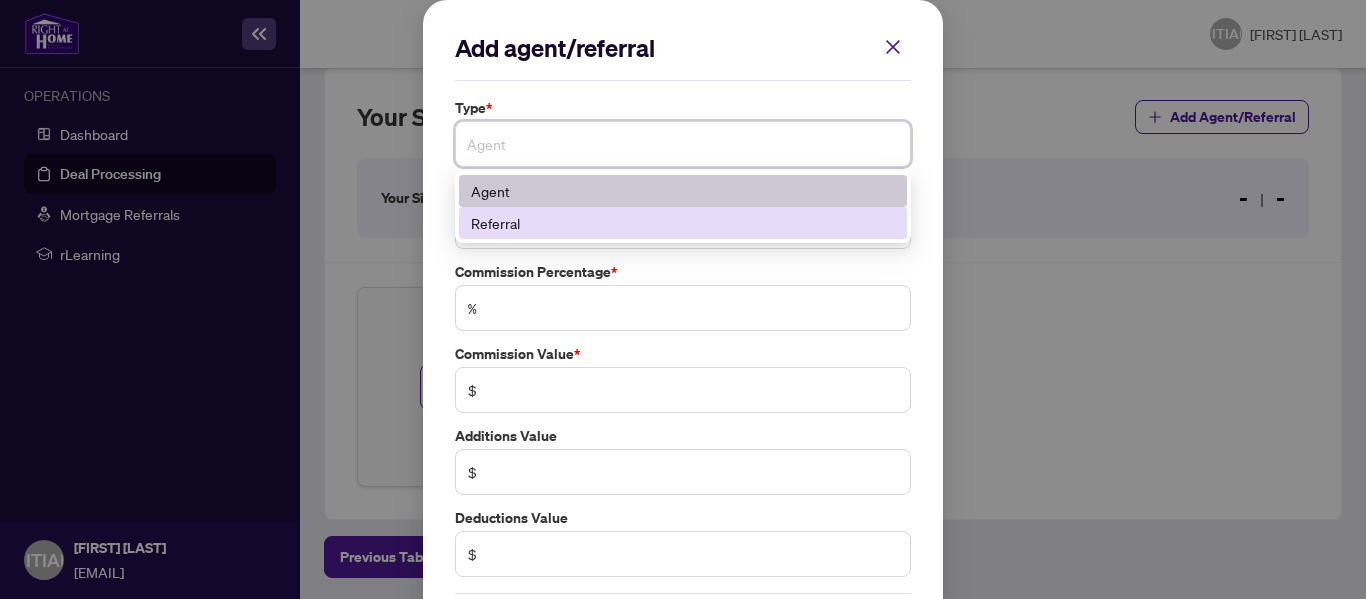 click on "Referral" at bounding box center [683, 223] 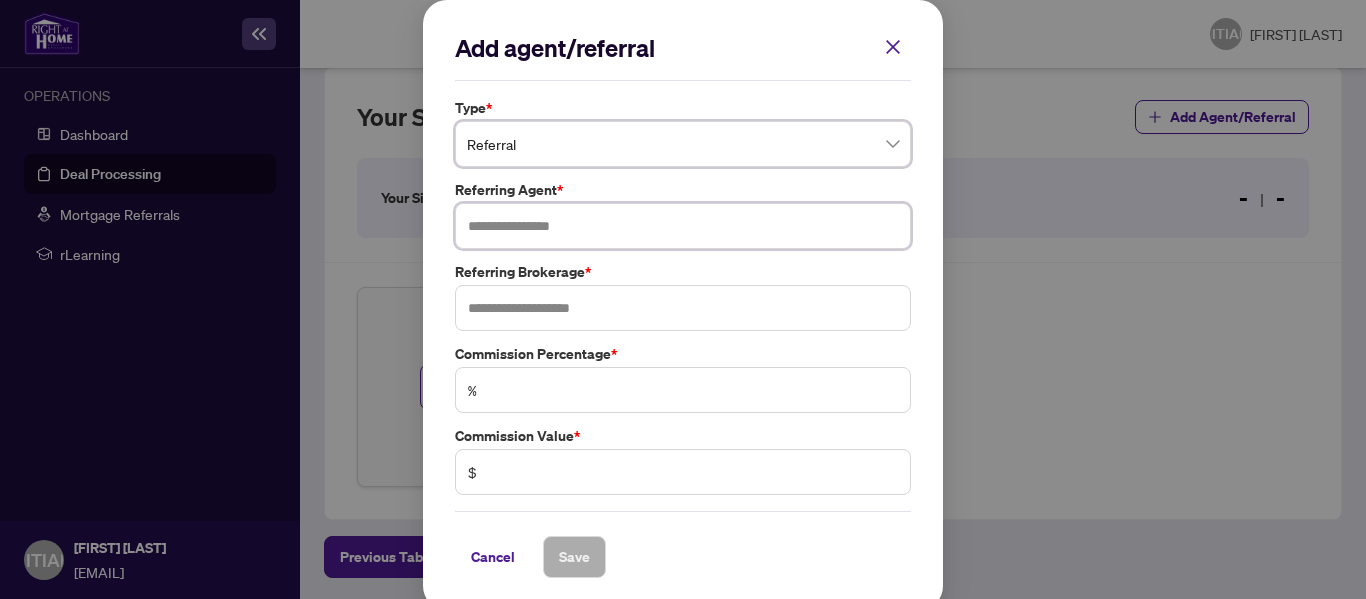 click at bounding box center [683, 226] 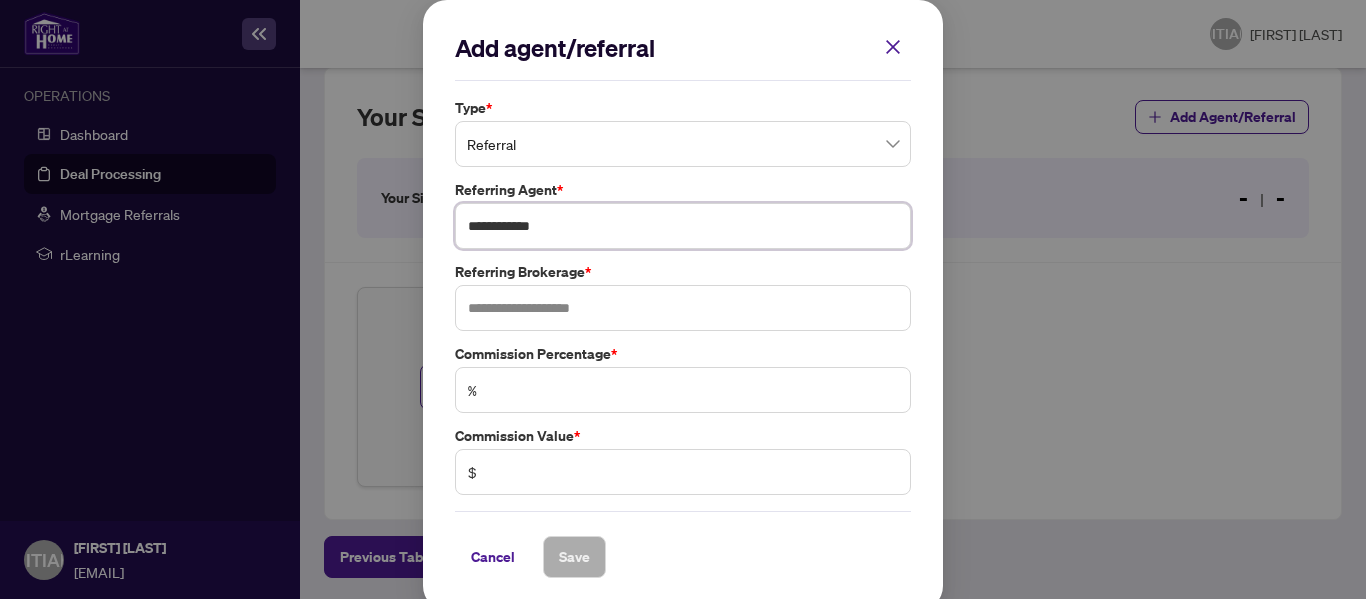 type on "**********" 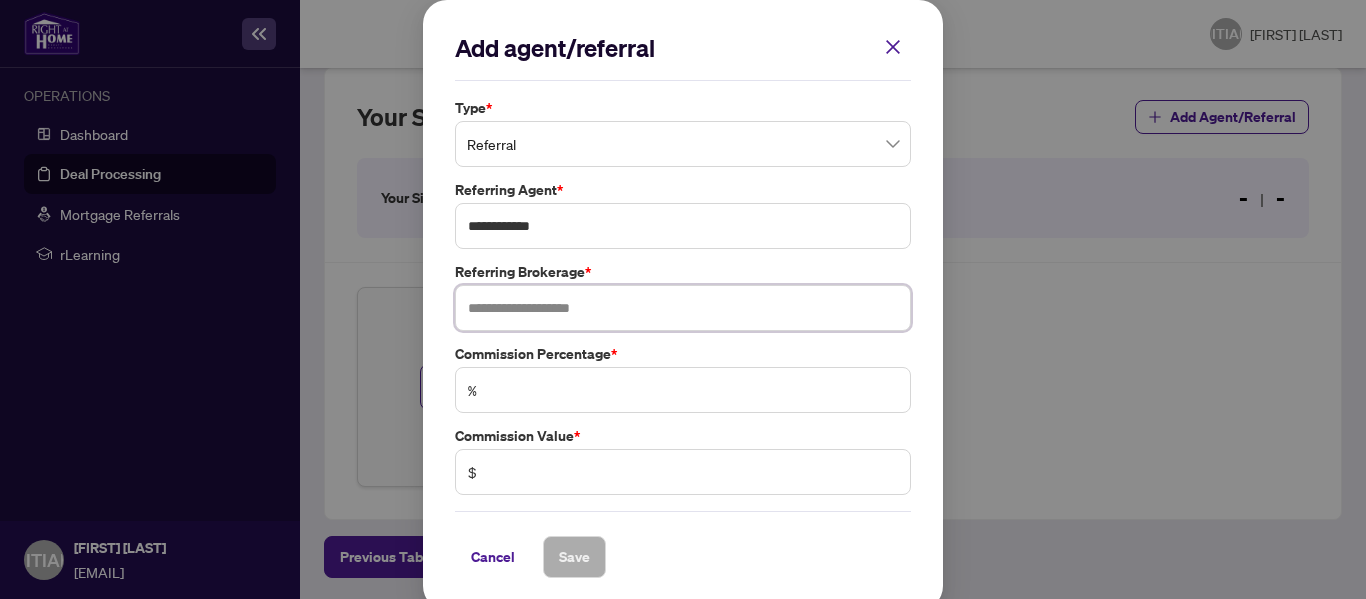 click at bounding box center [683, 308] 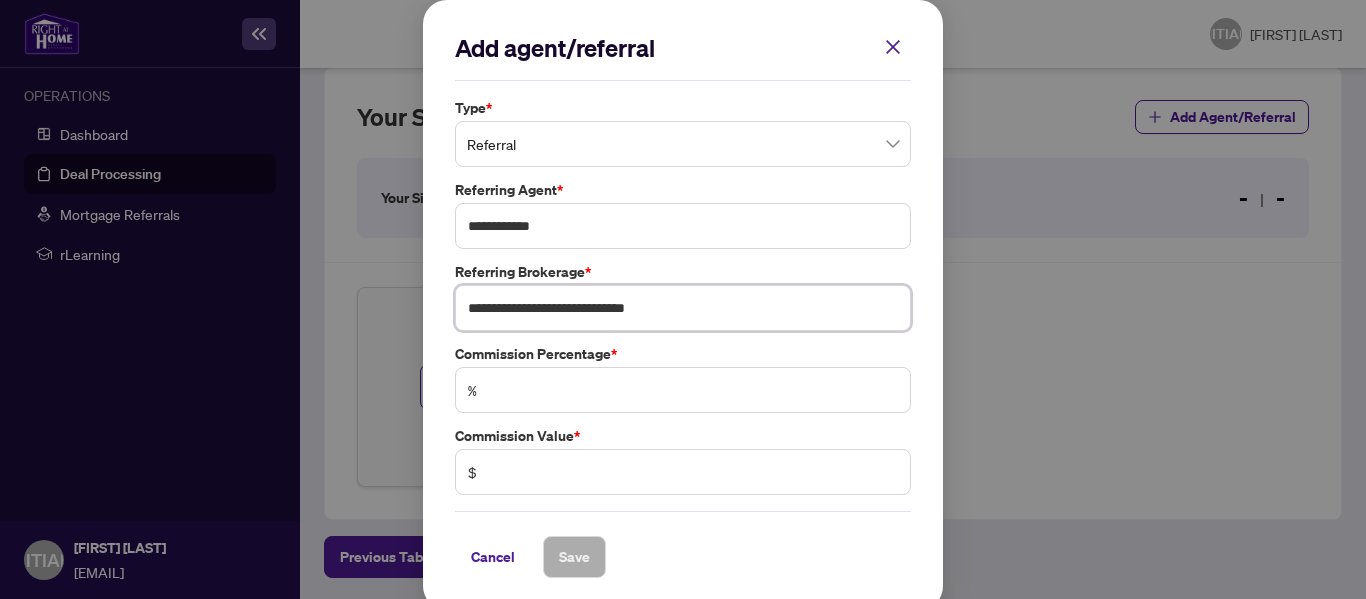 type on "**********" 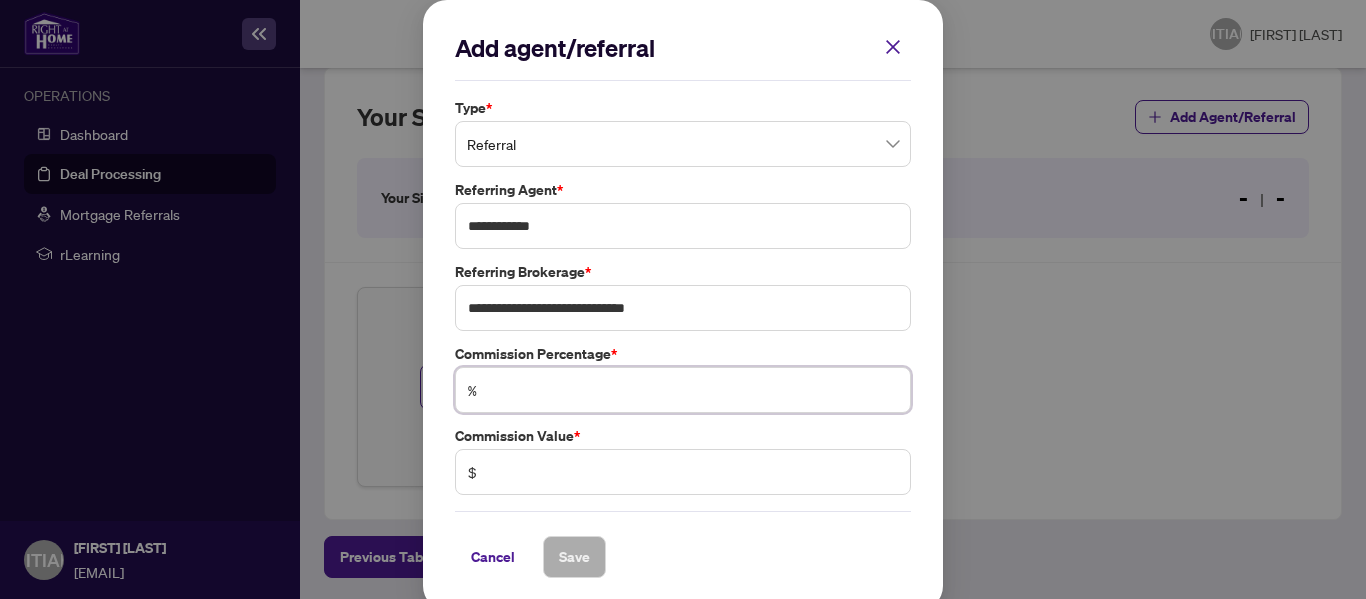click at bounding box center [693, 390] 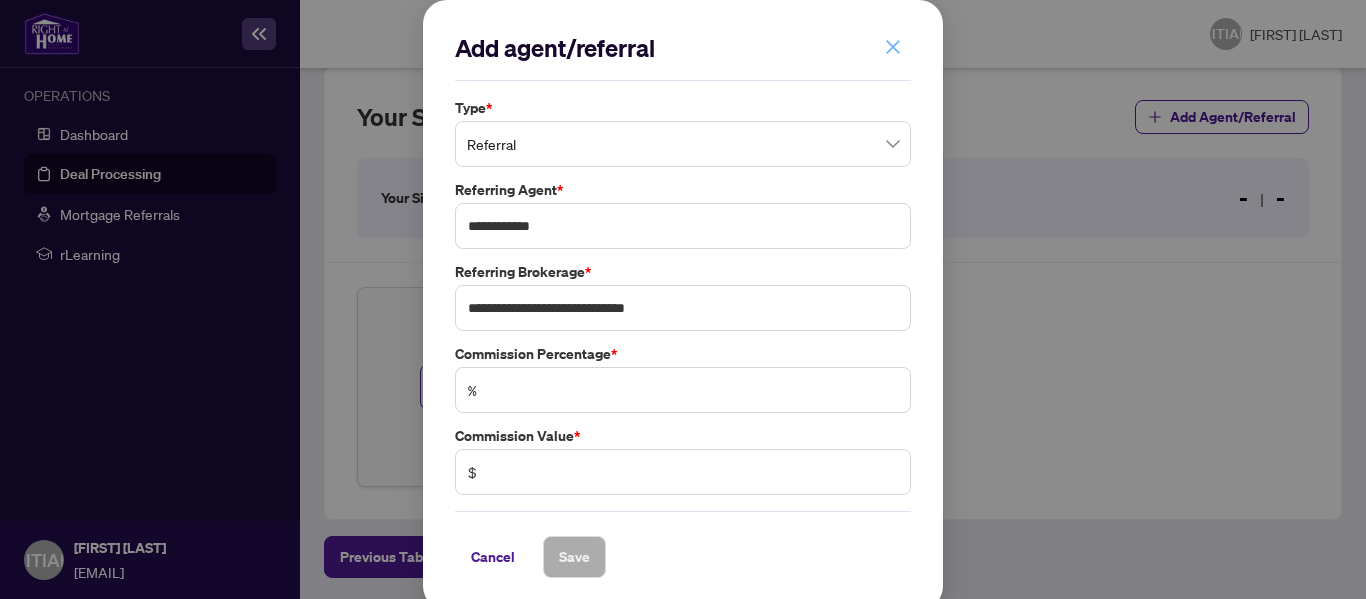click at bounding box center (893, 47) 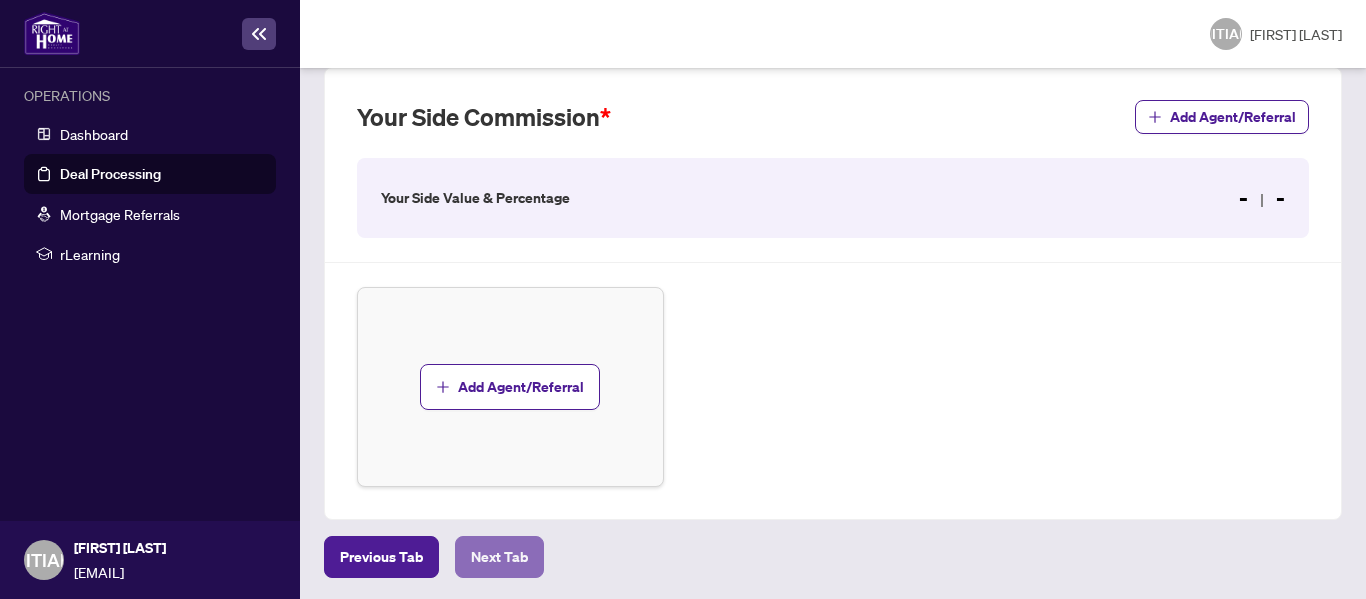 click on "Next Tab" at bounding box center (381, 557) 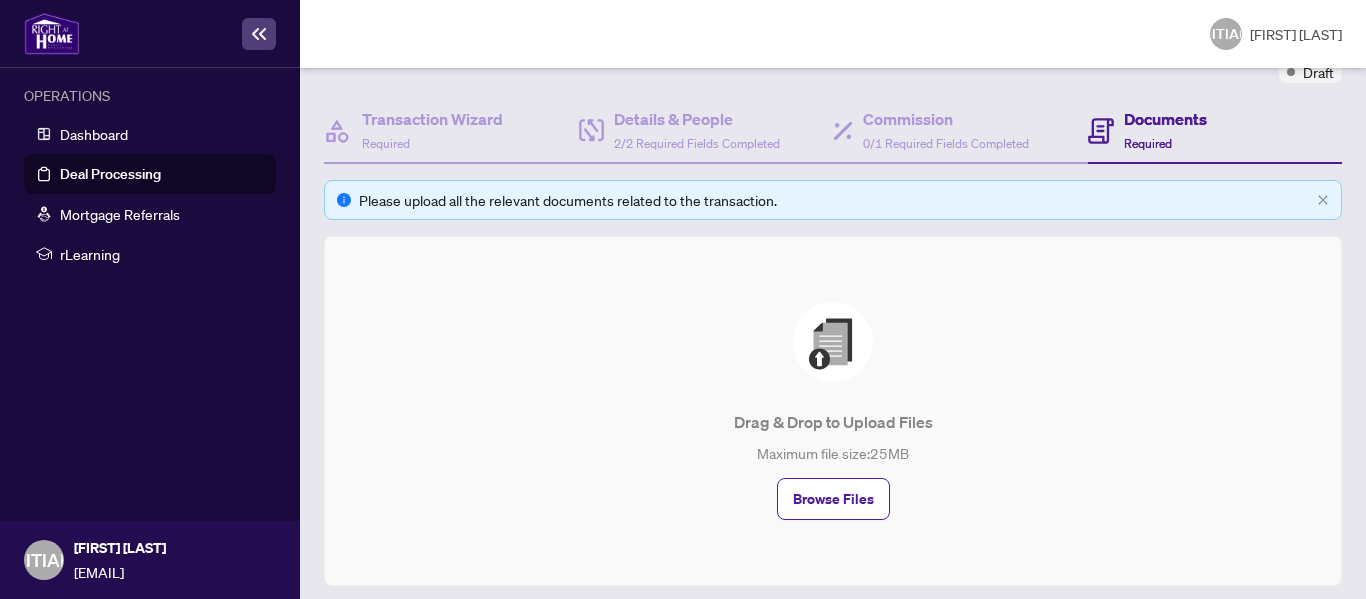 scroll, scrollTop: 246, scrollLeft: 0, axis: vertical 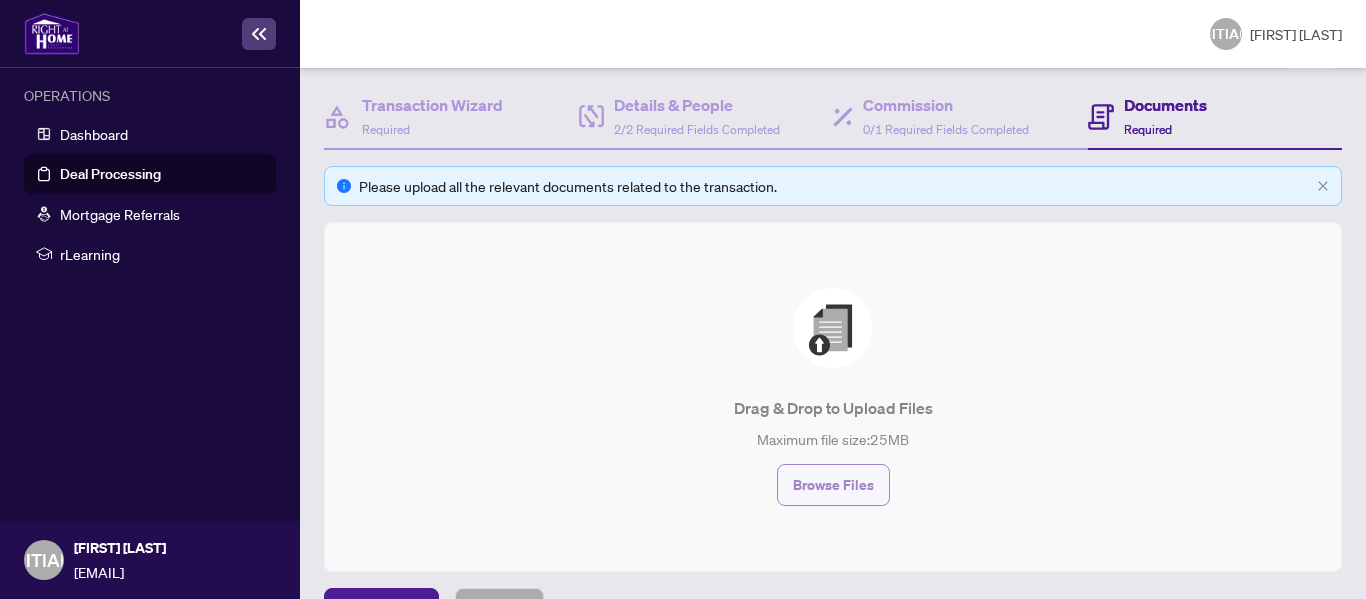 click on "Browse Files" at bounding box center [833, 485] 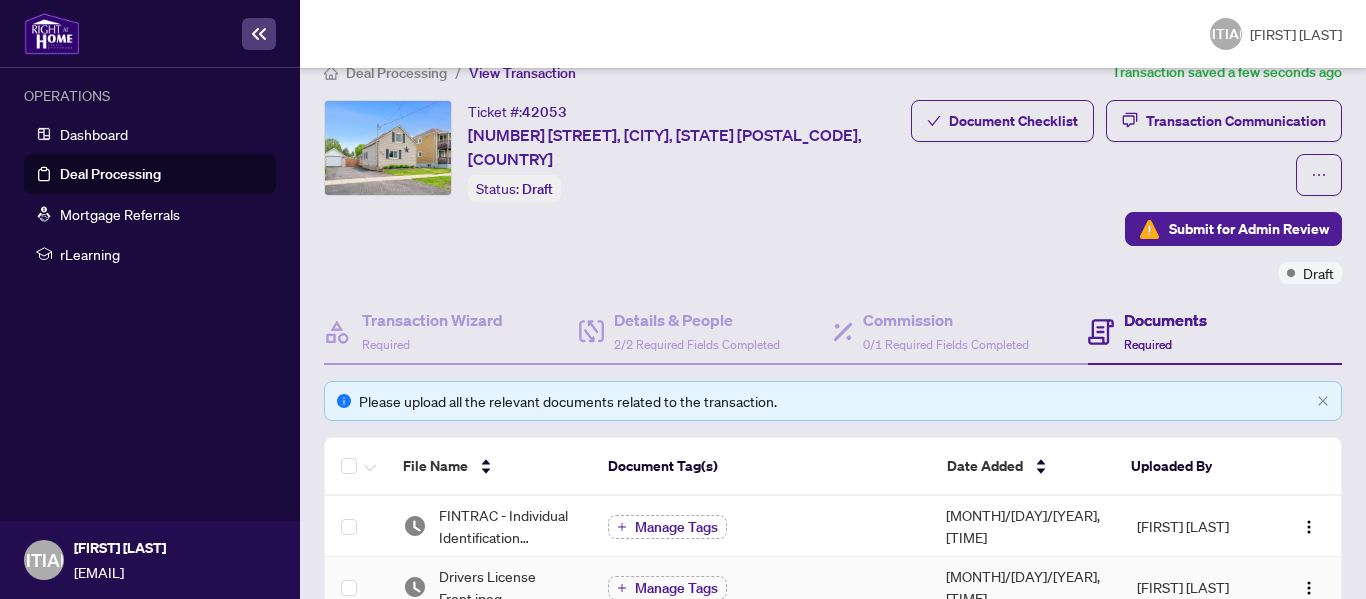 scroll, scrollTop: 0, scrollLeft: 0, axis: both 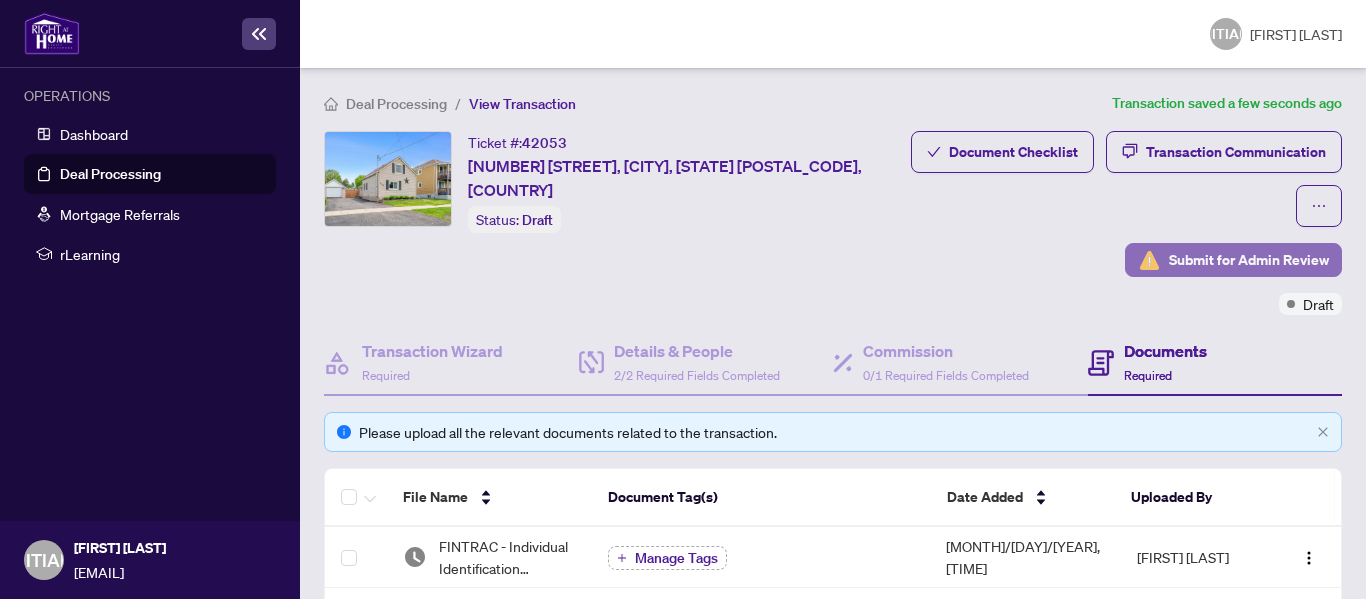 click on "Submit for Admin Review" at bounding box center [1249, 260] 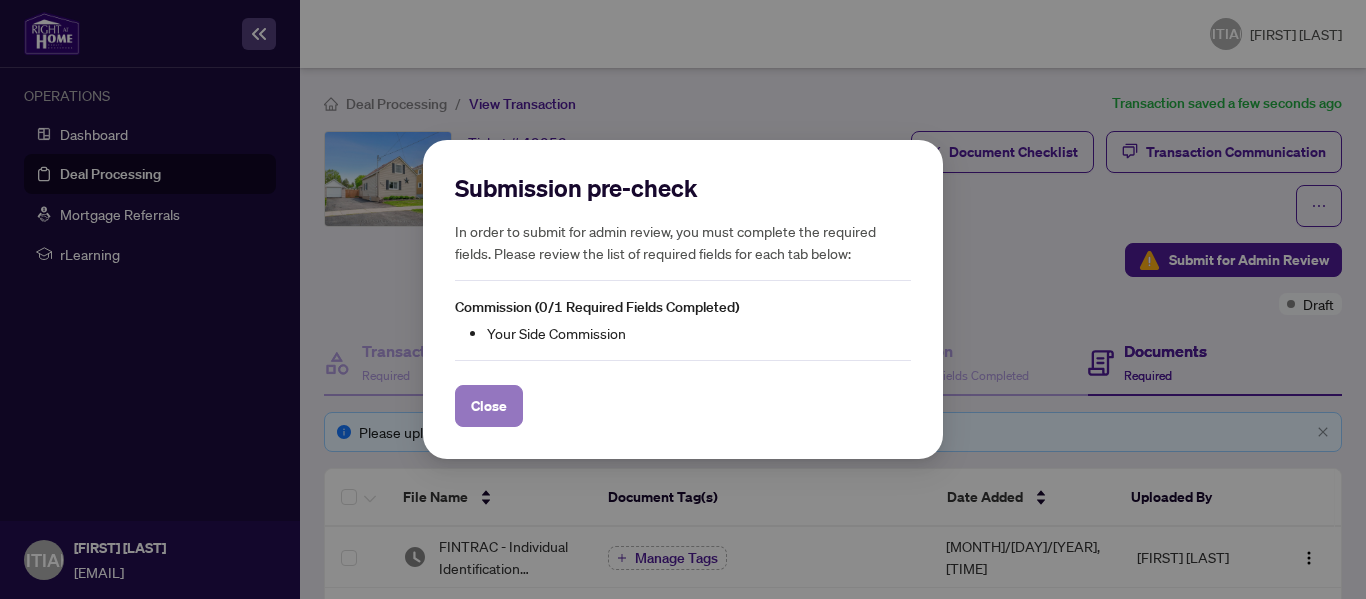 click on "Close" at bounding box center (489, 406) 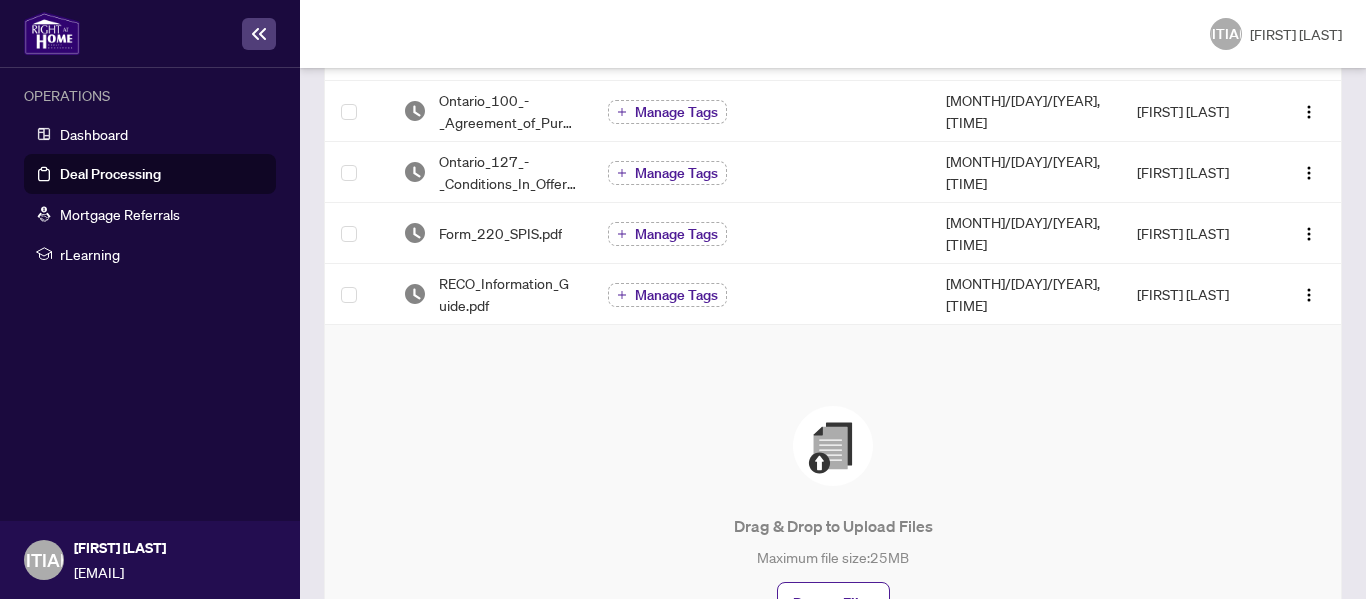 scroll, scrollTop: 979, scrollLeft: 0, axis: vertical 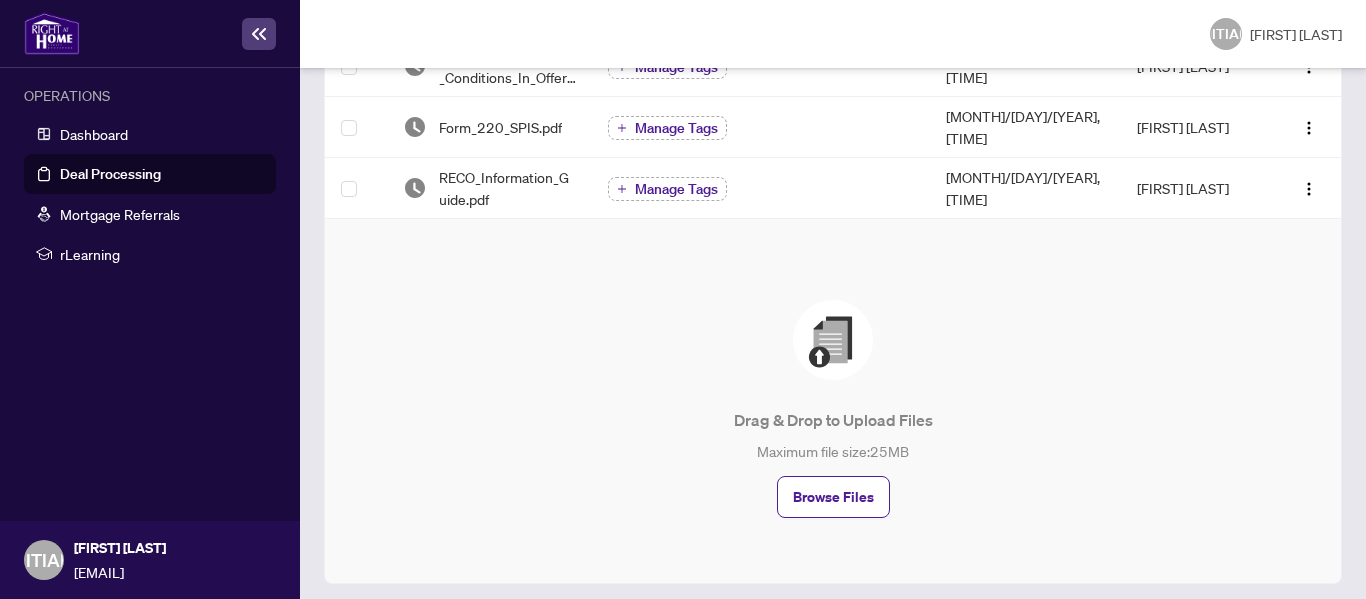 click on "Previous Tab" at bounding box center [381, 621] 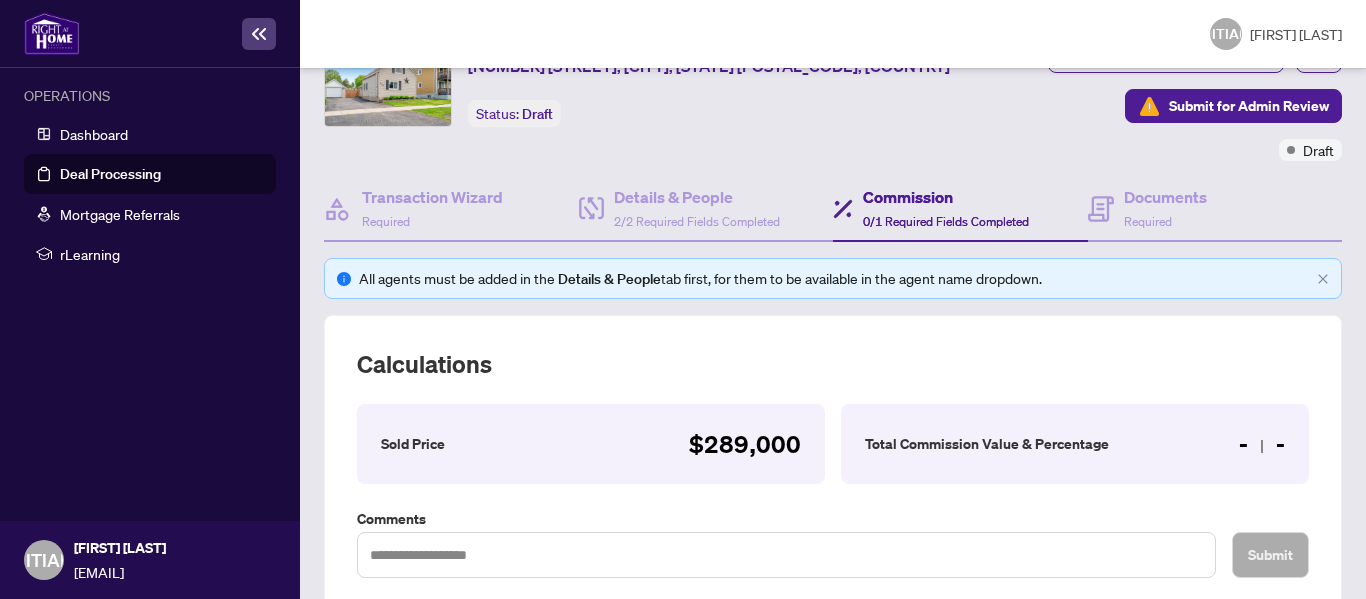 scroll, scrollTop: 200, scrollLeft: 0, axis: vertical 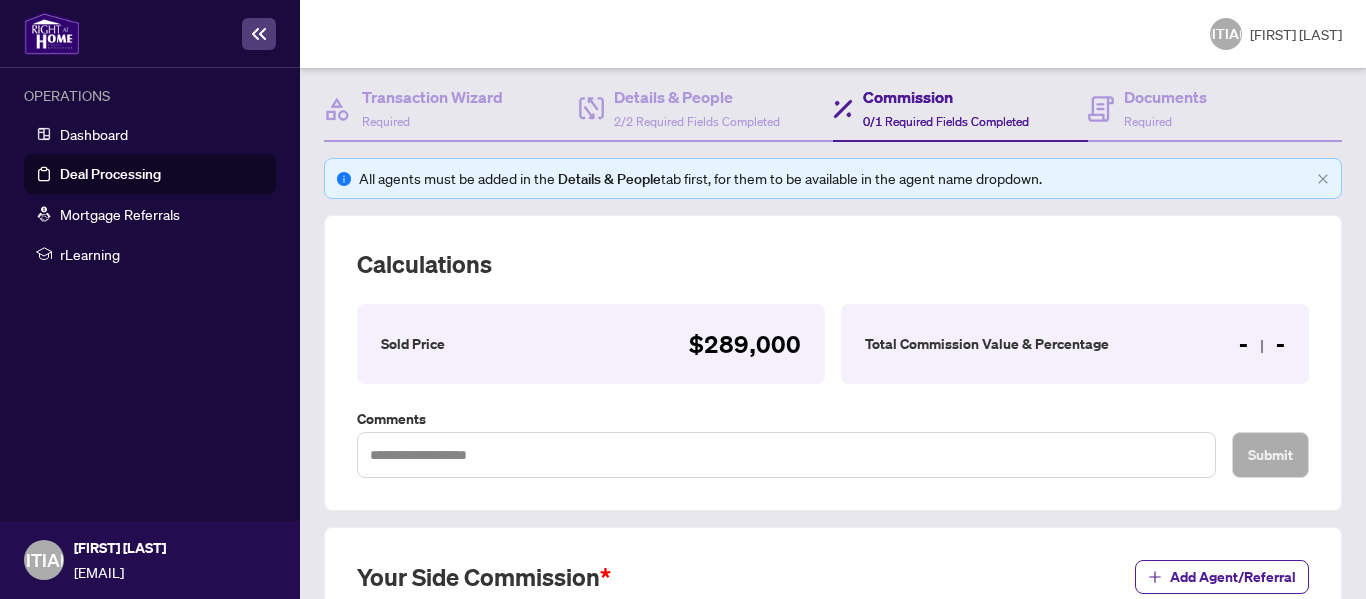 click on "-     -" at bounding box center (745, 344) 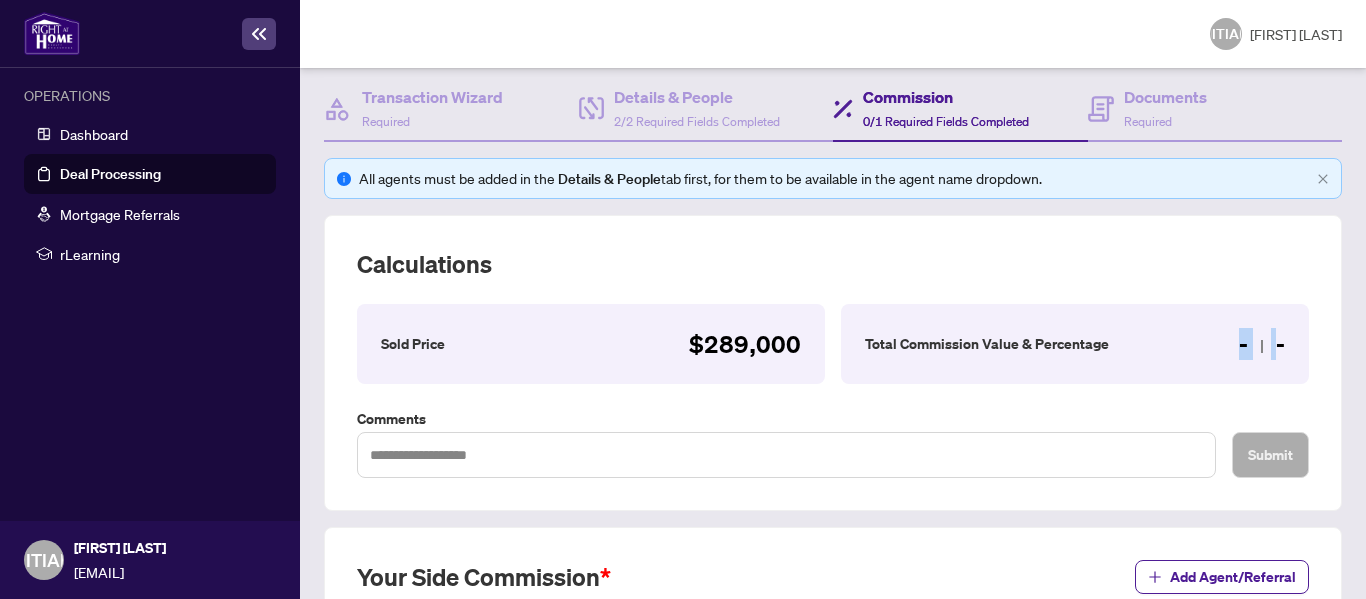 click on "-     -" at bounding box center (745, 344) 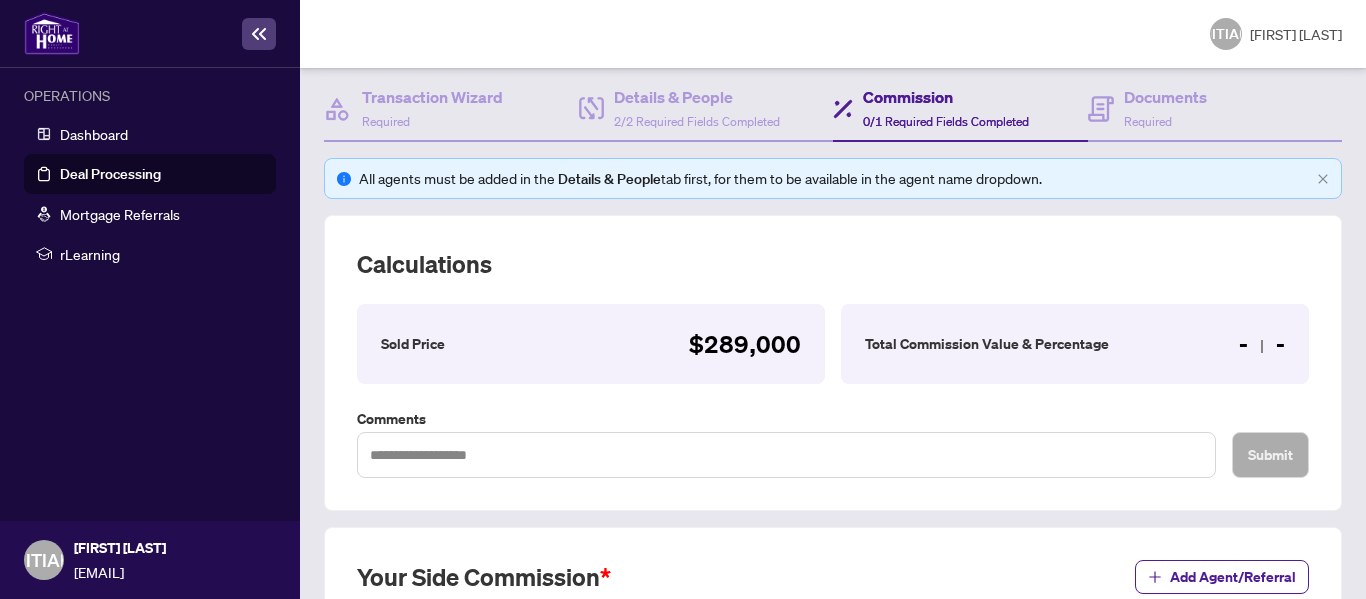 click on "-     -" at bounding box center [745, 344] 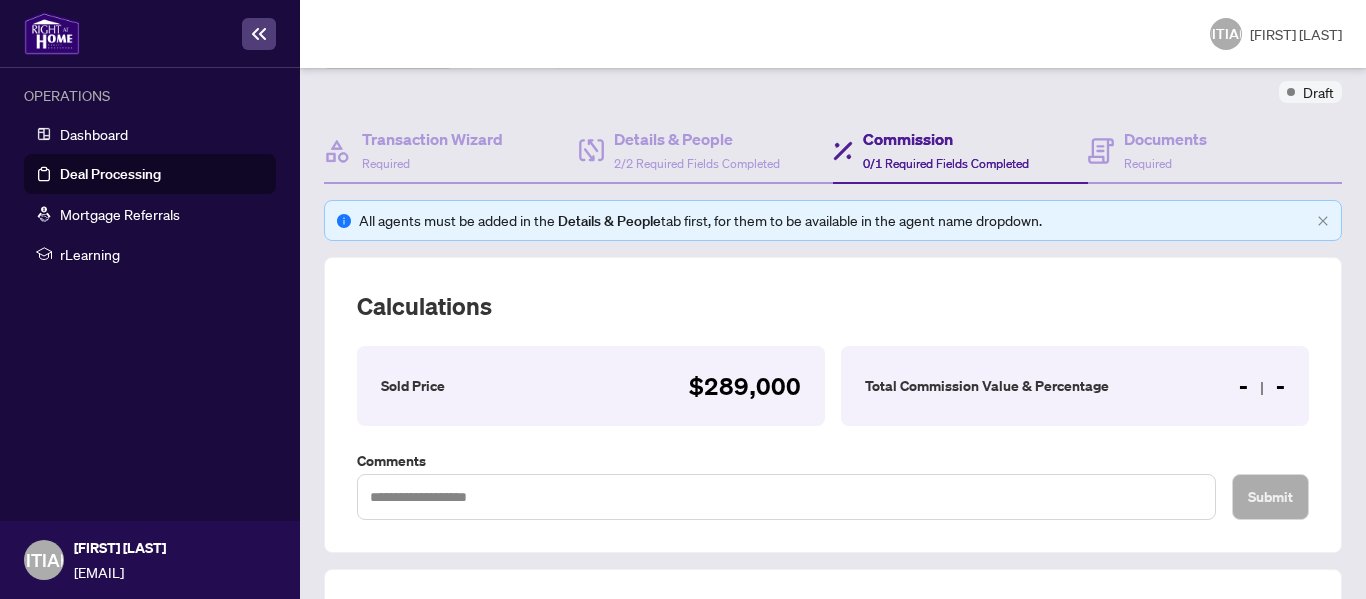 scroll, scrollTop: 200, scrollLeft: 0, axis: vertical 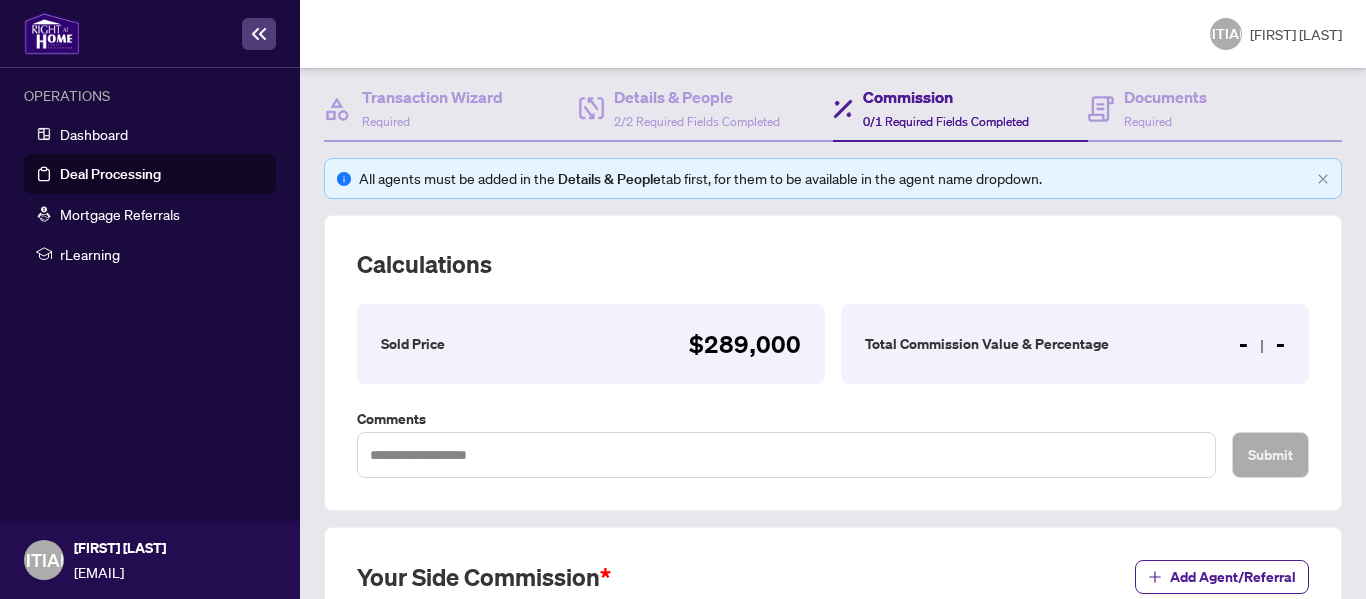 click on "Total Commission Value & Percentage" at bounding box center [413, 344] 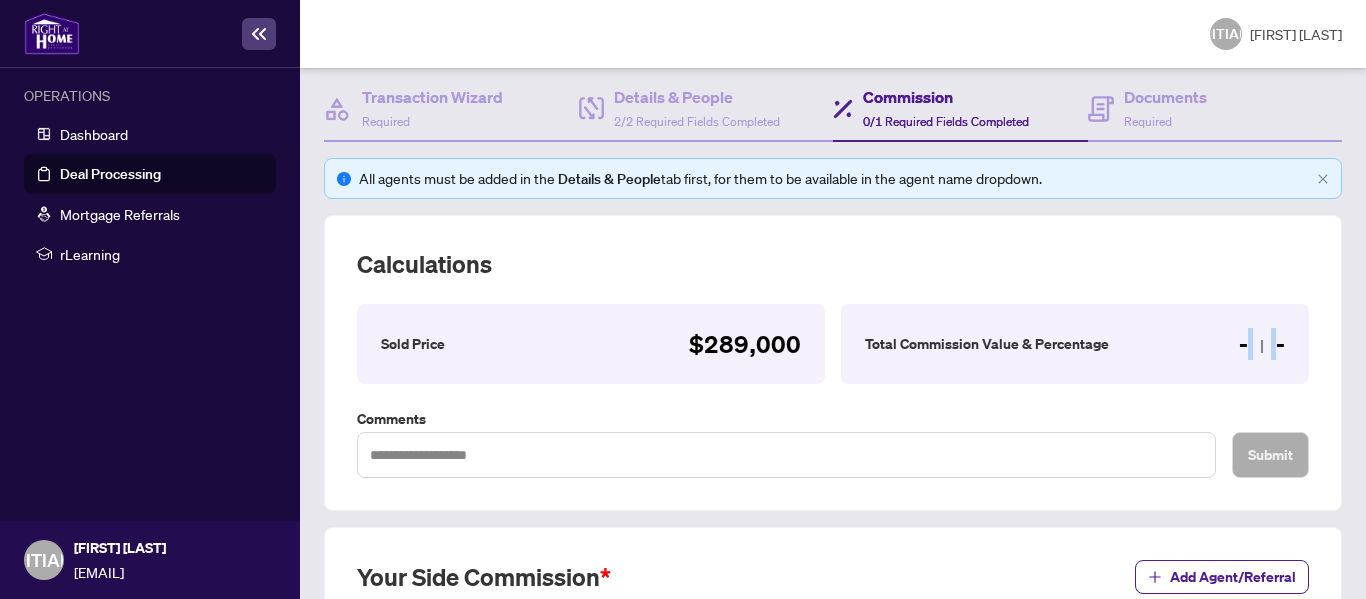 click on "-     -" at bounding box center [745, 344] 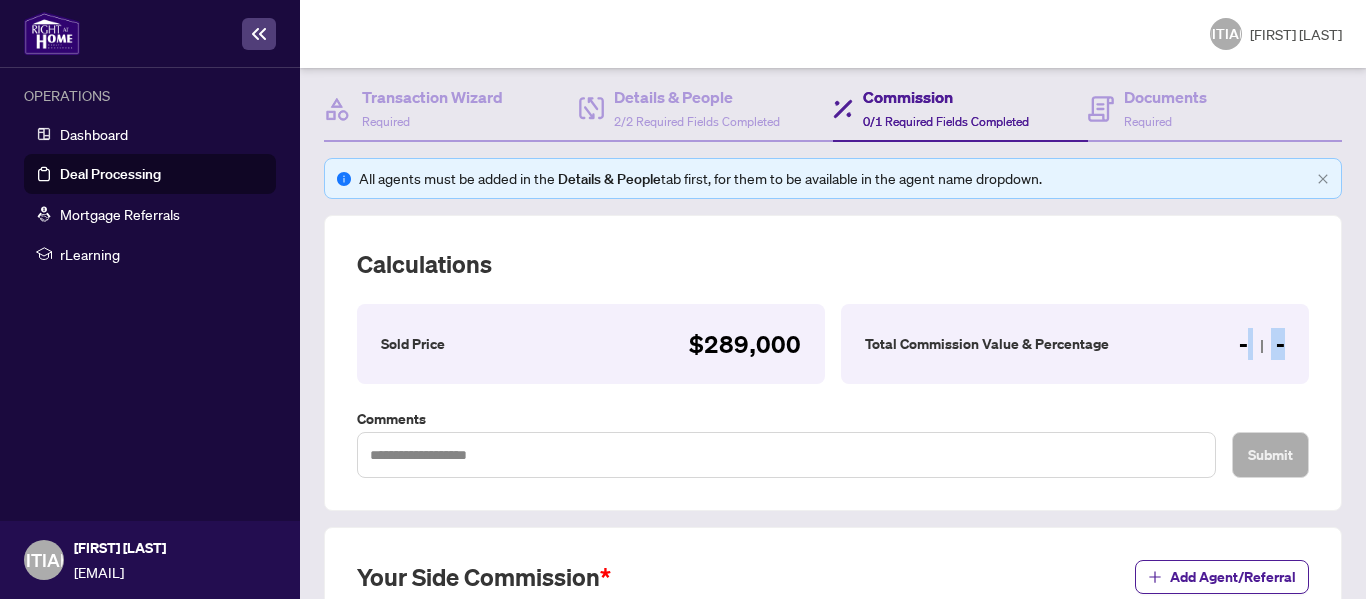click on "-     -" at bounding box center [745, 344] 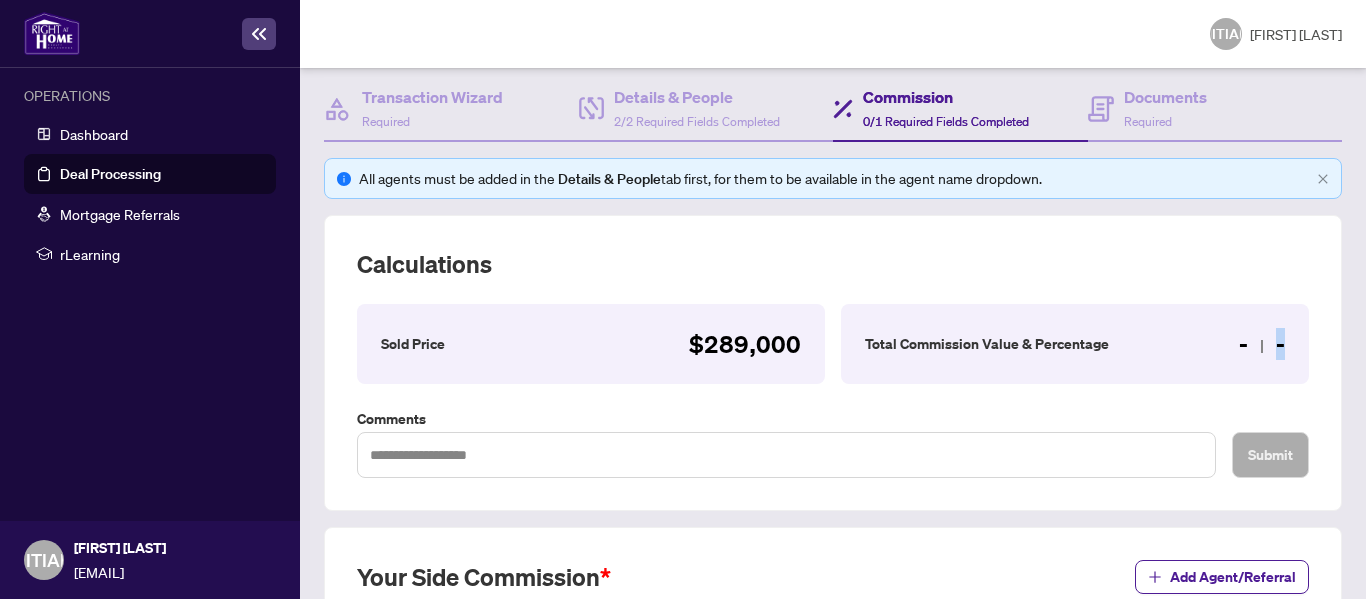 click on "-     -" at bounding box center [745, 344] 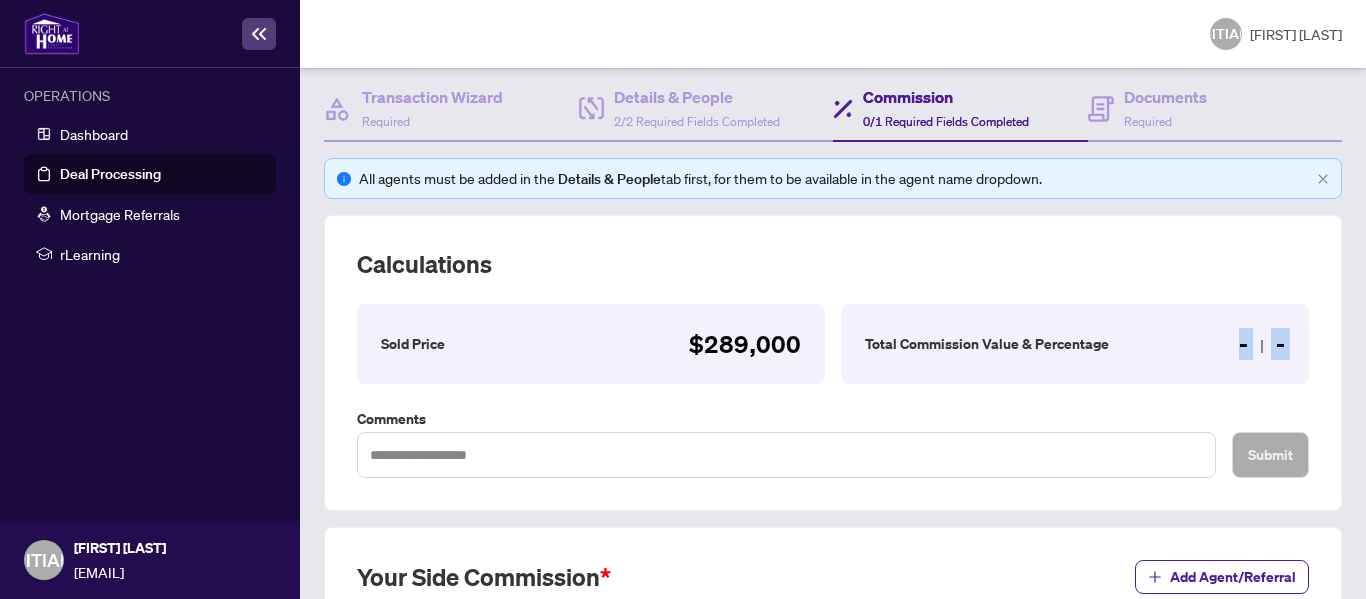 click on "-     -" at bounding box center (745, 344) 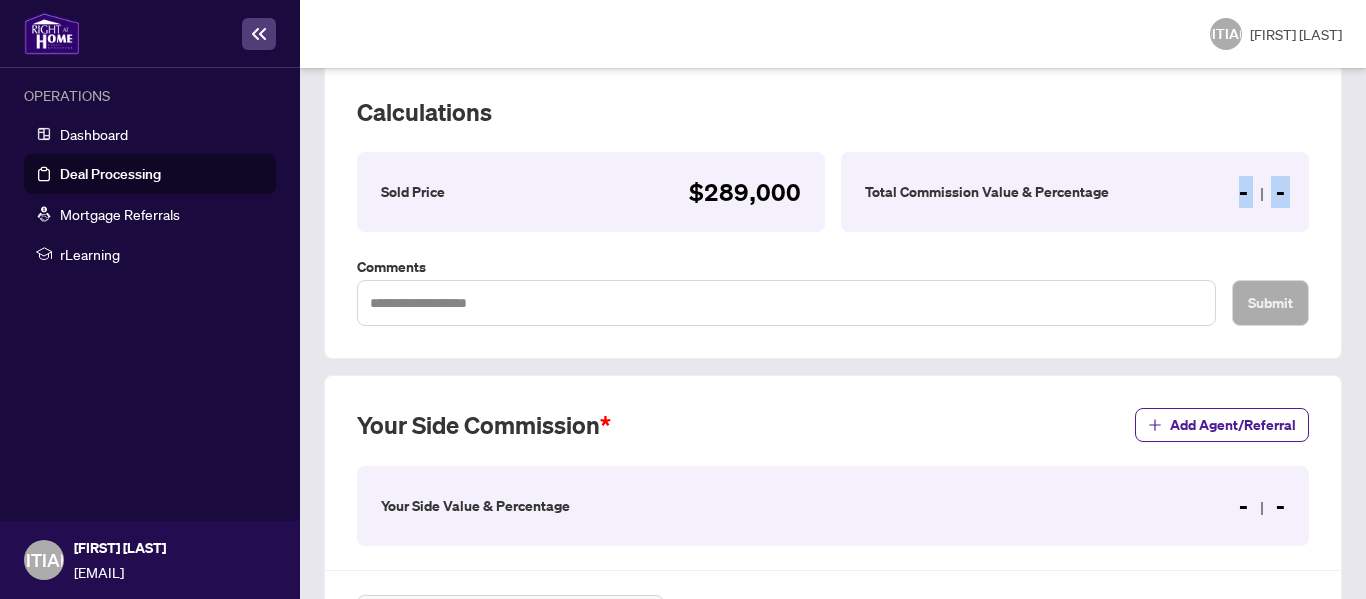 scroll, scrollTop: 400, scrollLeft: 0, axis: vertical 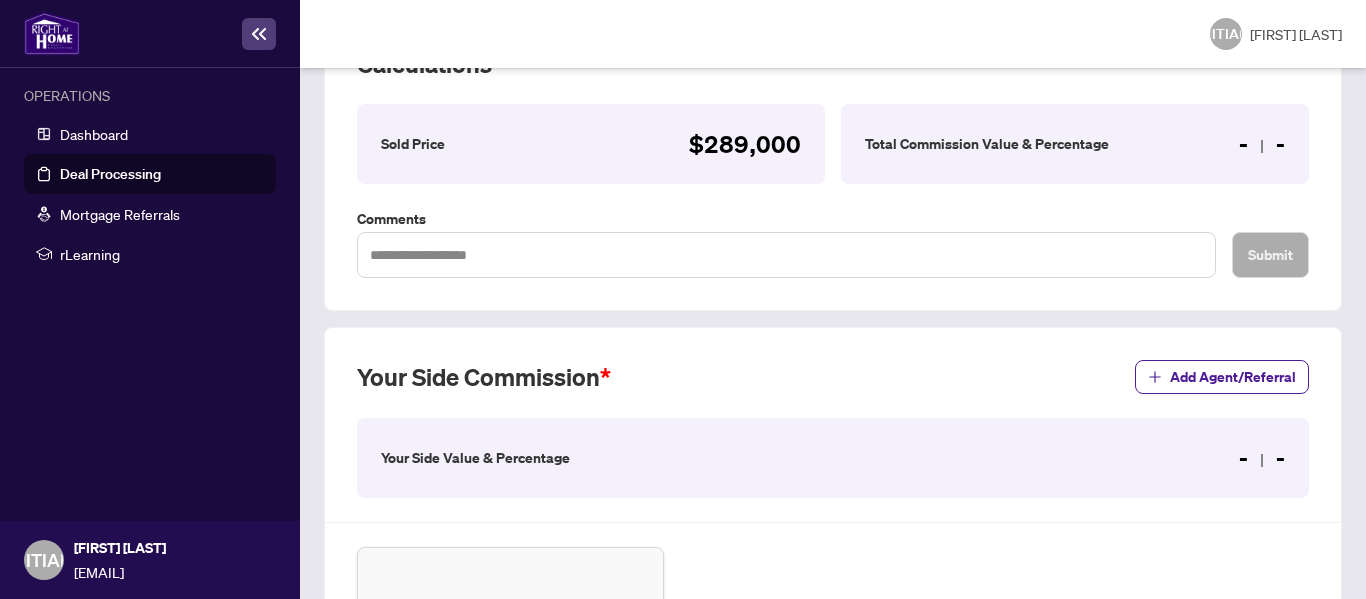 click on "Your Side Value & Percentage" at bounding box center [475, 458] 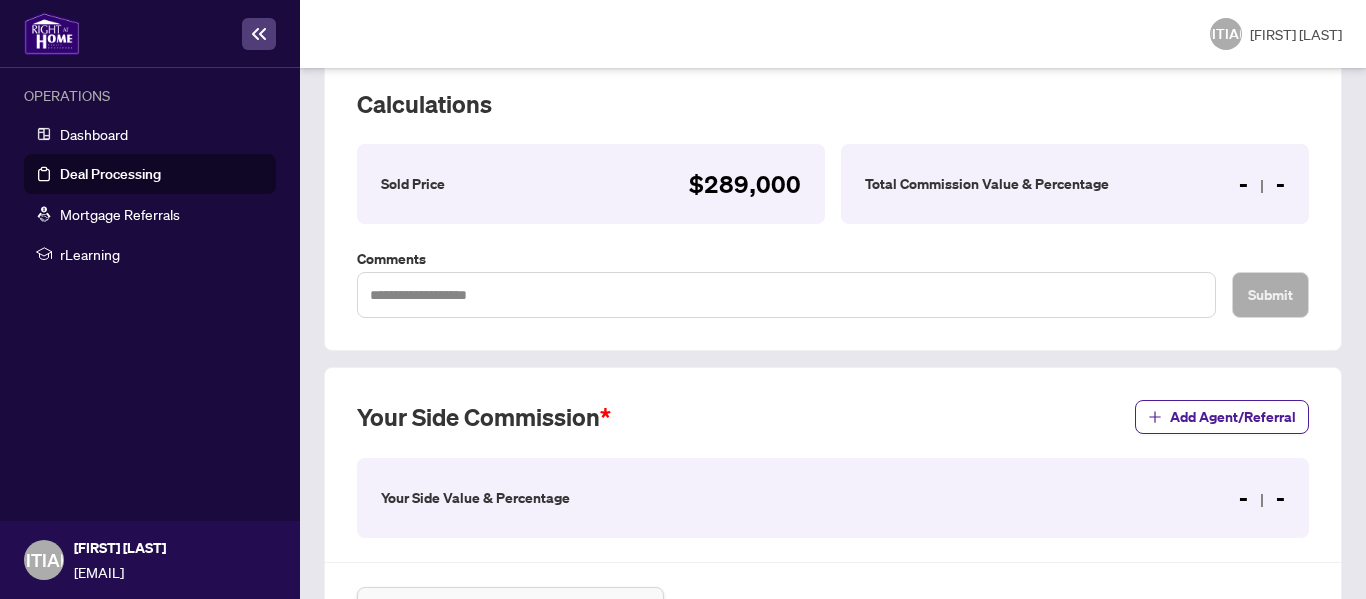 scroll, scrollTop: 260, scrollLeft: 0, axis: vertical 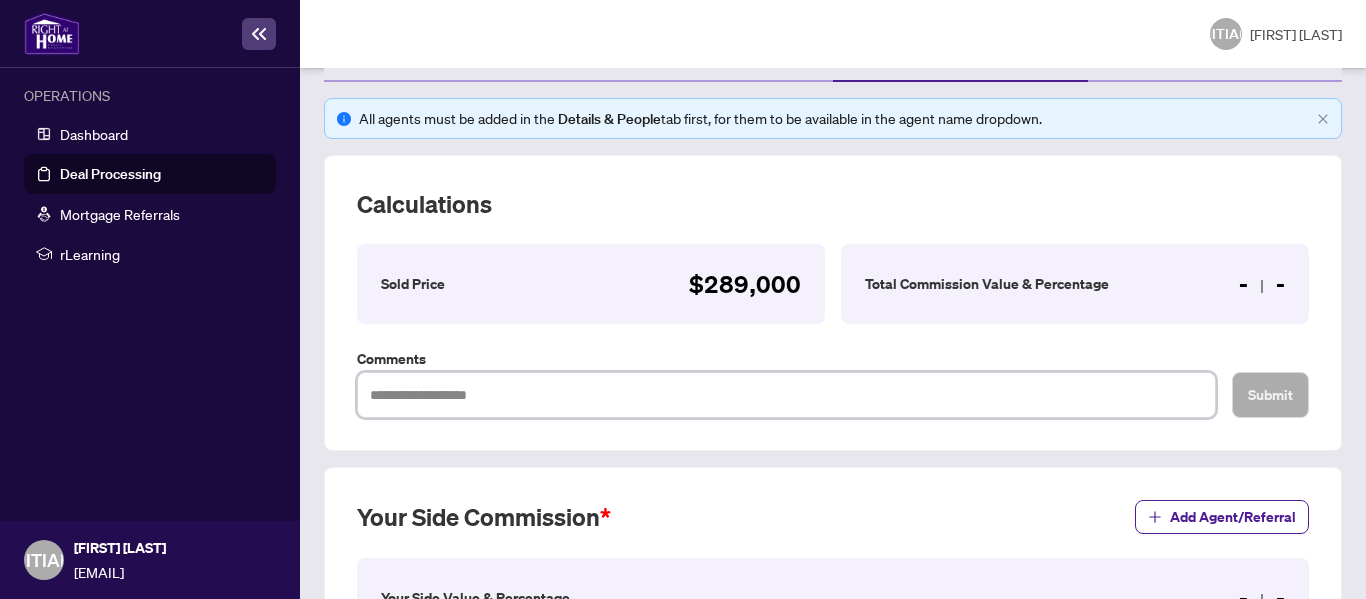 click at bounding box center [786, 395] 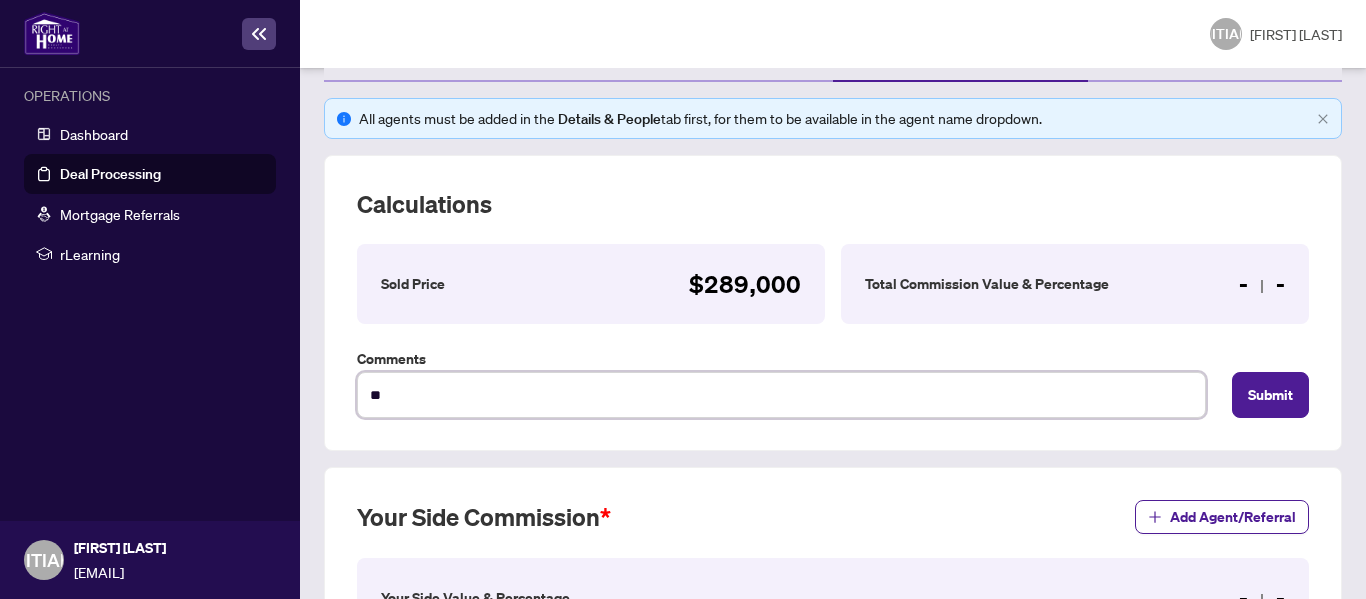 scroll, scrollTop: 160, scrollLeft: 0, axis: vertical 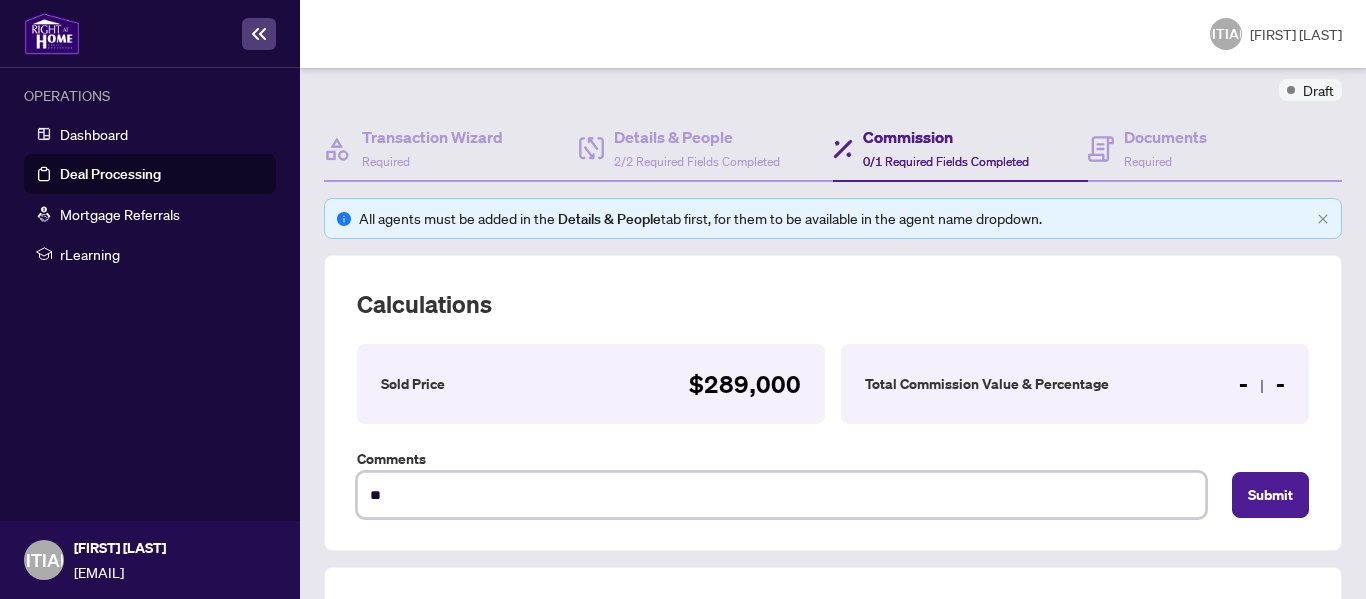 type on "**" 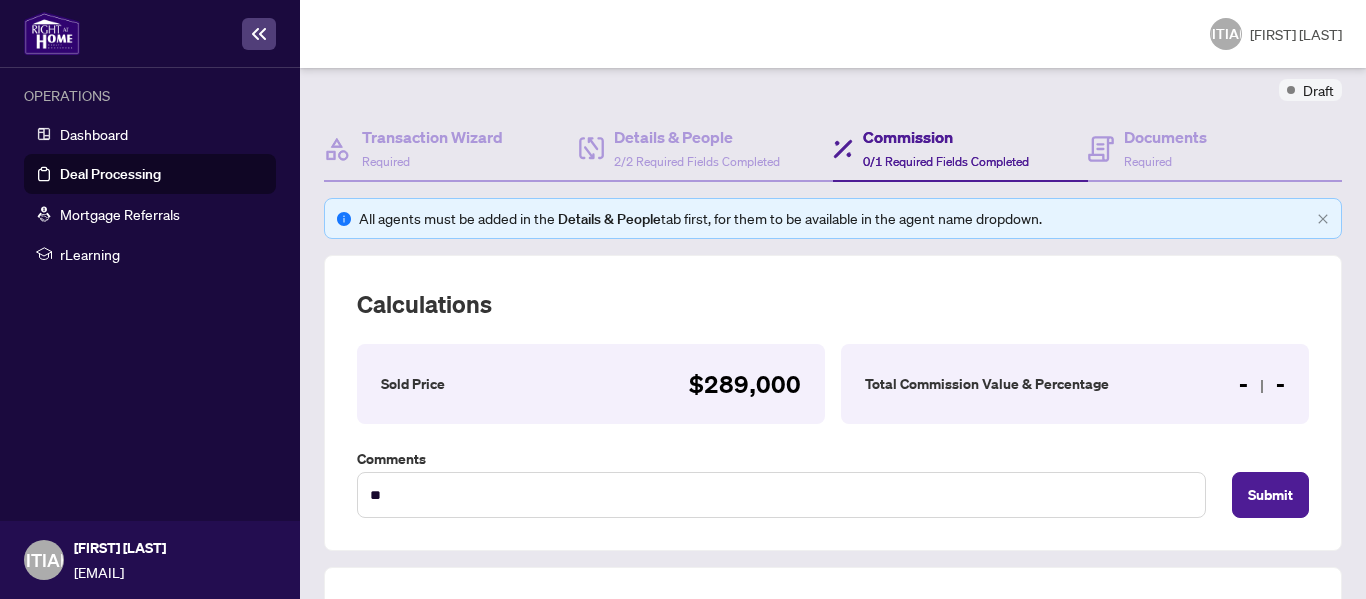 click on "Total Commission Value & Percentage -     -" at bounding box center (591, 384) 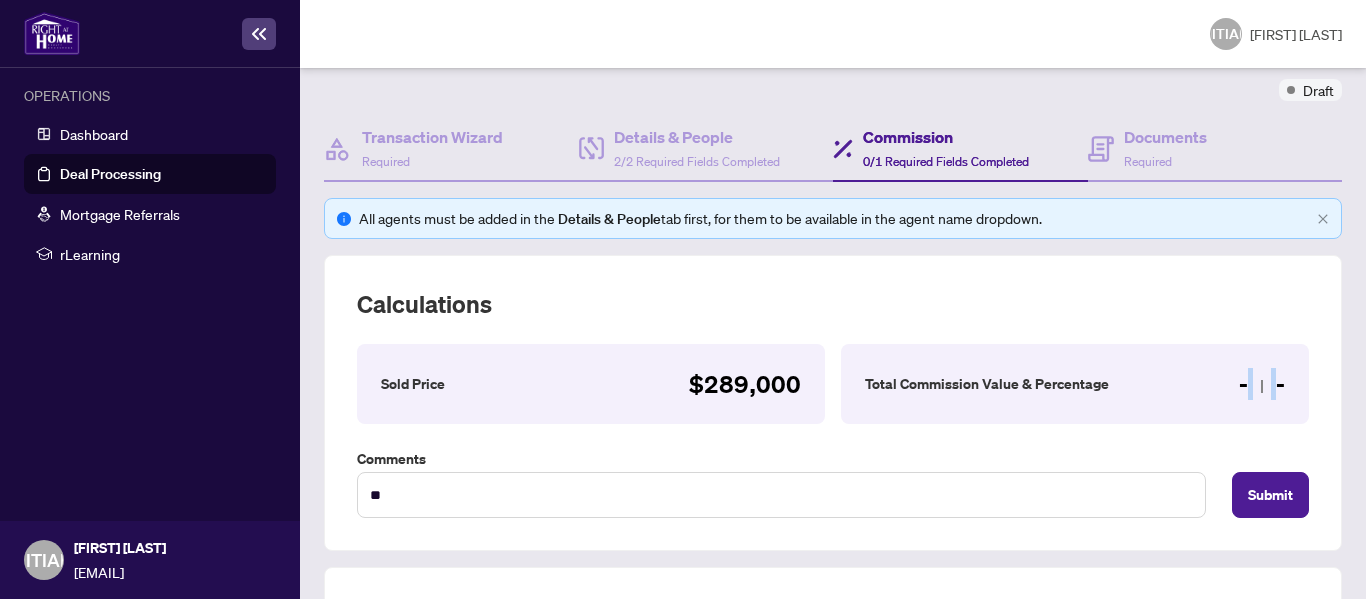 click on "-     -" at bounding box center [745, 384] 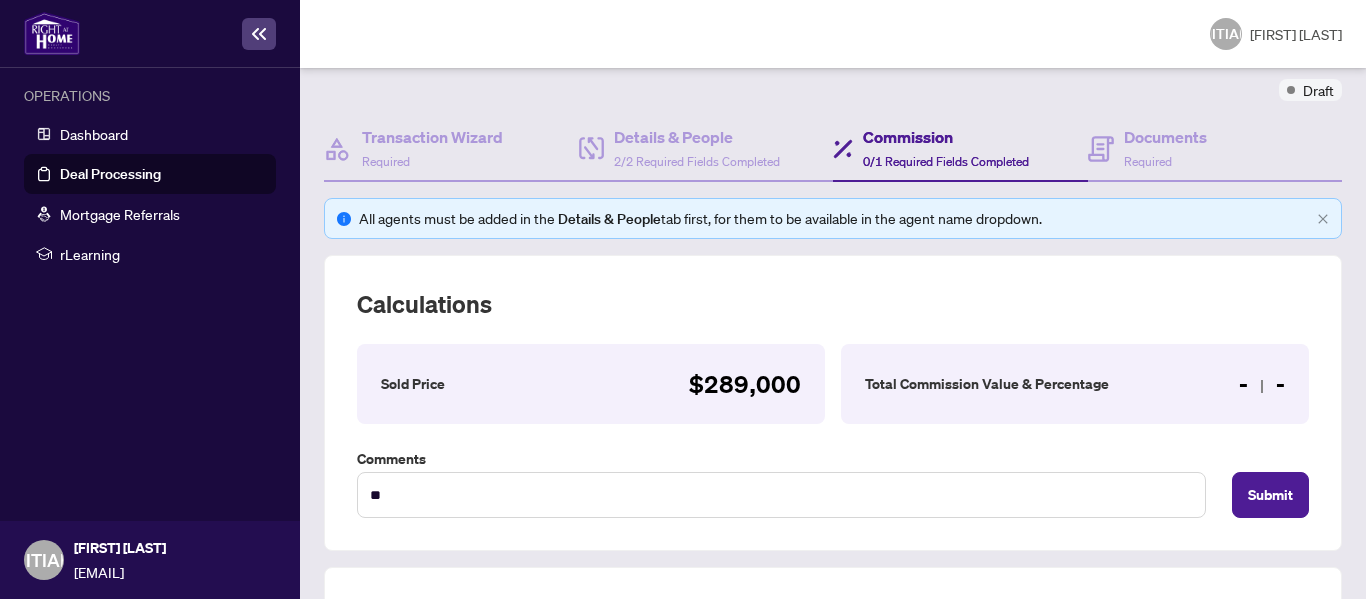 click on "-     -" at bounding box center [745, 384] 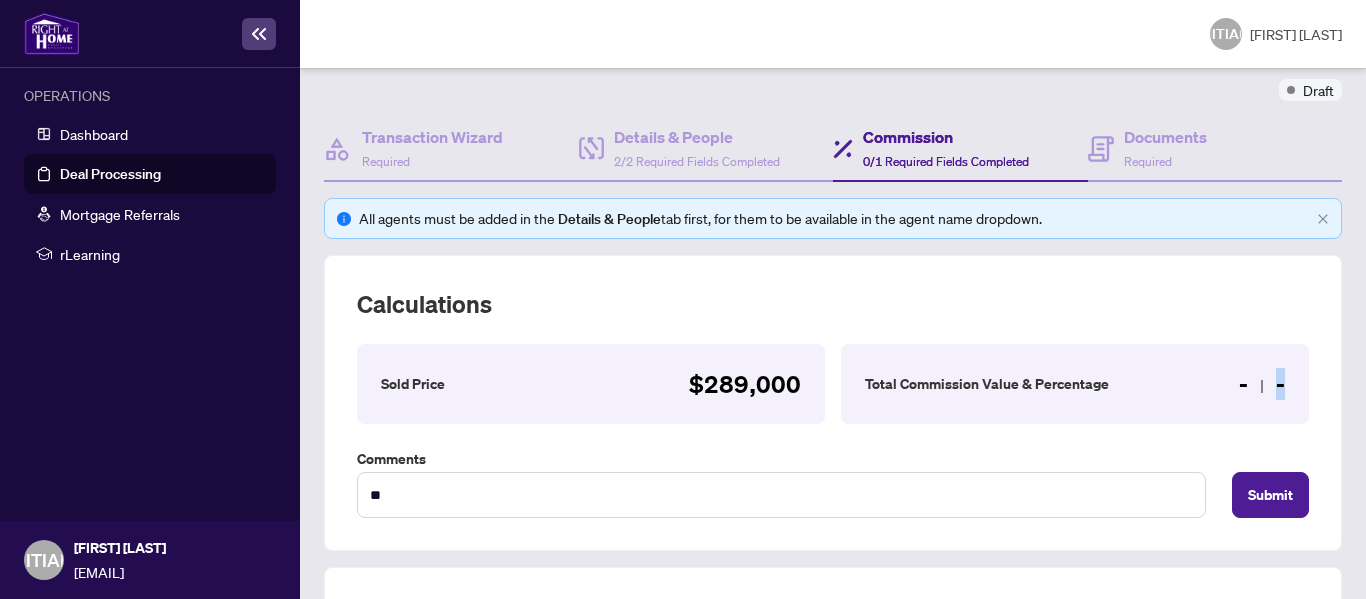 click on "-     -" at bounding box center (745, 384) 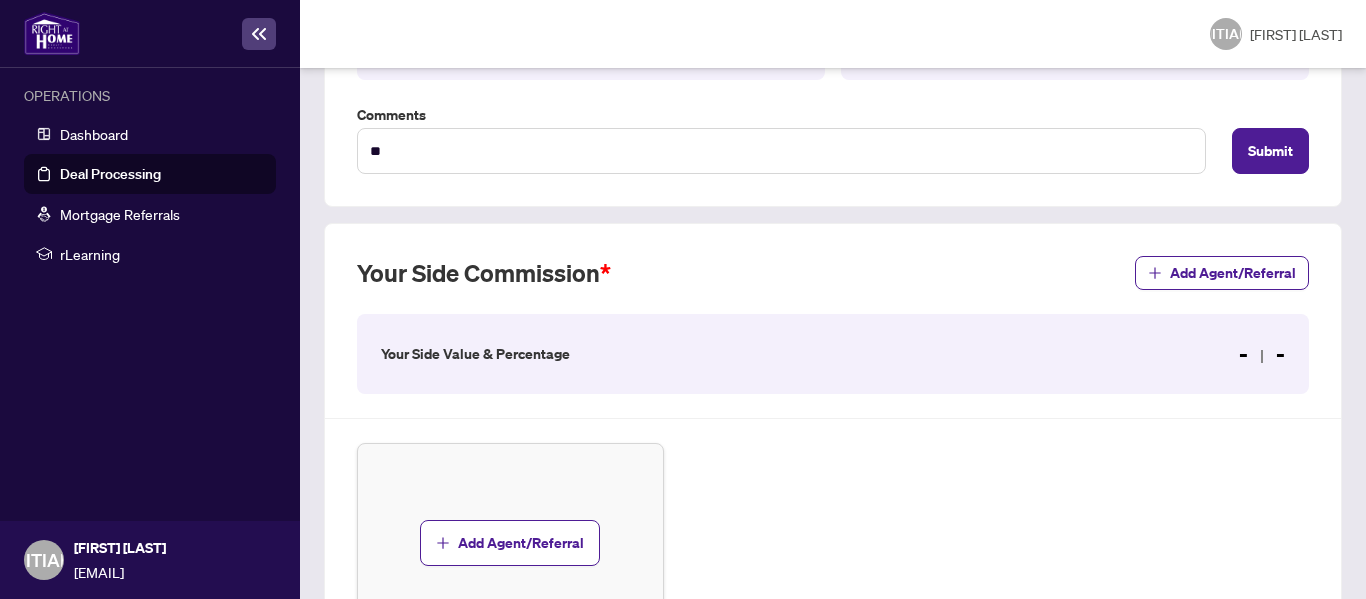 scroll, scrollTop: 460, scrollLeft: 0, axis: vertical 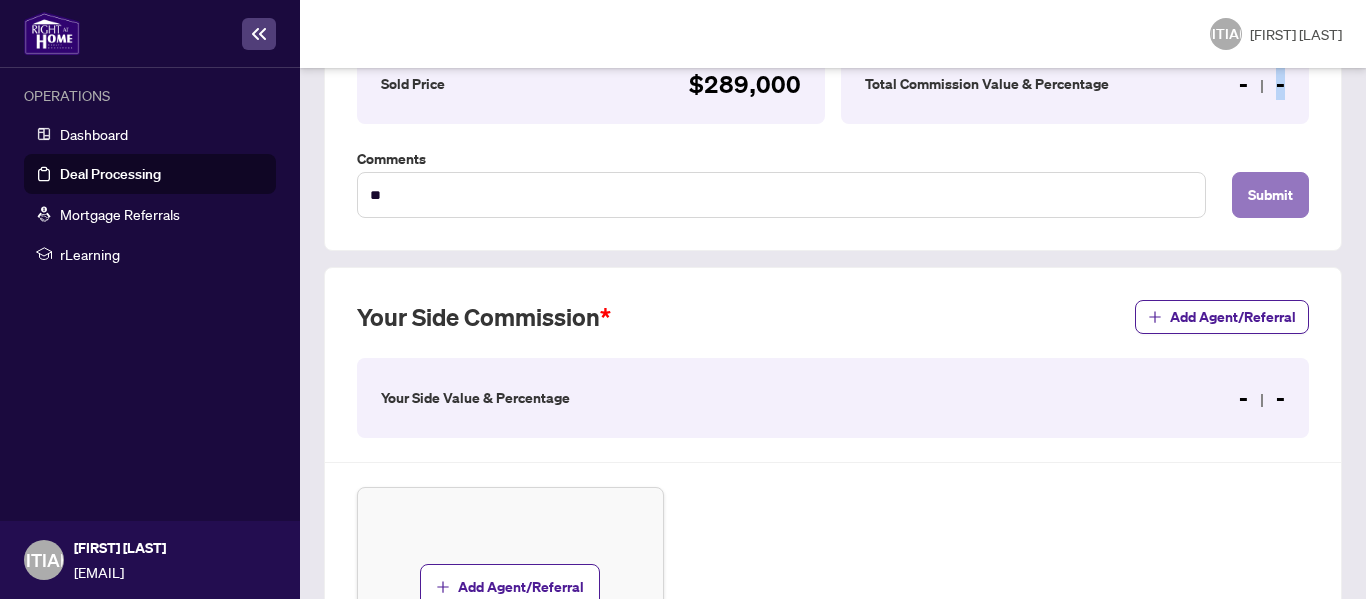 click on "Submit" at bounding box center (1270, 195) 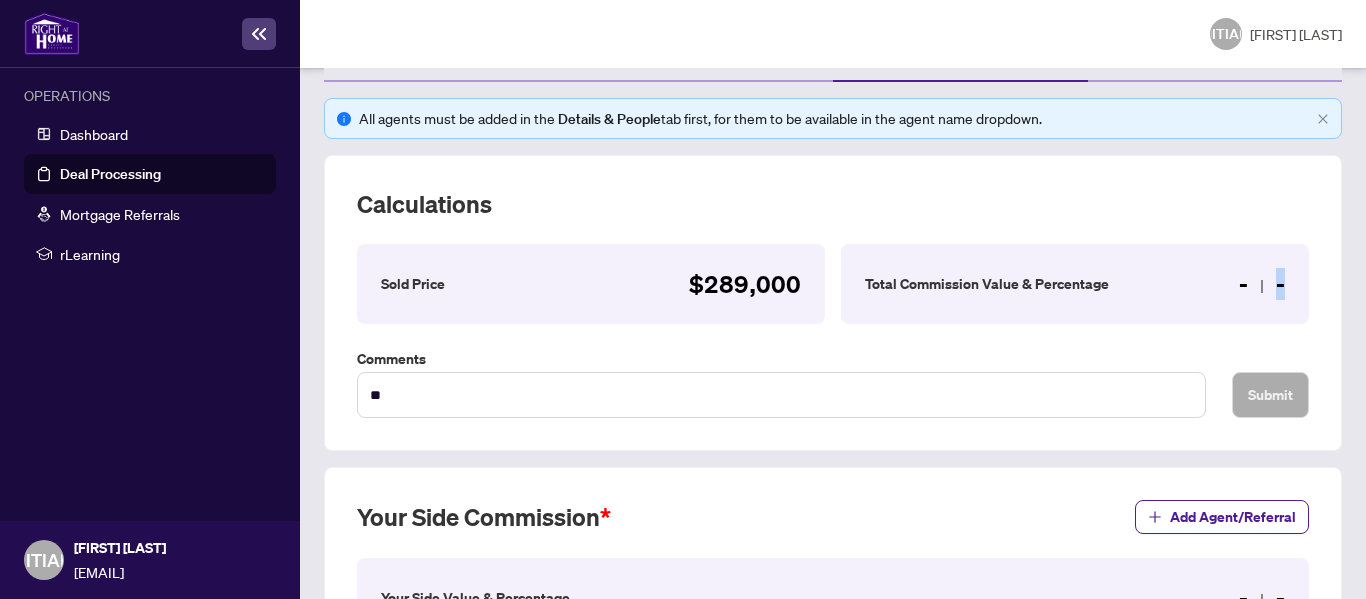 scroll, scrollTop: 360, scrollLeft: 0, axis: vertical 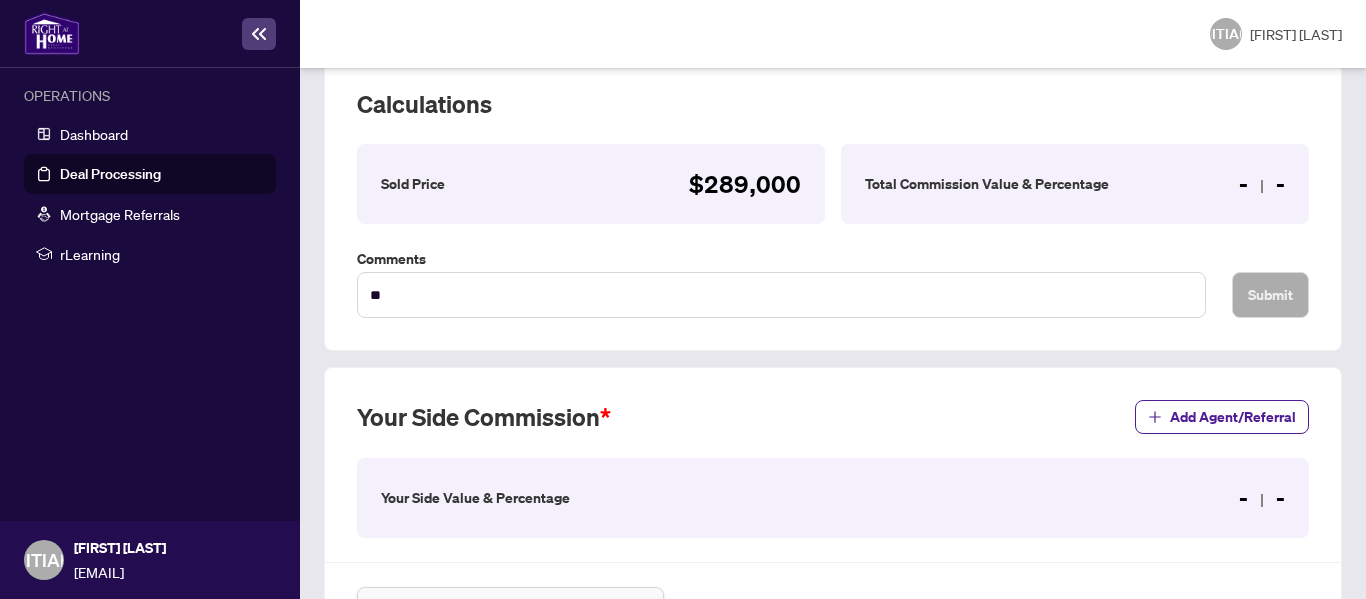 click on "Total Commission Value & Percentage" at bounding box center (413, 184) 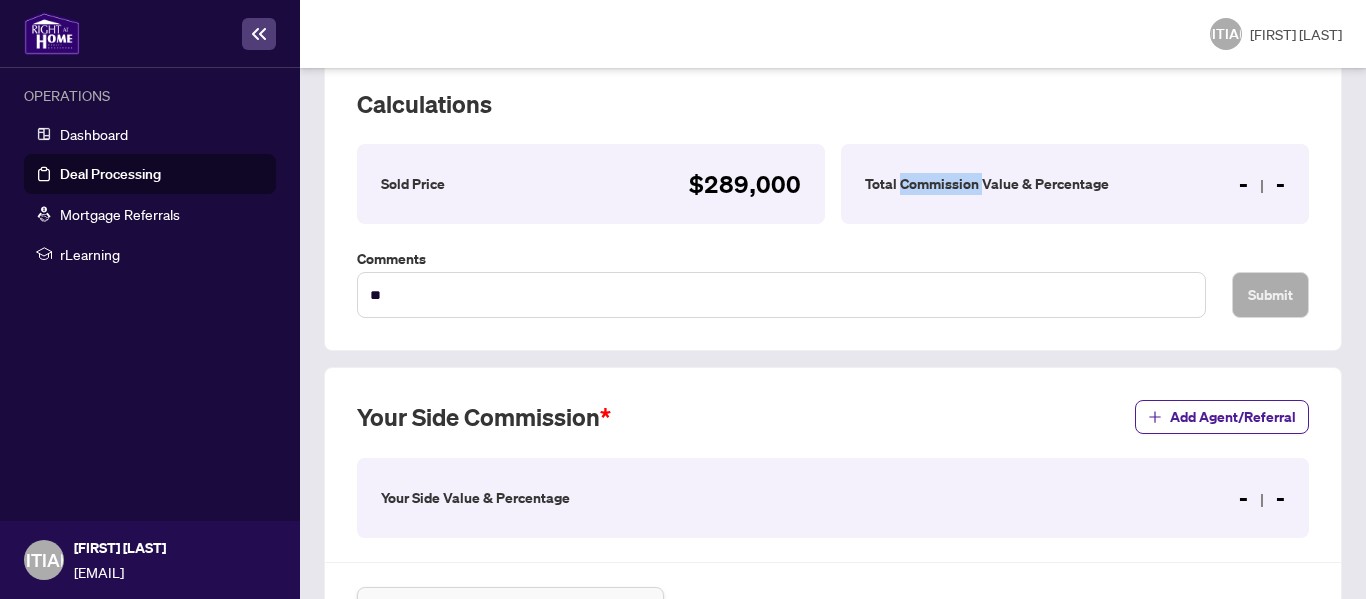 click on "Total Commission Value & Percentage" at bounding box center [413, 184] 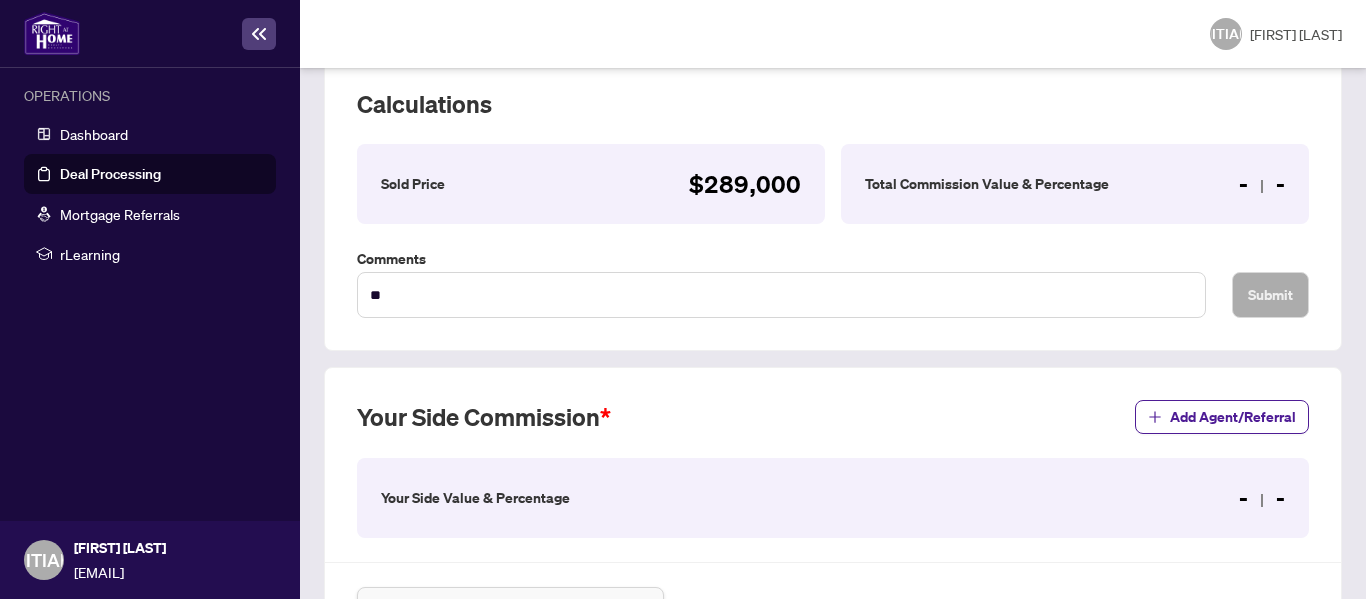 click on "Total Commission Value & Percentage" at bounding box center (413, 184) 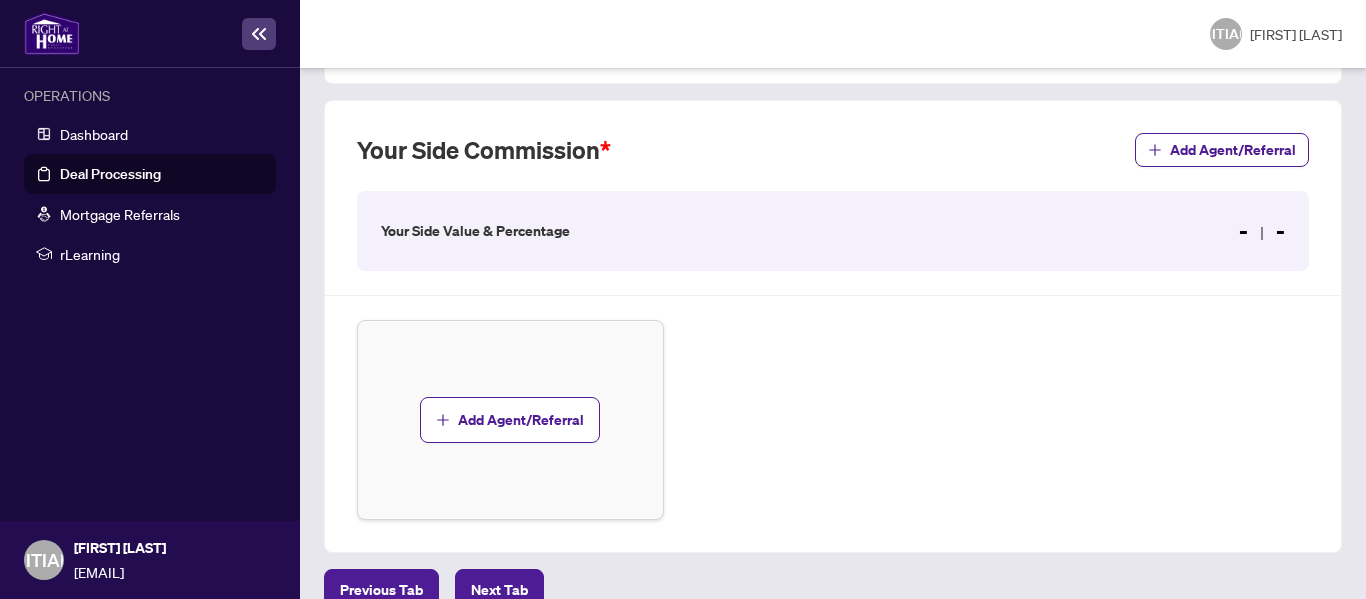 scroll, scrollTop: 660, scrollLeft: 0, axis: vertical 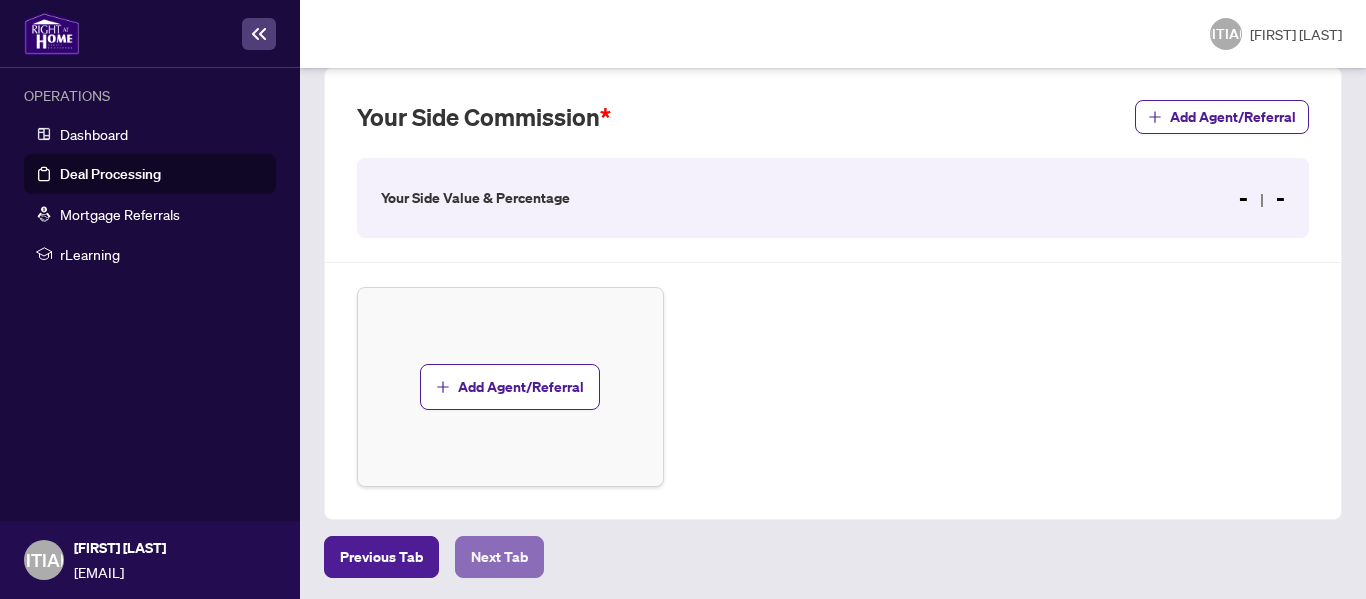 click on "Next Tab" at bounding box center (381, 557) 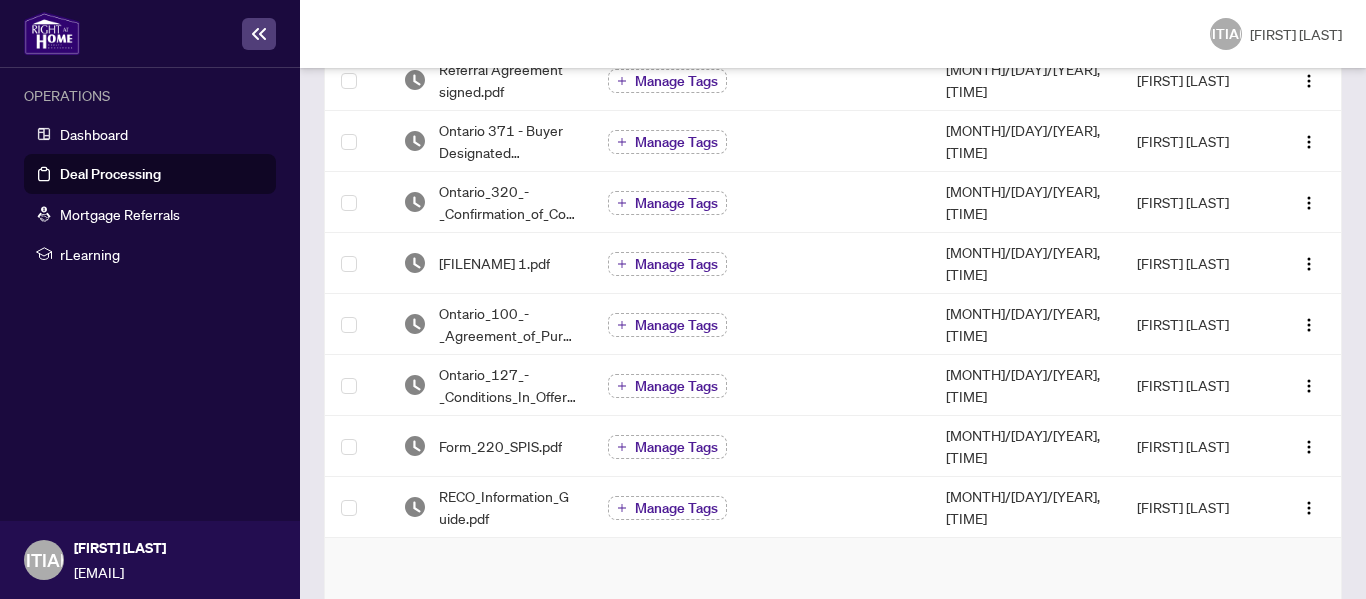 scroll, scrollTop: 0, scrollLeft: 0, axis: both 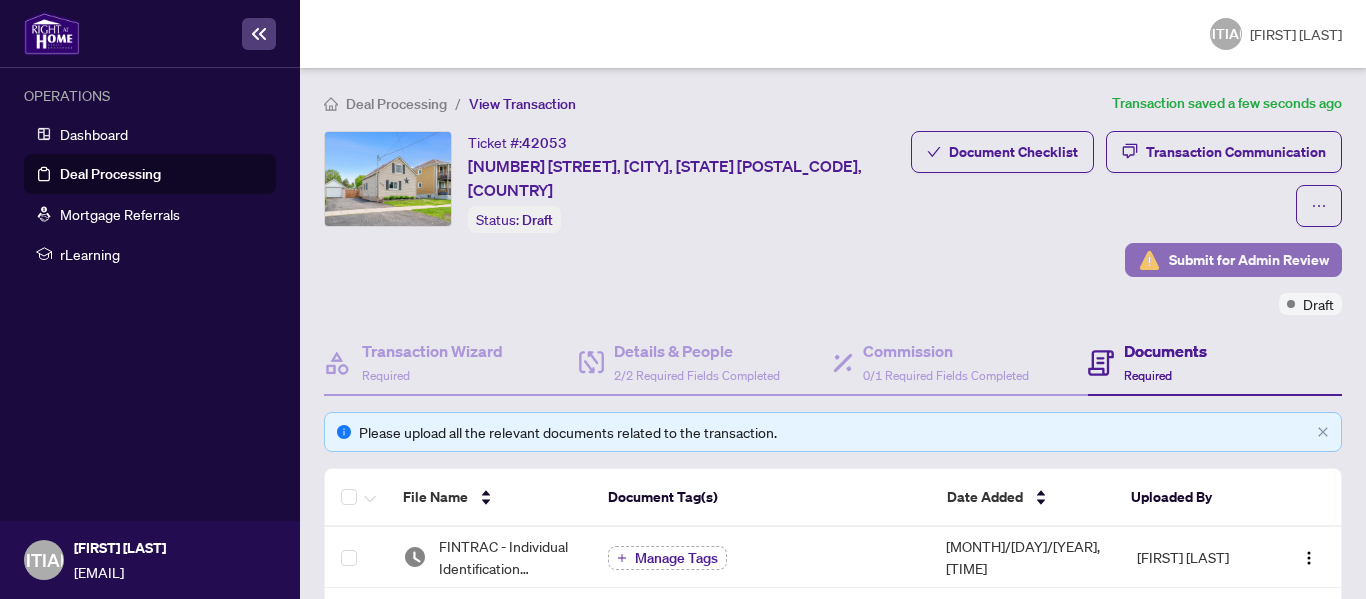 click on "Submit for Admin Review" at bounding box center [1249, 260] 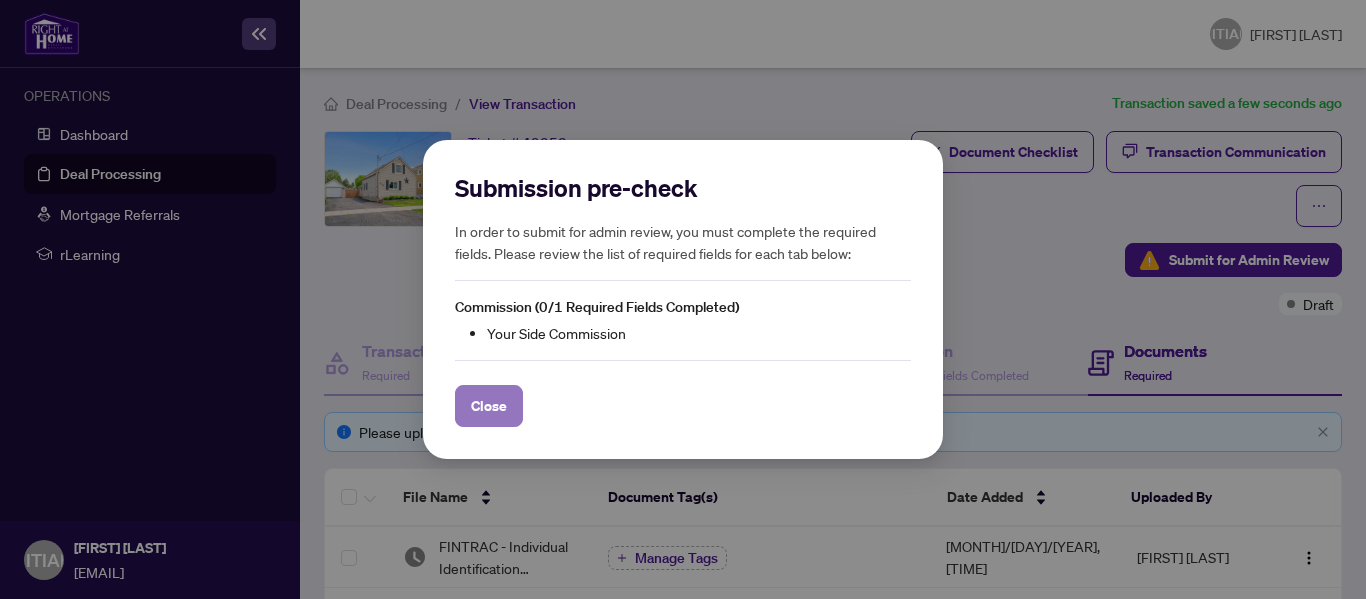click on "Close" at bounding box center (489, 406) 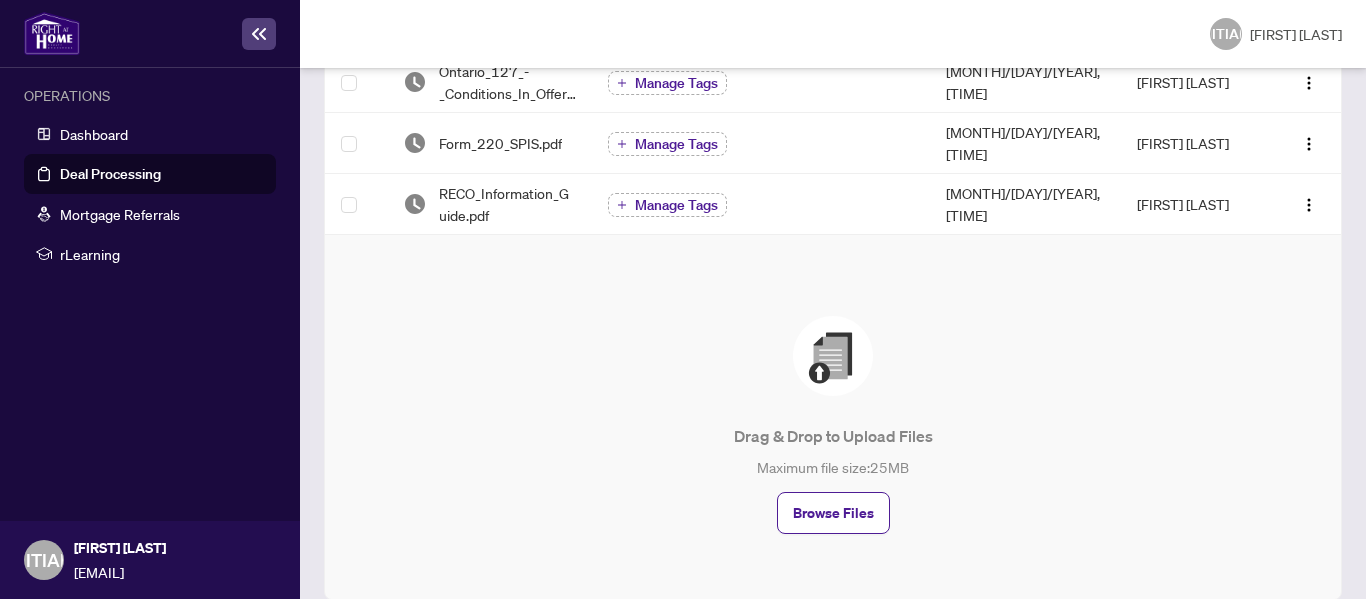 scroll, scrollTop: 979, scrollLeft: 0, axis: vertical 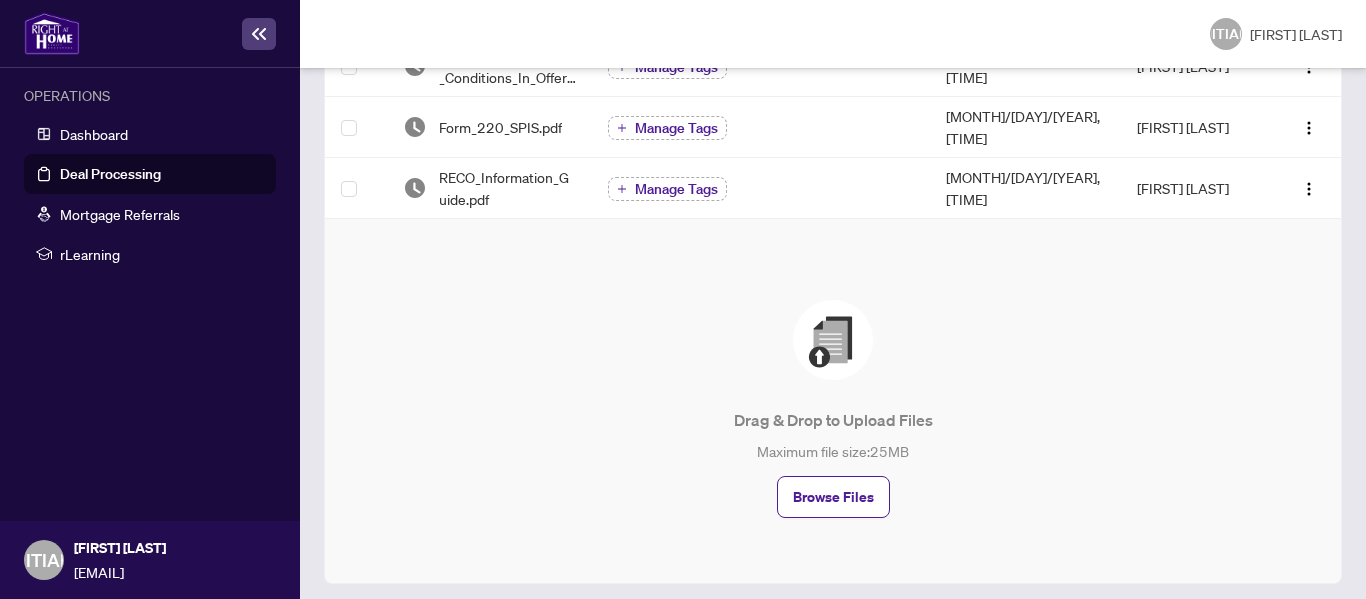 click on "Previous Tab" at bounding box center (381, 621) 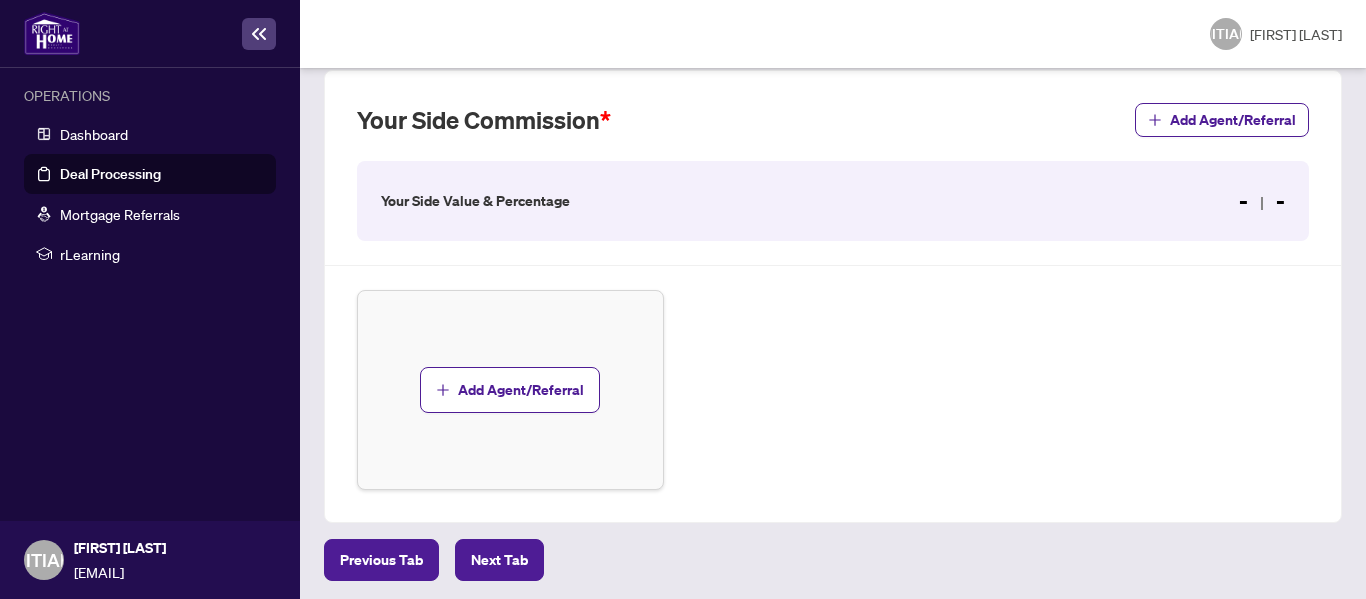 scroll, scrollTop: 660, scrollLeft: 0, axis: vertical 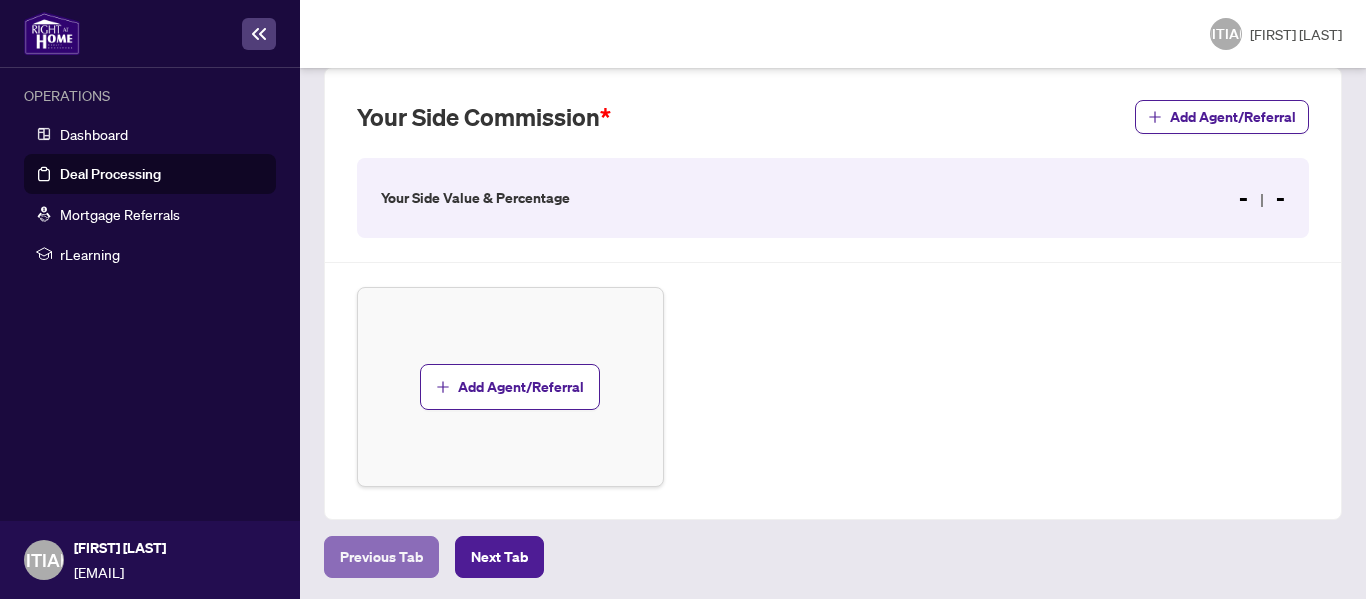 click on "Previous Tab" at bounding box center (381, 557) 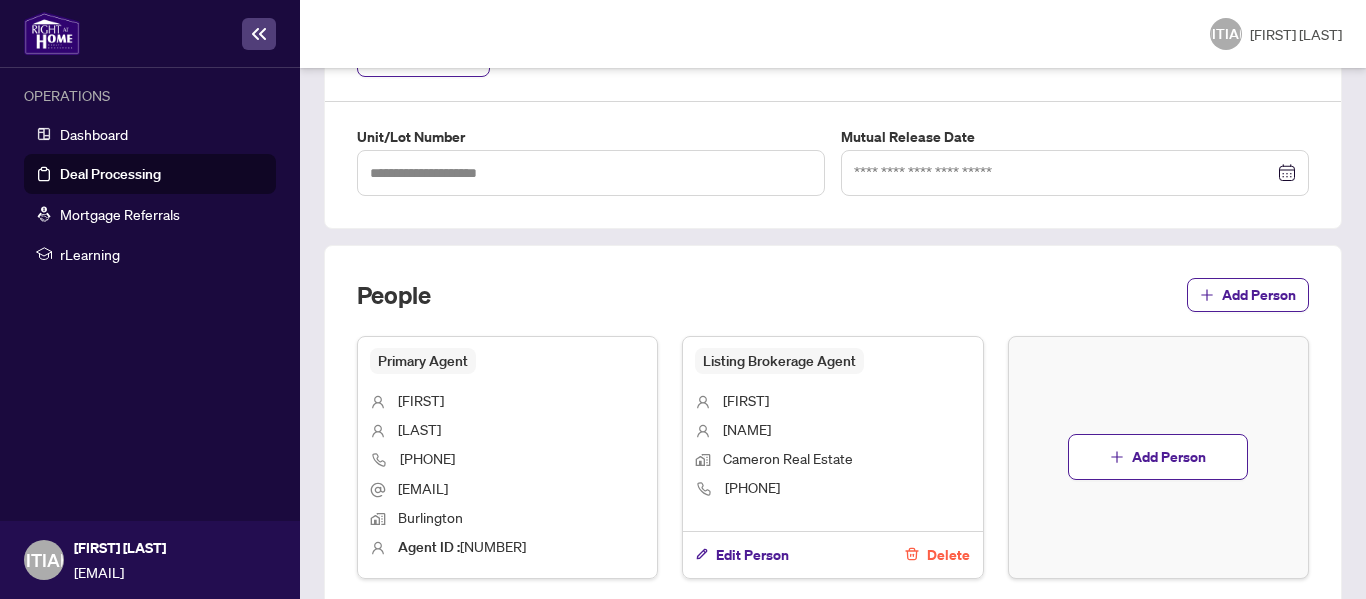 scroll, scrollTop: 954, scrollLeft: 0, axis: vertical 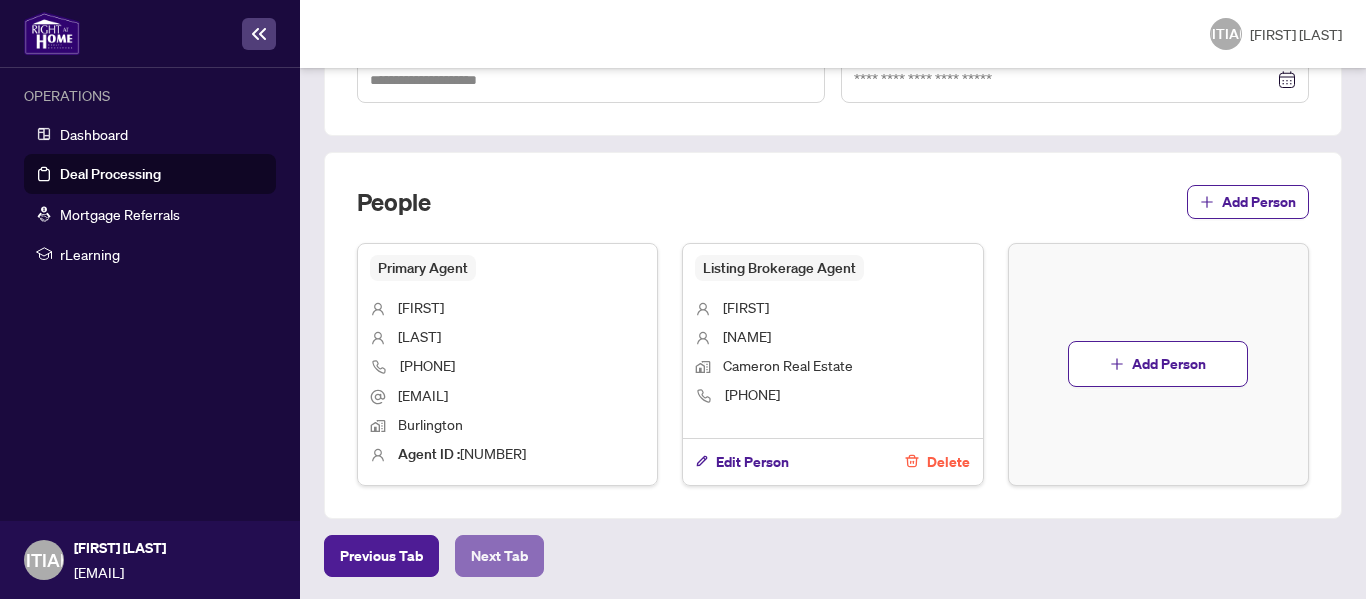click on "Next Tab" at bounding box center [381, 556] 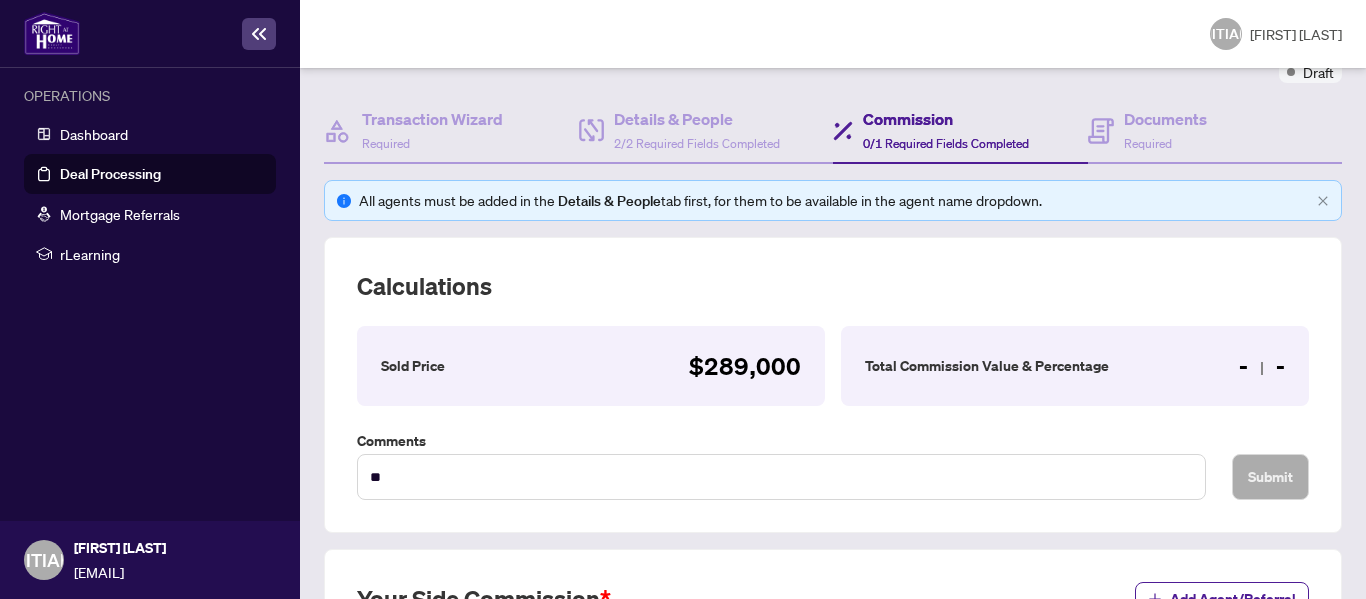 scroll, scrollTop: 200, scrollLeft: 0, axis: vertical 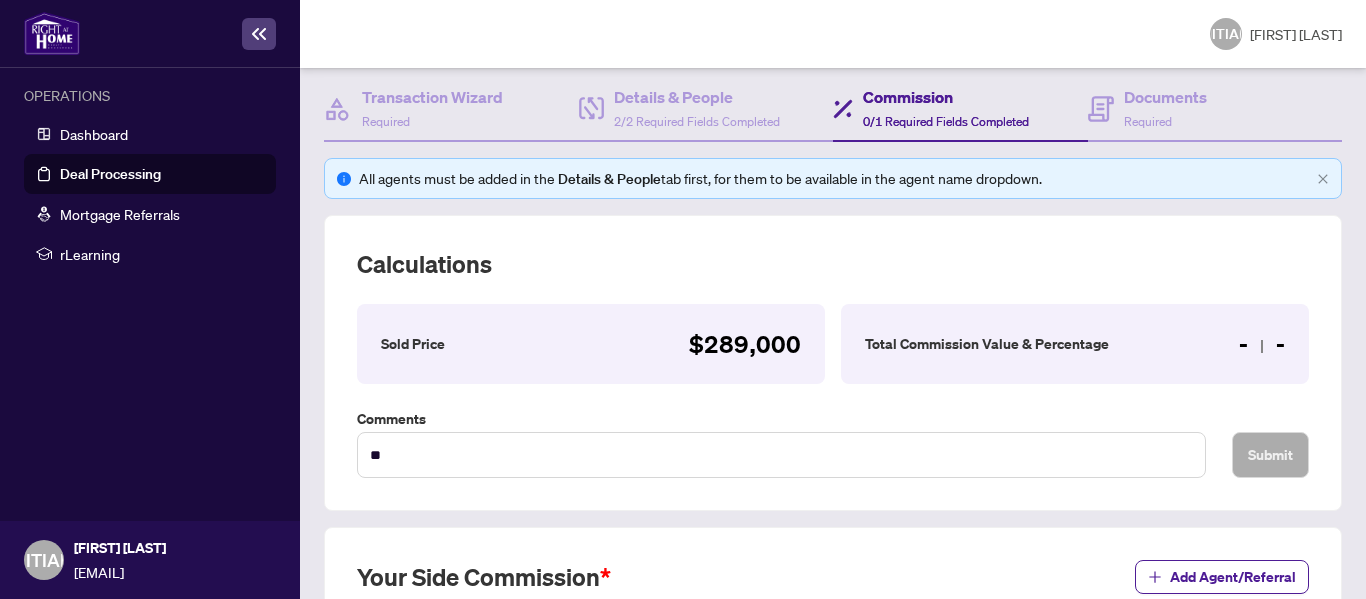click on "Sold Price $[PRICE]" at bounding box center (591, 344) 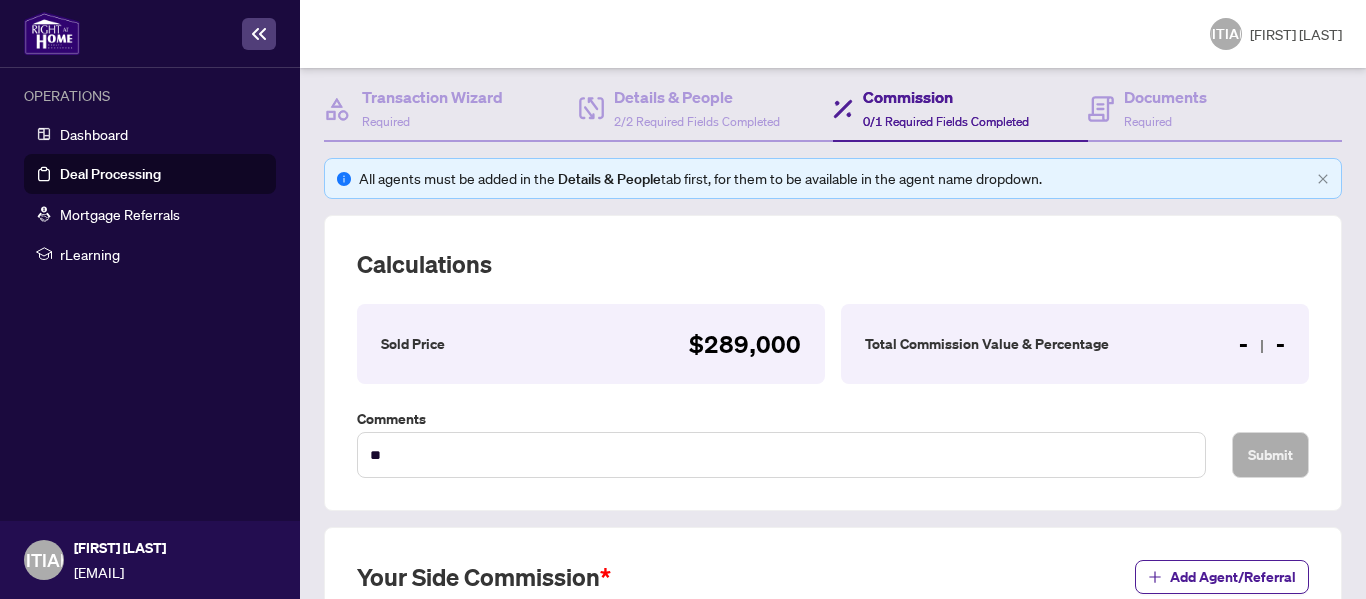 click on "Total Commission Value & Percentage" at bounding box center [413, 344] 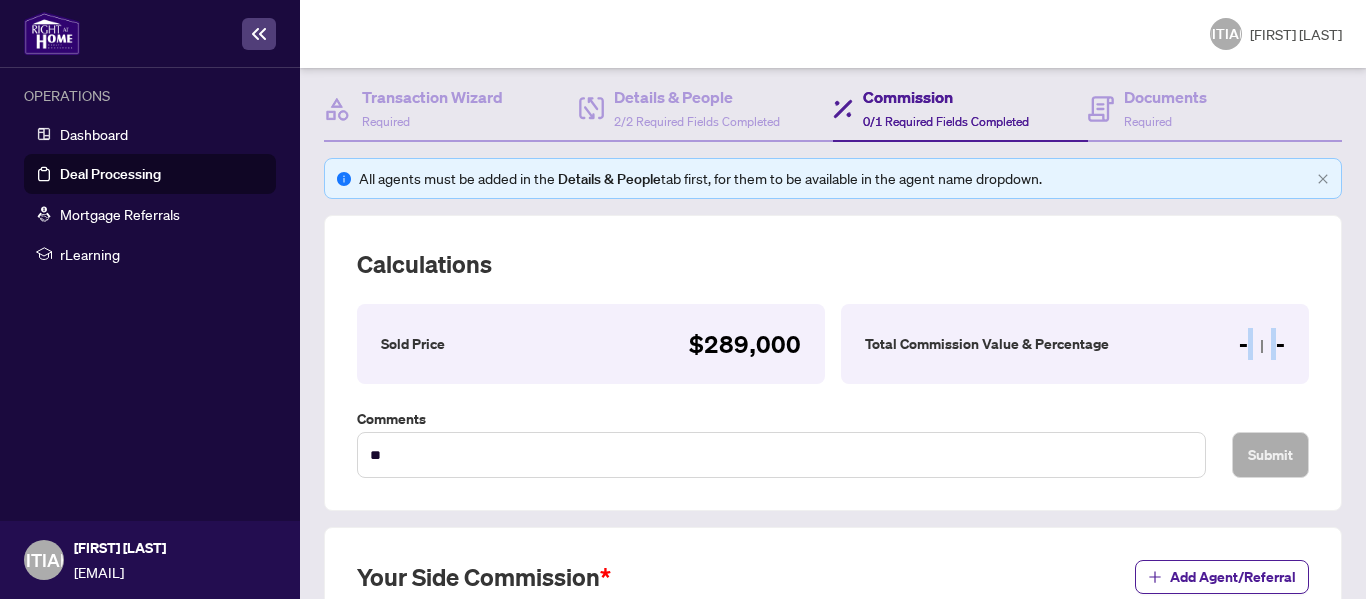 click at bounding box center (1262, 346) 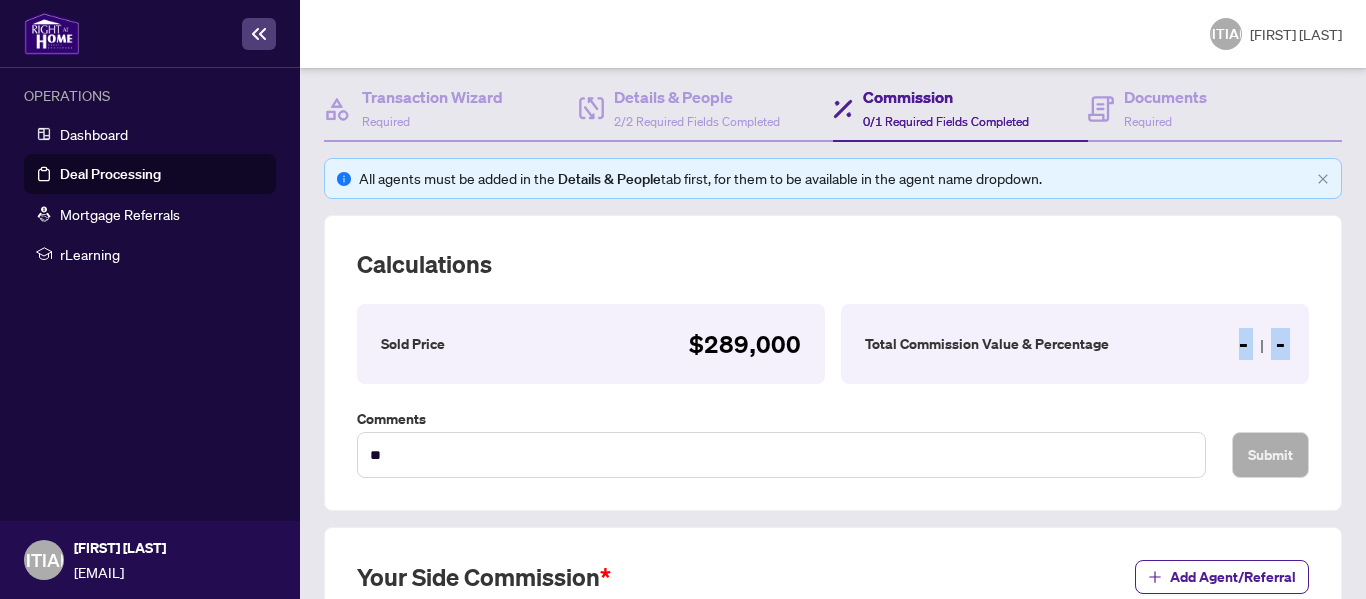 click at bounding box center [1262, 346] 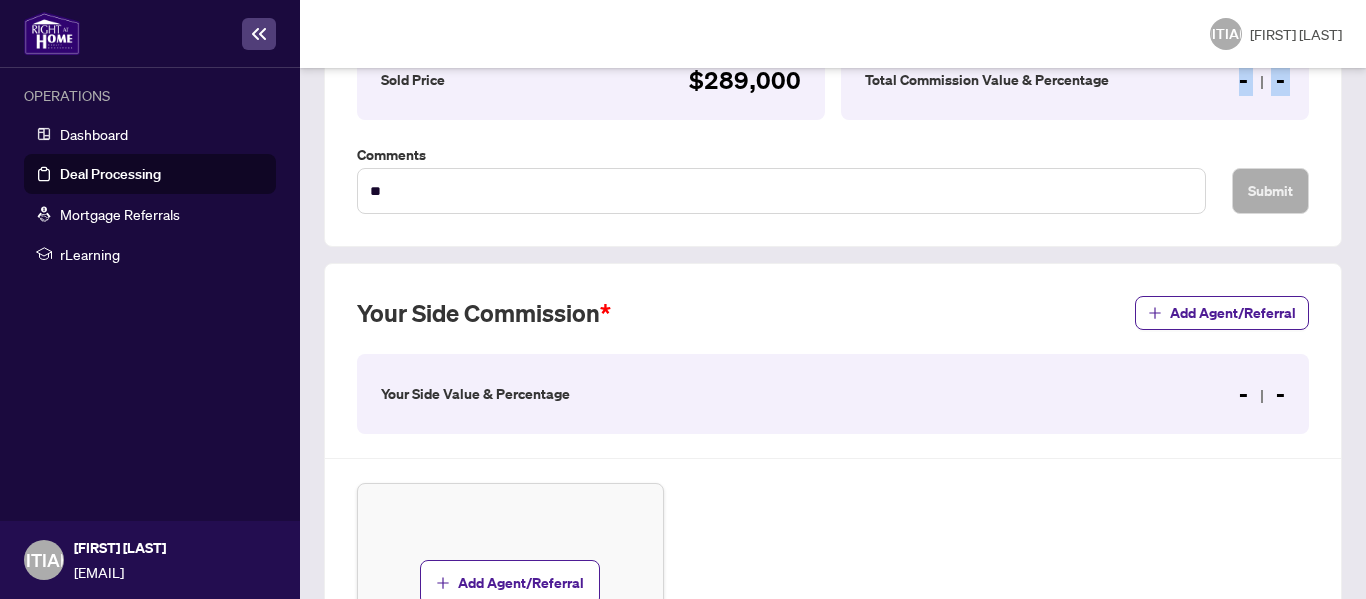 scroll, scrollTop: 500, scrollLeft: 0, axis: vertical 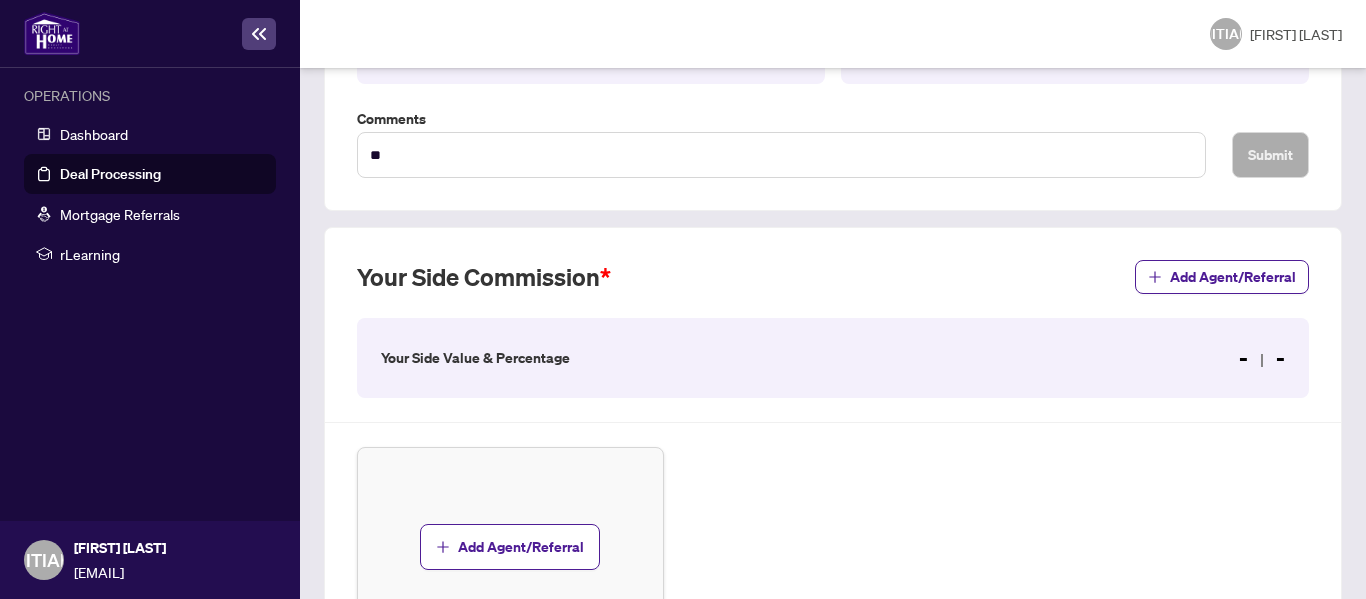 click on "Your Side Value & Percentage -     -" at bounding box center [833, 358] 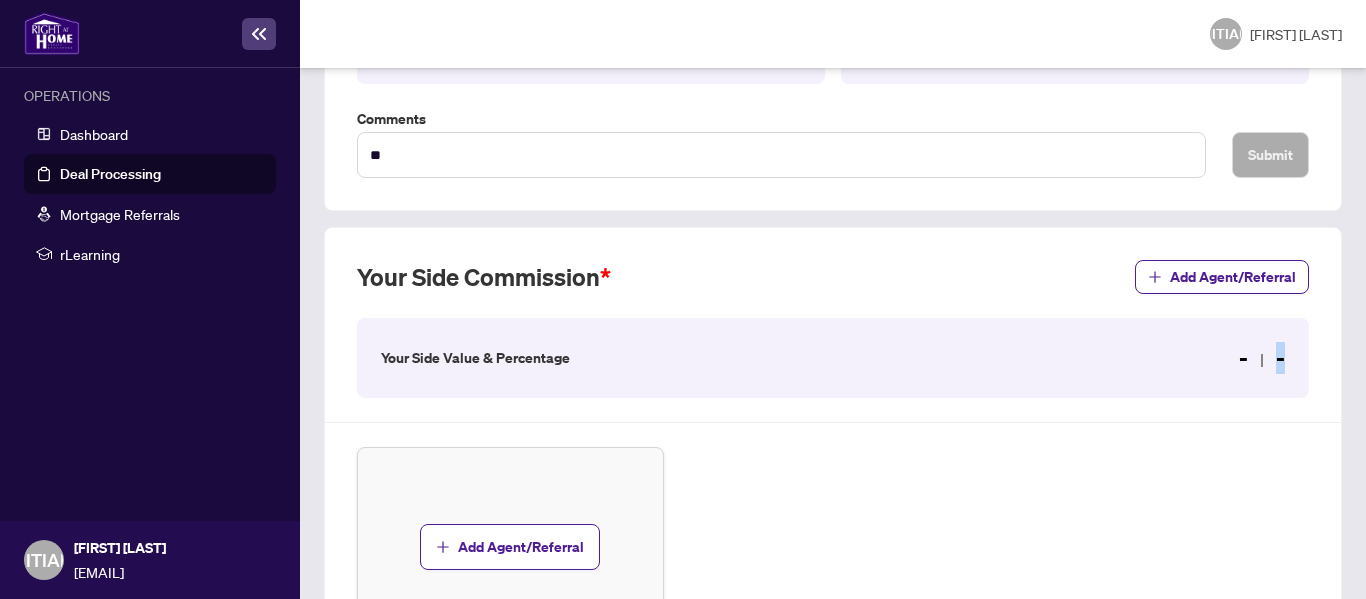click on "-     -" at bounding box center (1262, 358) 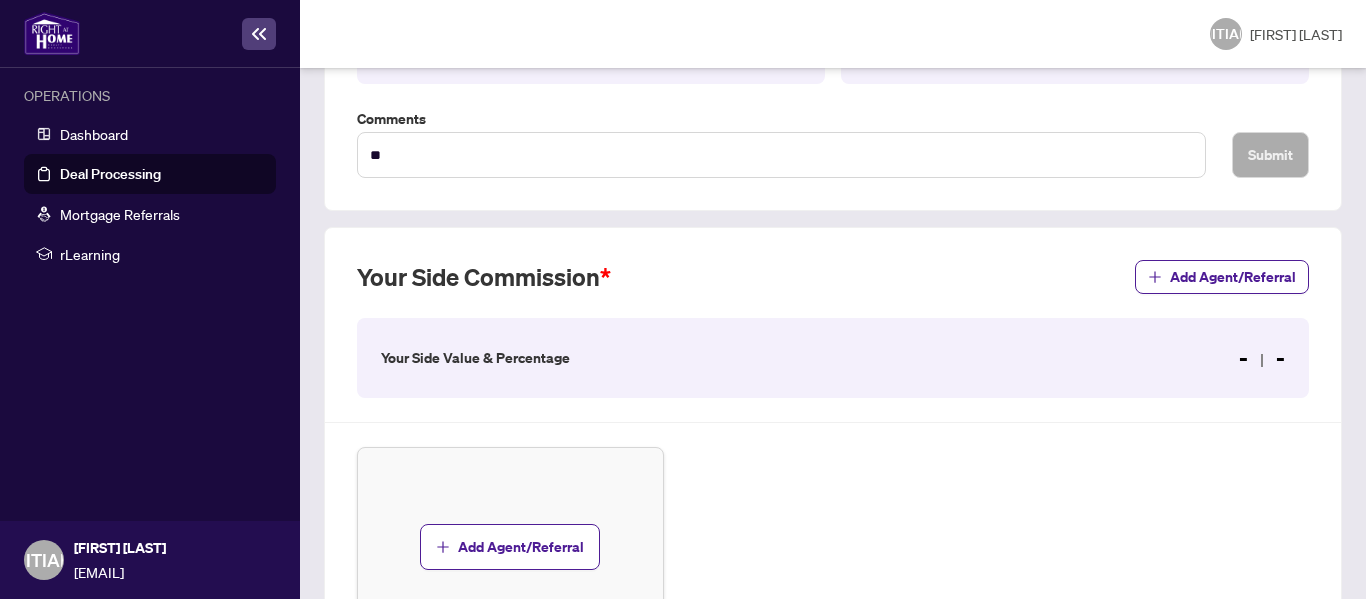 click on "-     -" at bounding box center (1262, 358) 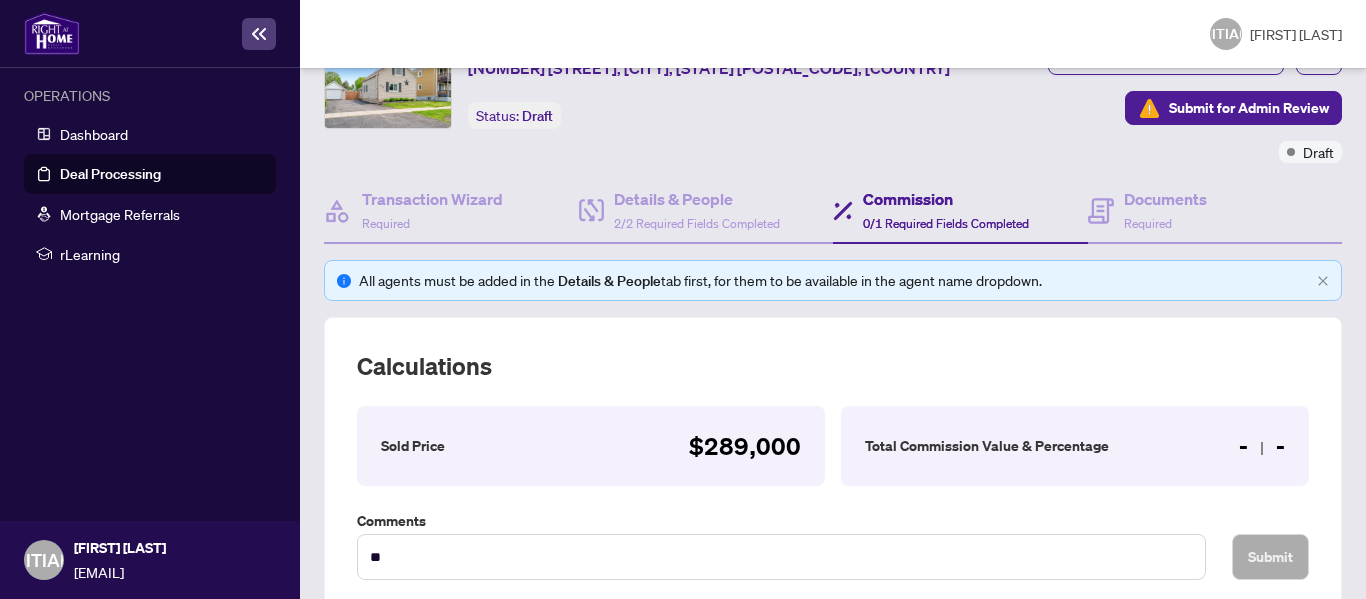 scroll, scrollTop: 60, scrollLeft: 0, axis: vertical 